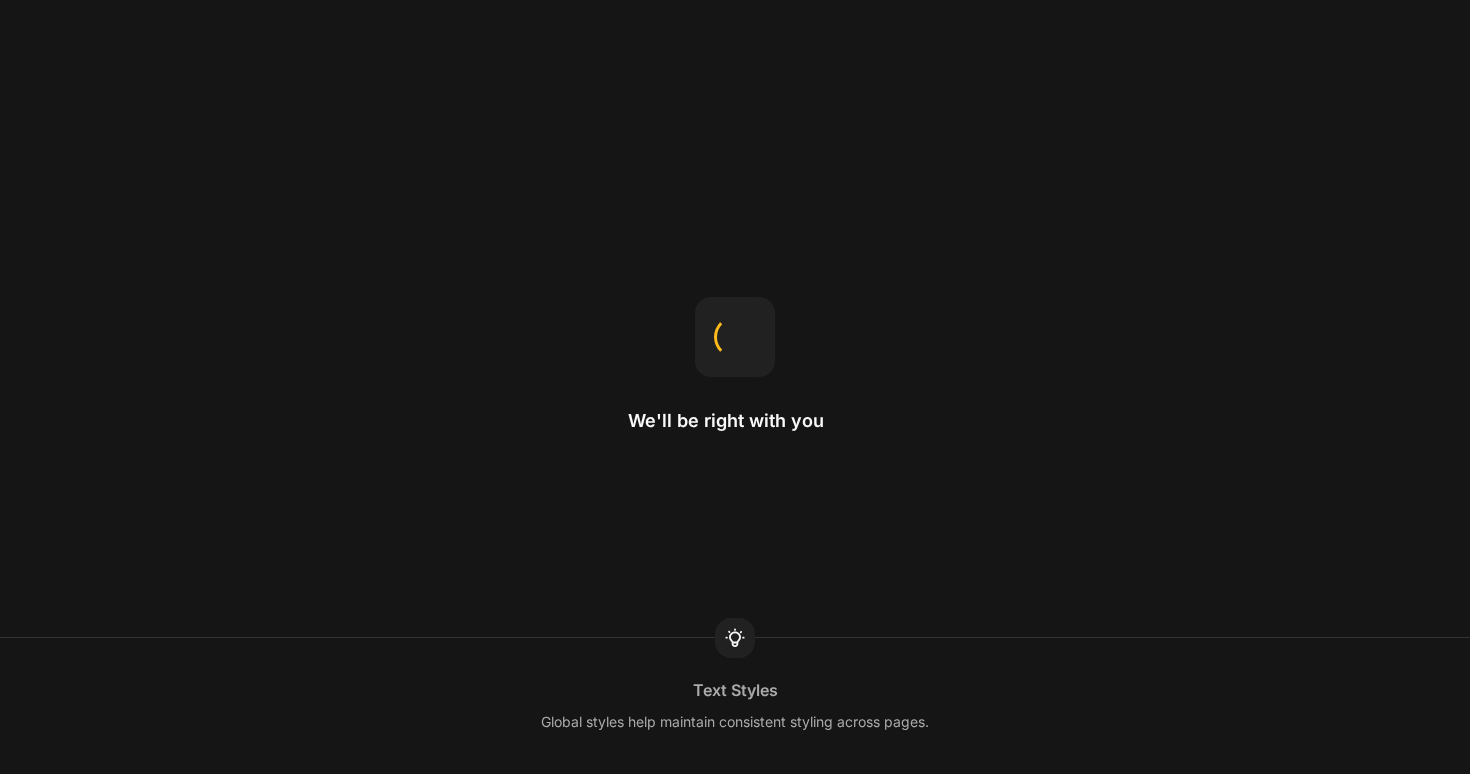 scroll, scrollTop: 0, scrollLeft: 0, axis: both 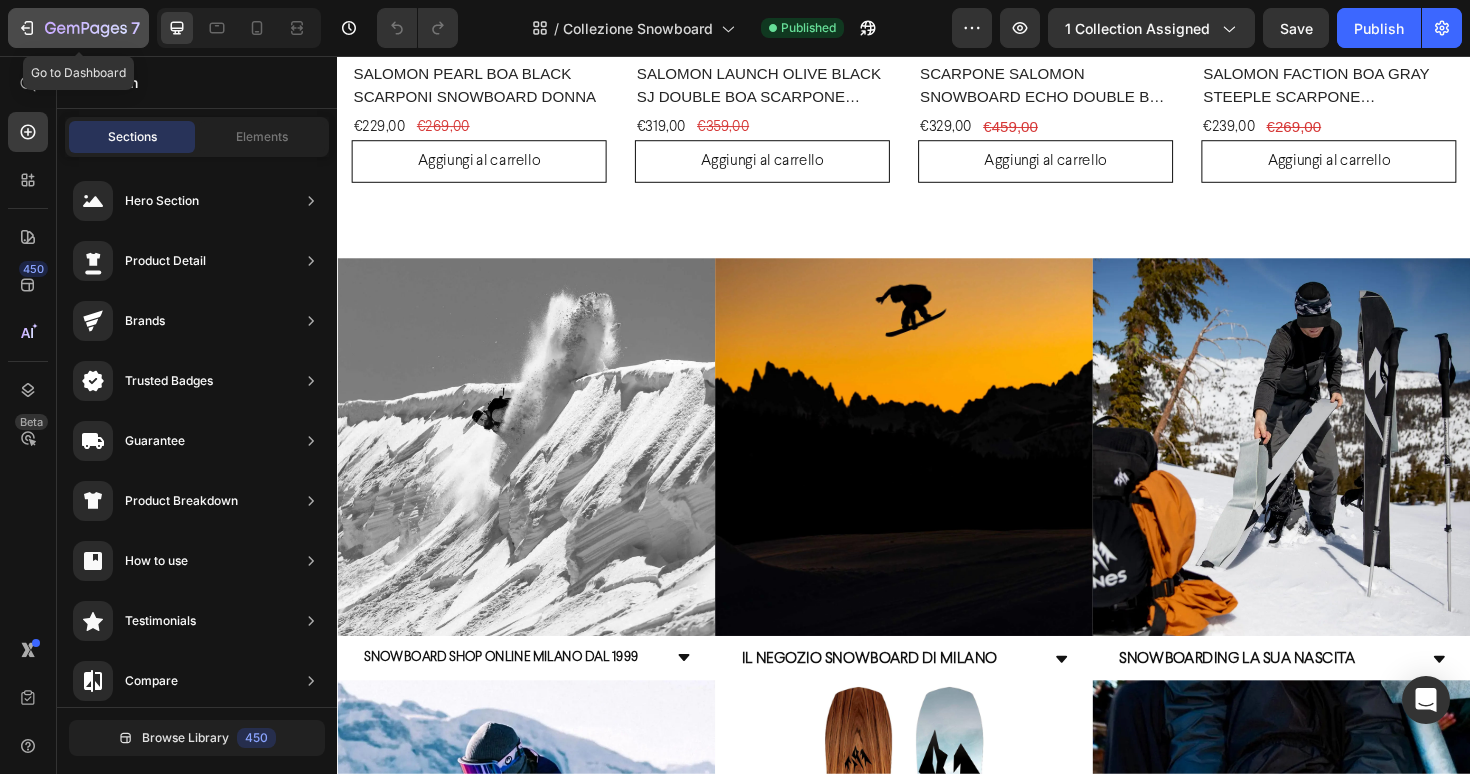click 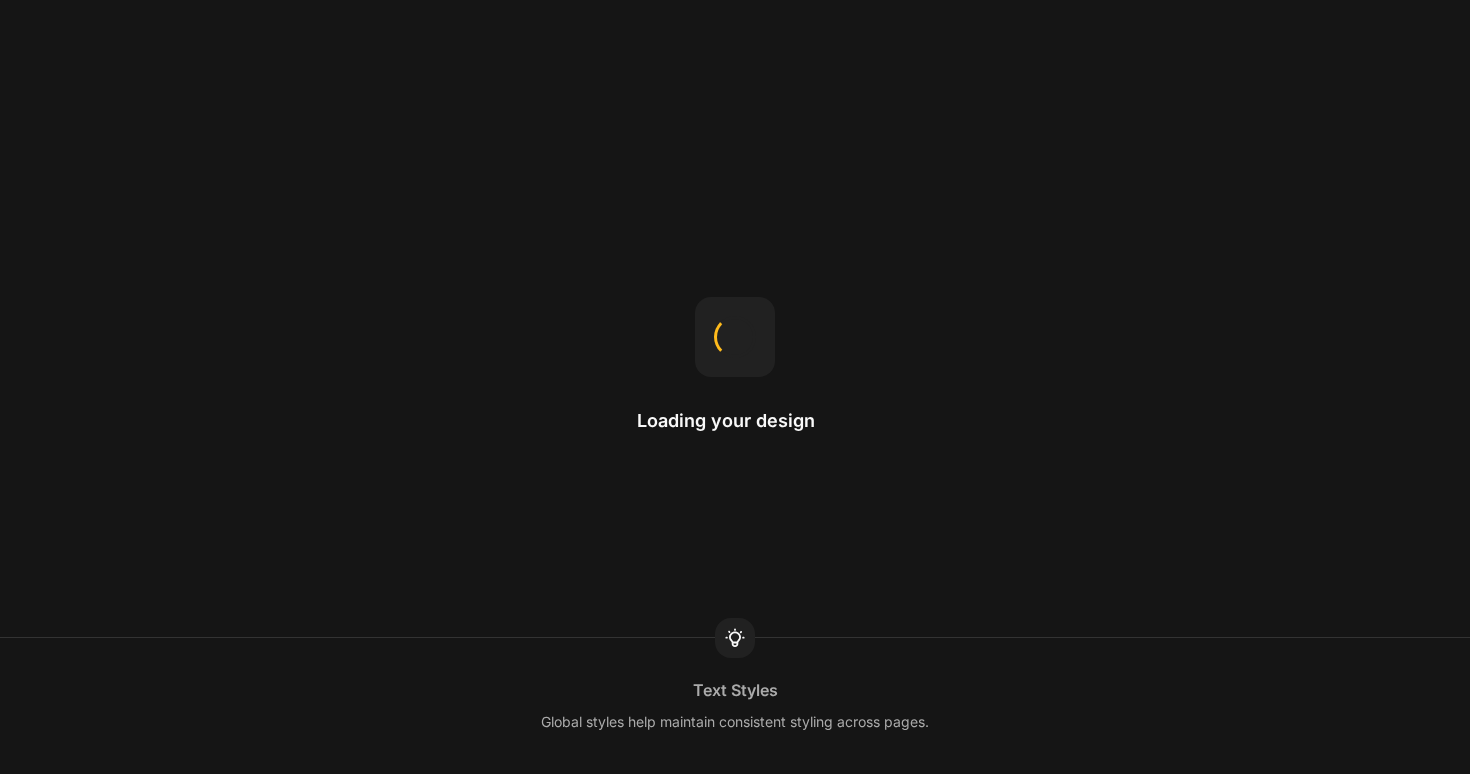 scroll, scrollTop: 0, scrollLeft: 0, axis: both 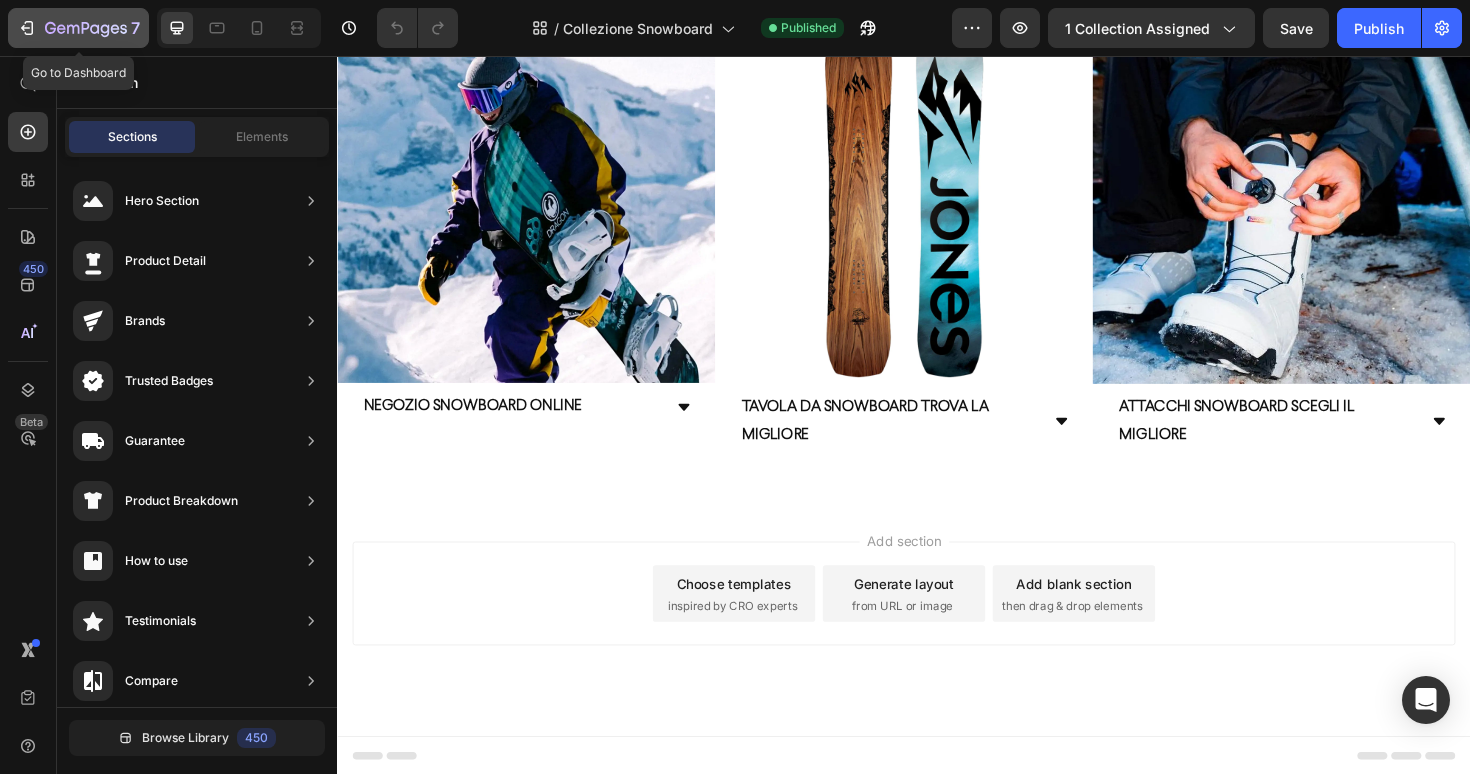 click on "7" 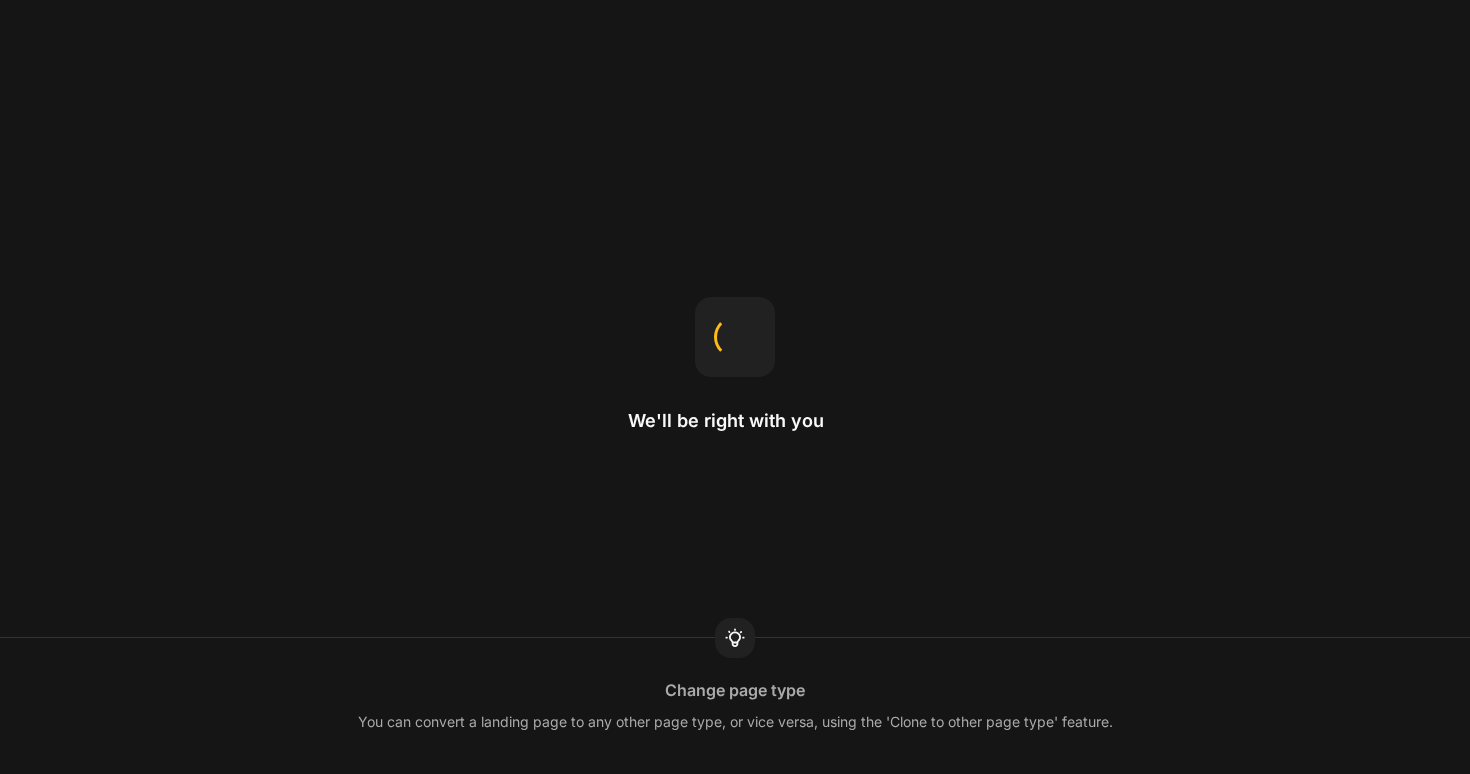 scroll, scrollTop: 0, scrollLeft: 0, axis: both 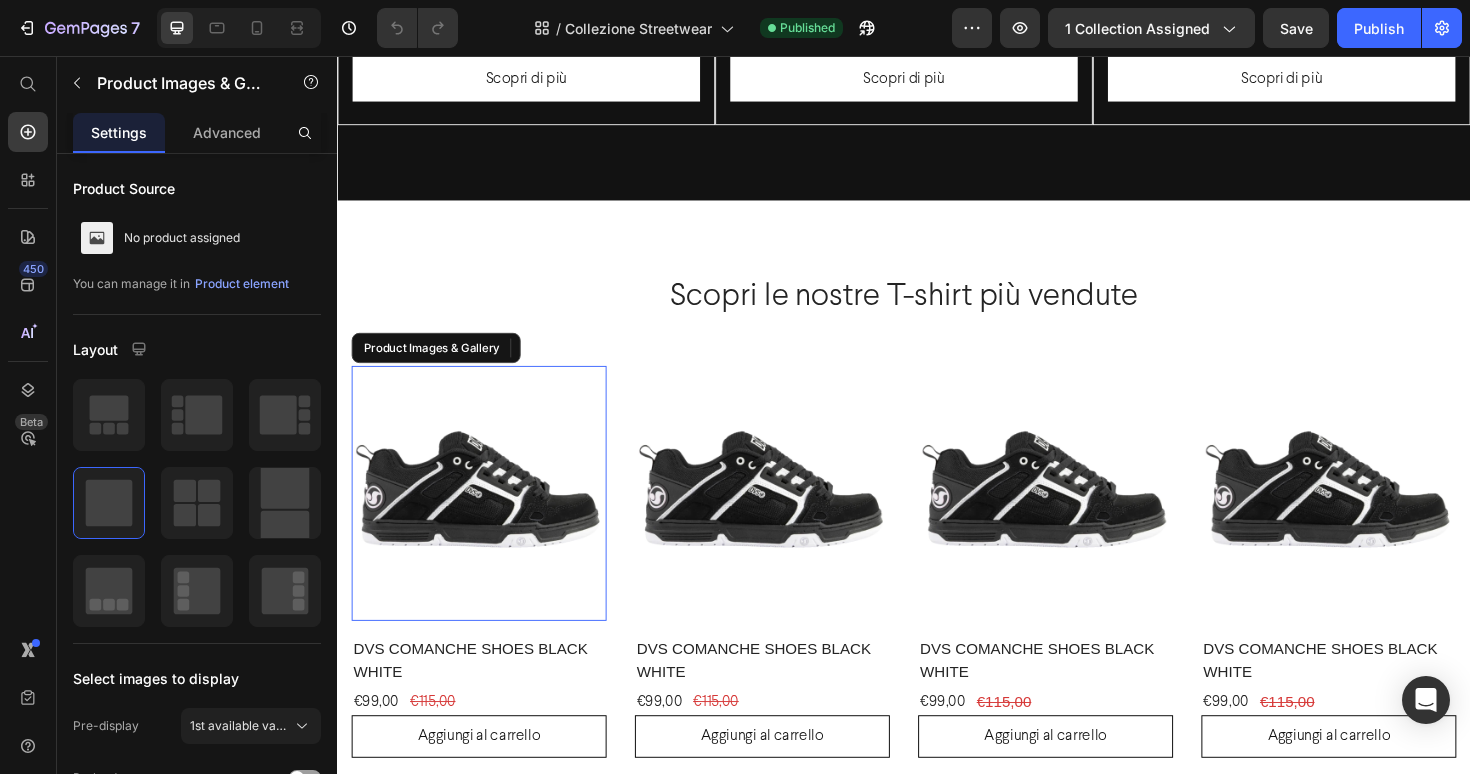 click at bounding box center [487, 519] 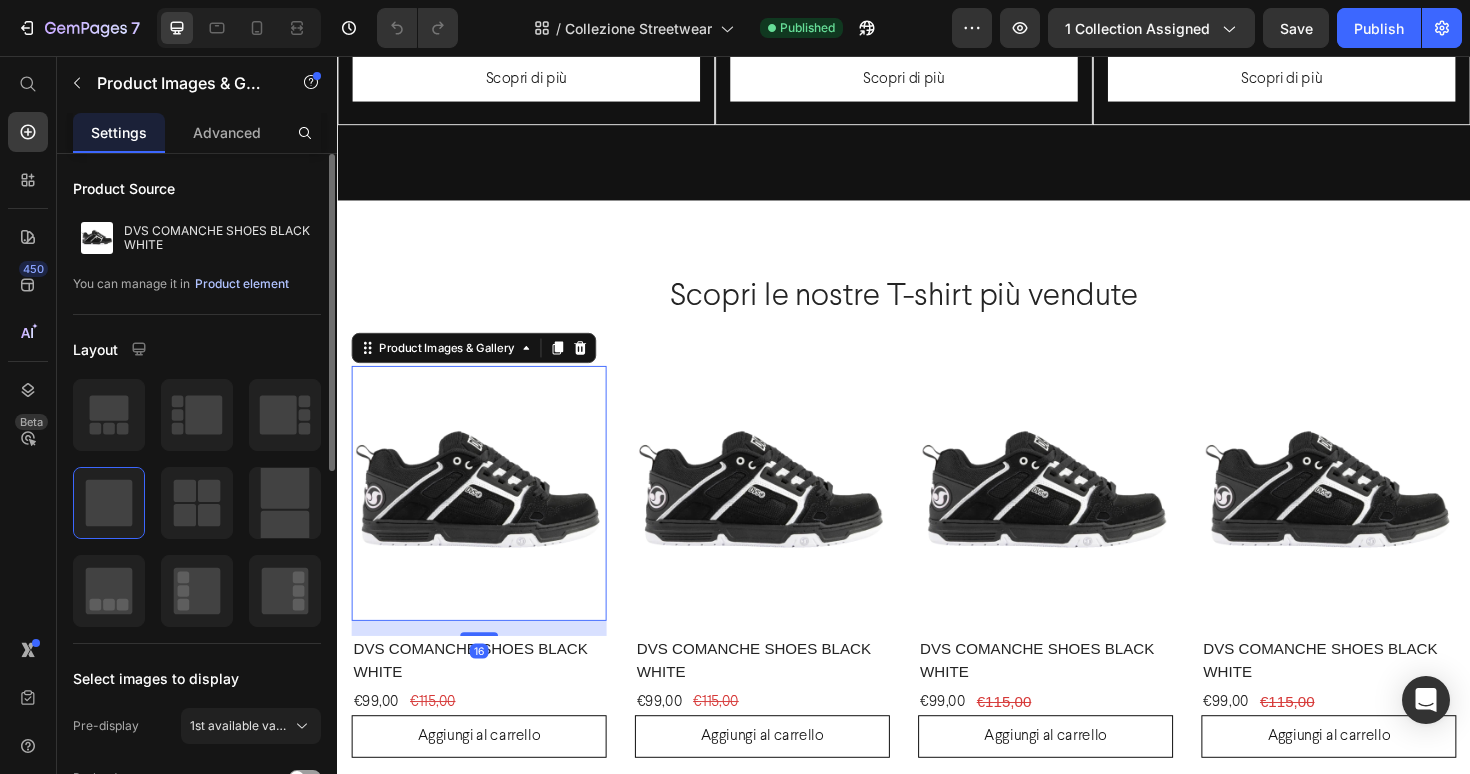 click on "Product element" at bounding box center [242, 284] 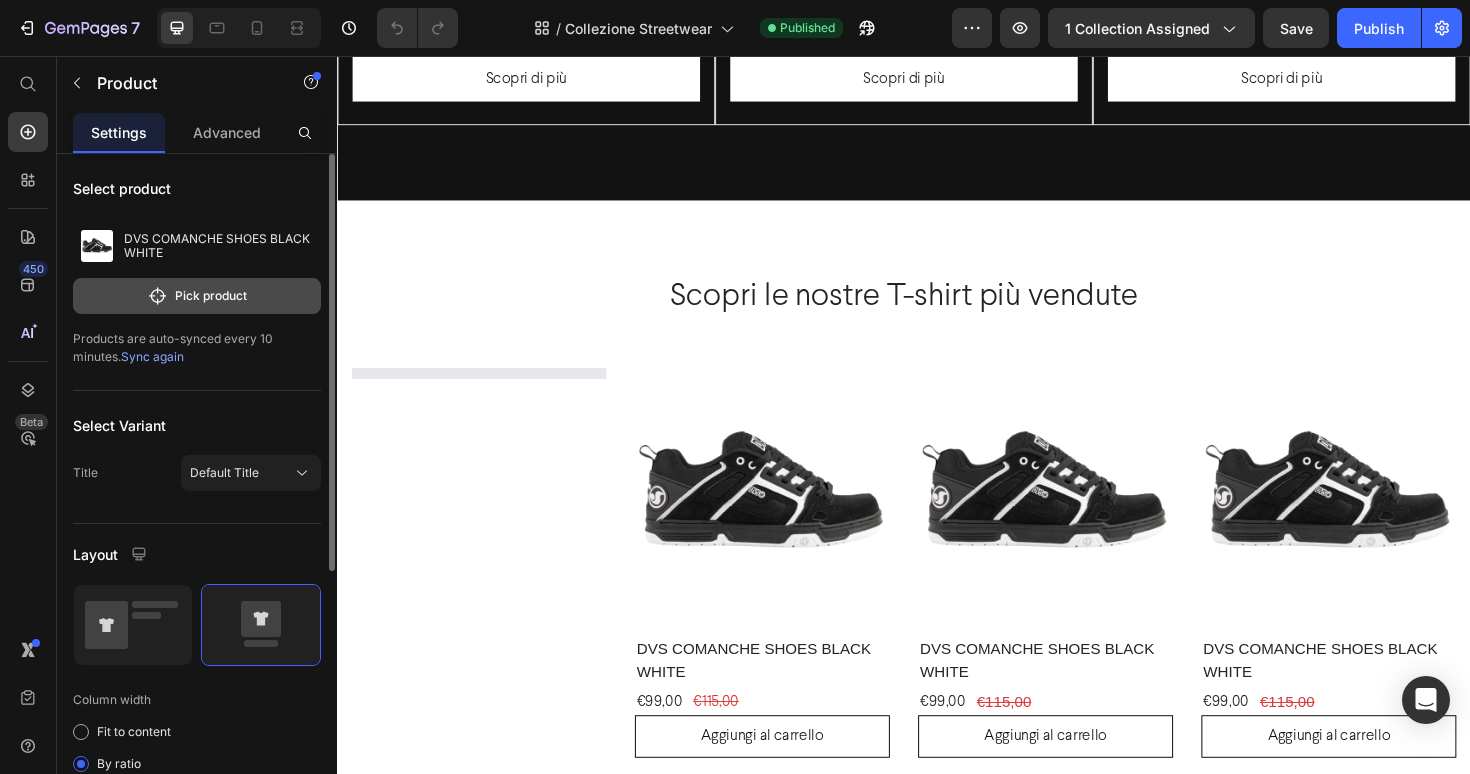 click on "Pick product" at bounding box center (197, 296) 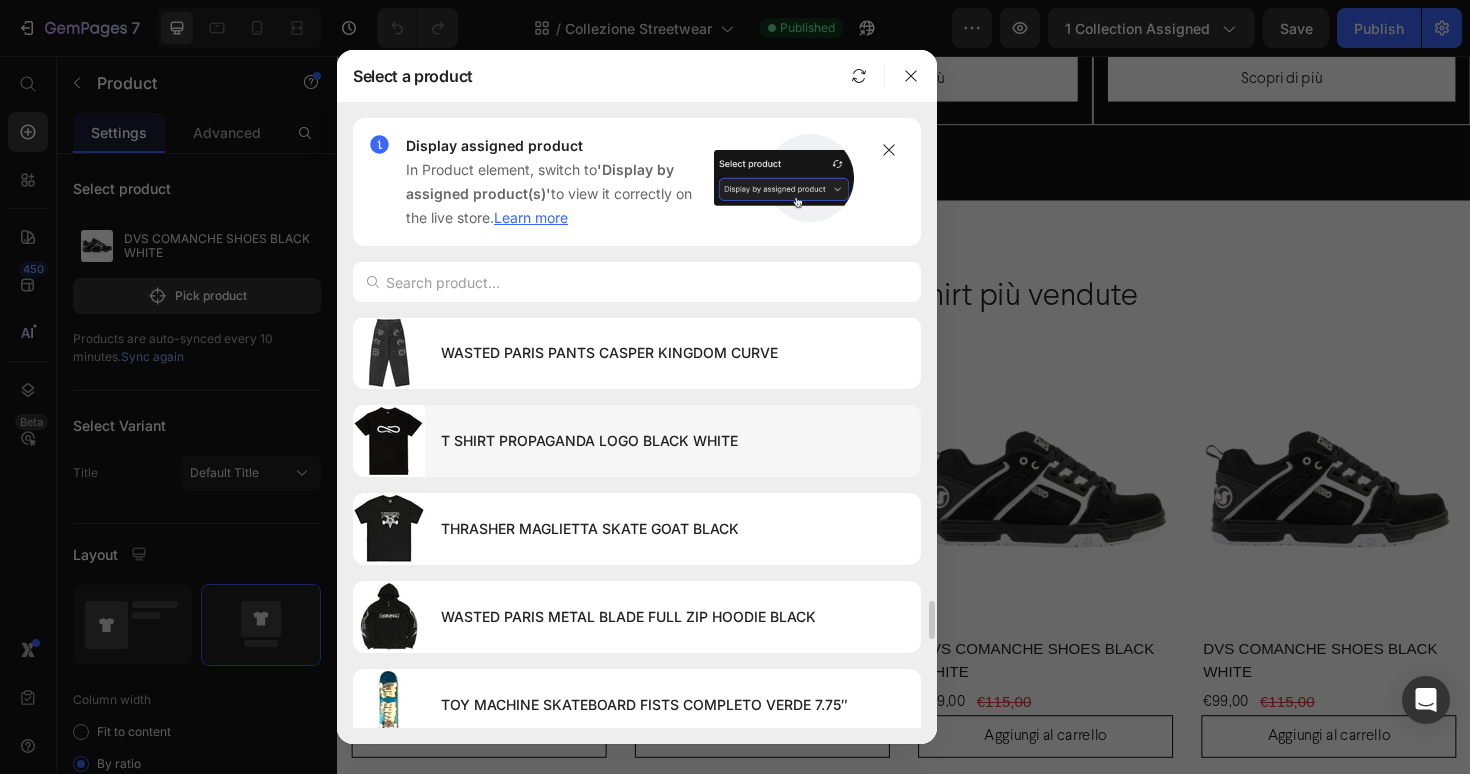 scroll, scrollTop: 3238, scrollLeft: 0, axis: vertical 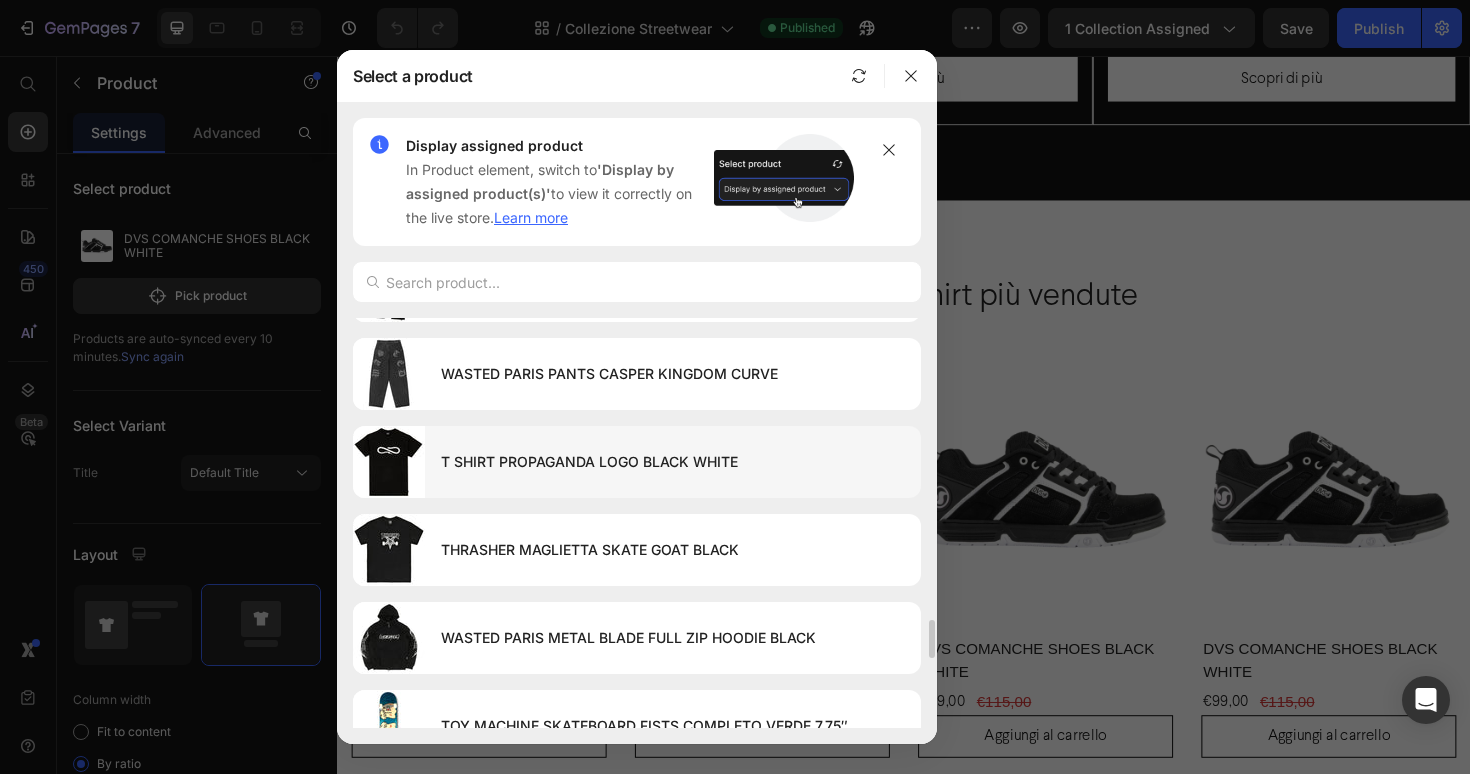 click on "T SHIRT PROPAGANDA LOGO BLACK WHITE" at bounding box center [673, 462] 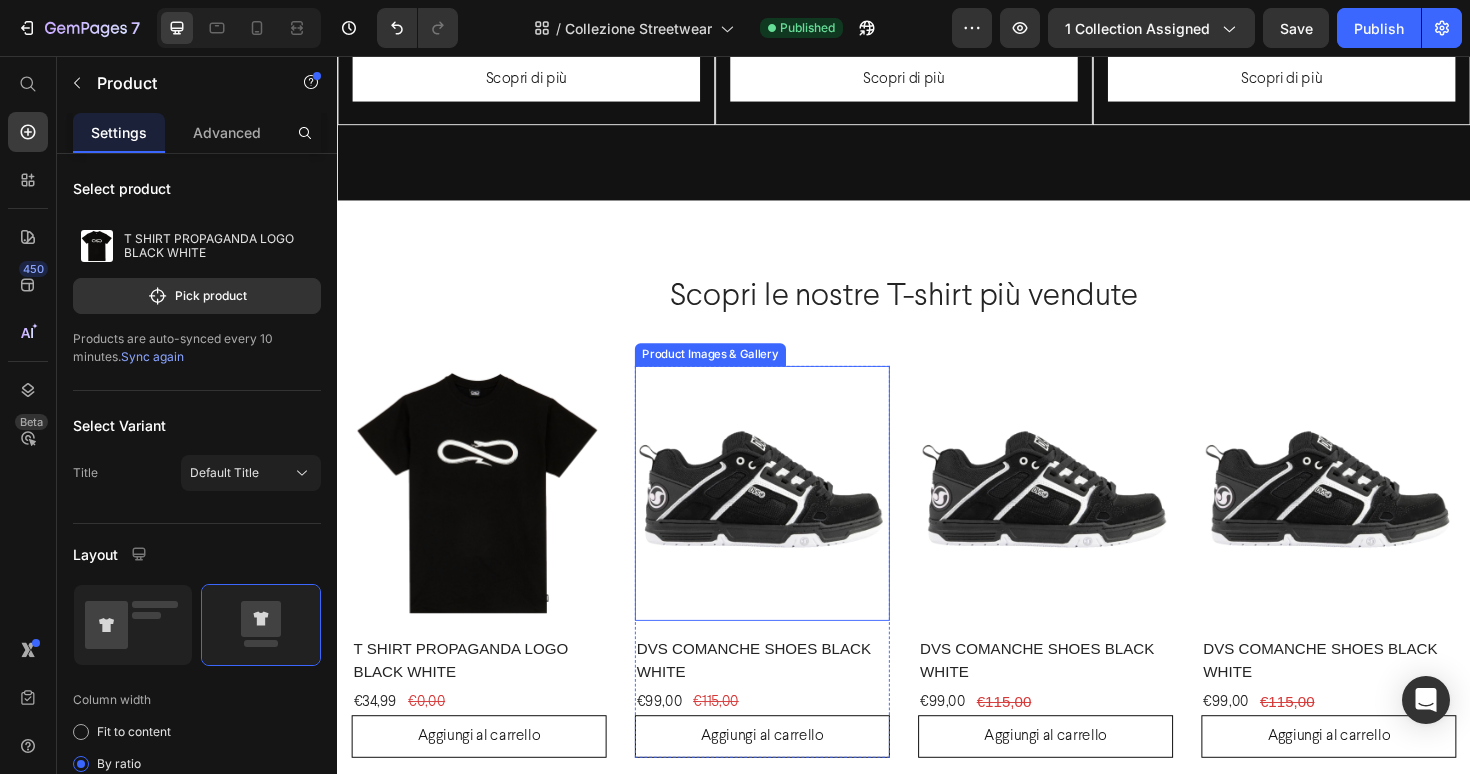 click at bounding box center (787, 519) 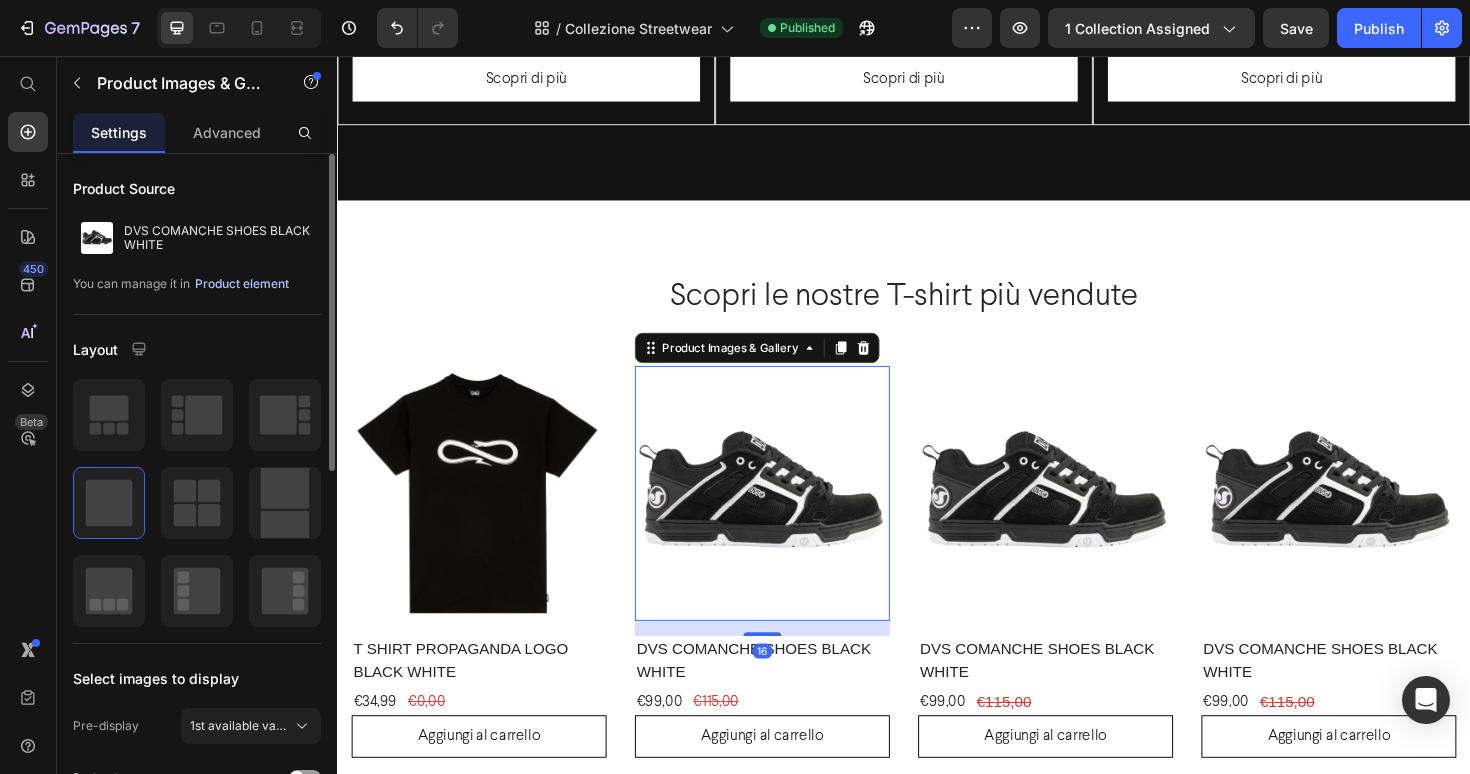 click on "Product element" at bounding box center (242, 284) 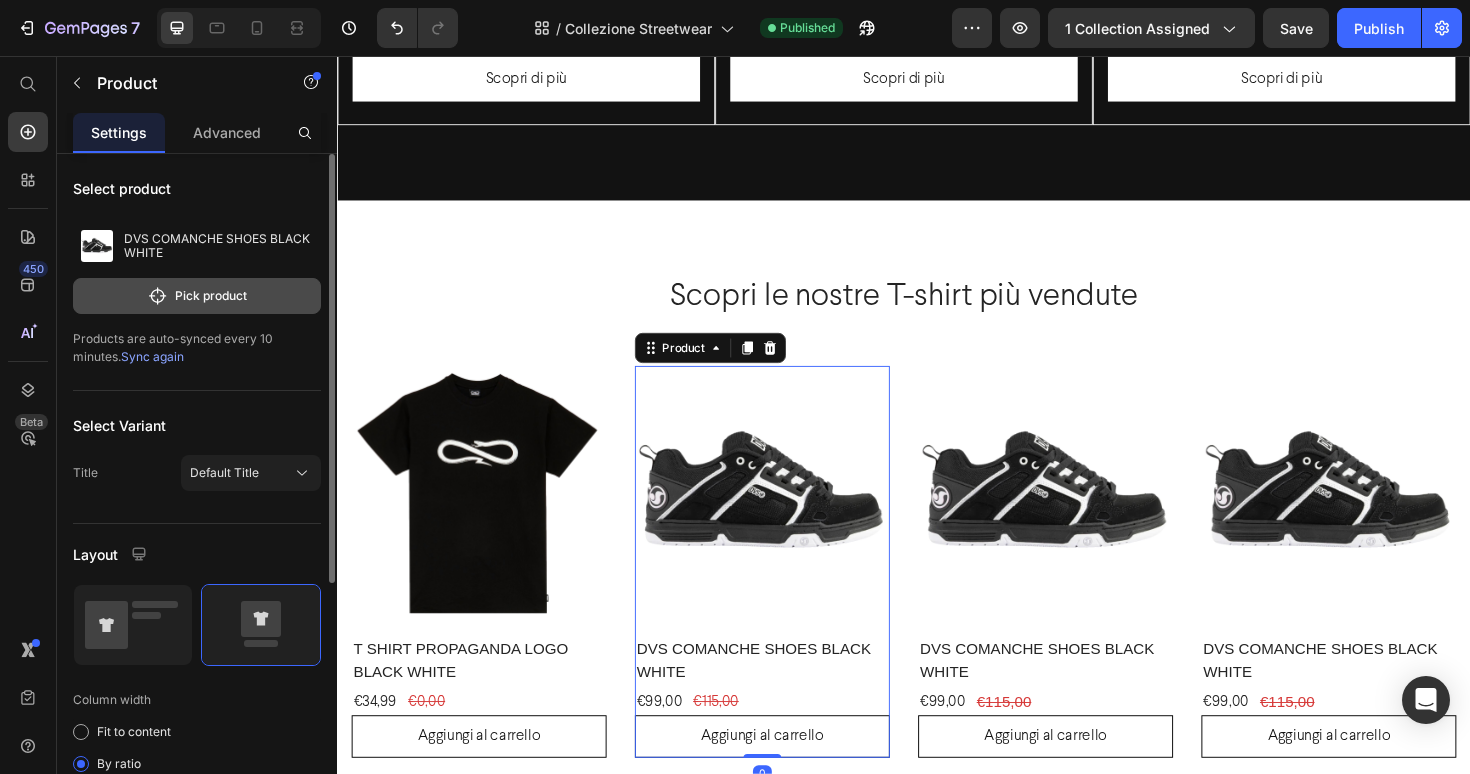 click on "Pick product" 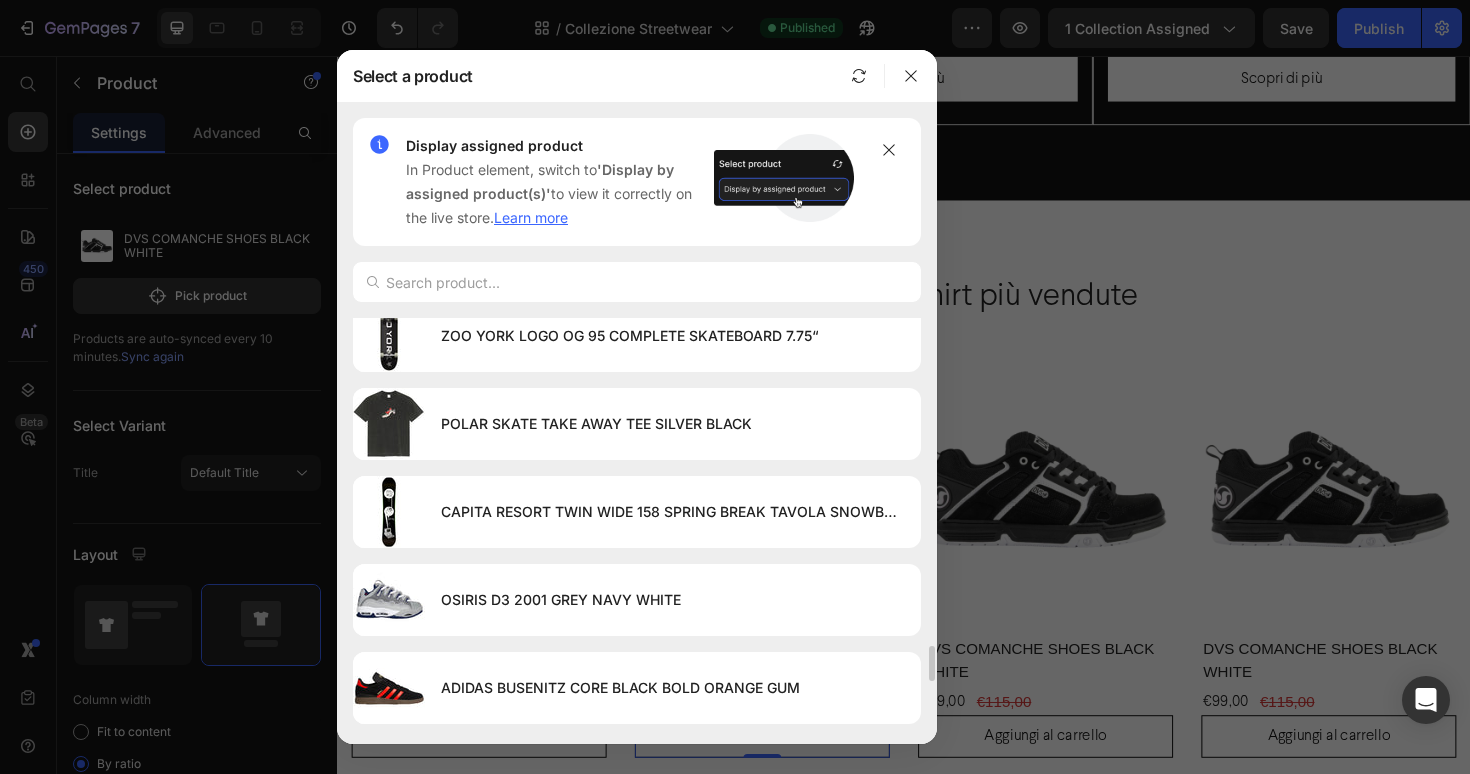 scroll, scrollTop: 4175, scrollLeft: 0, axis: vertical 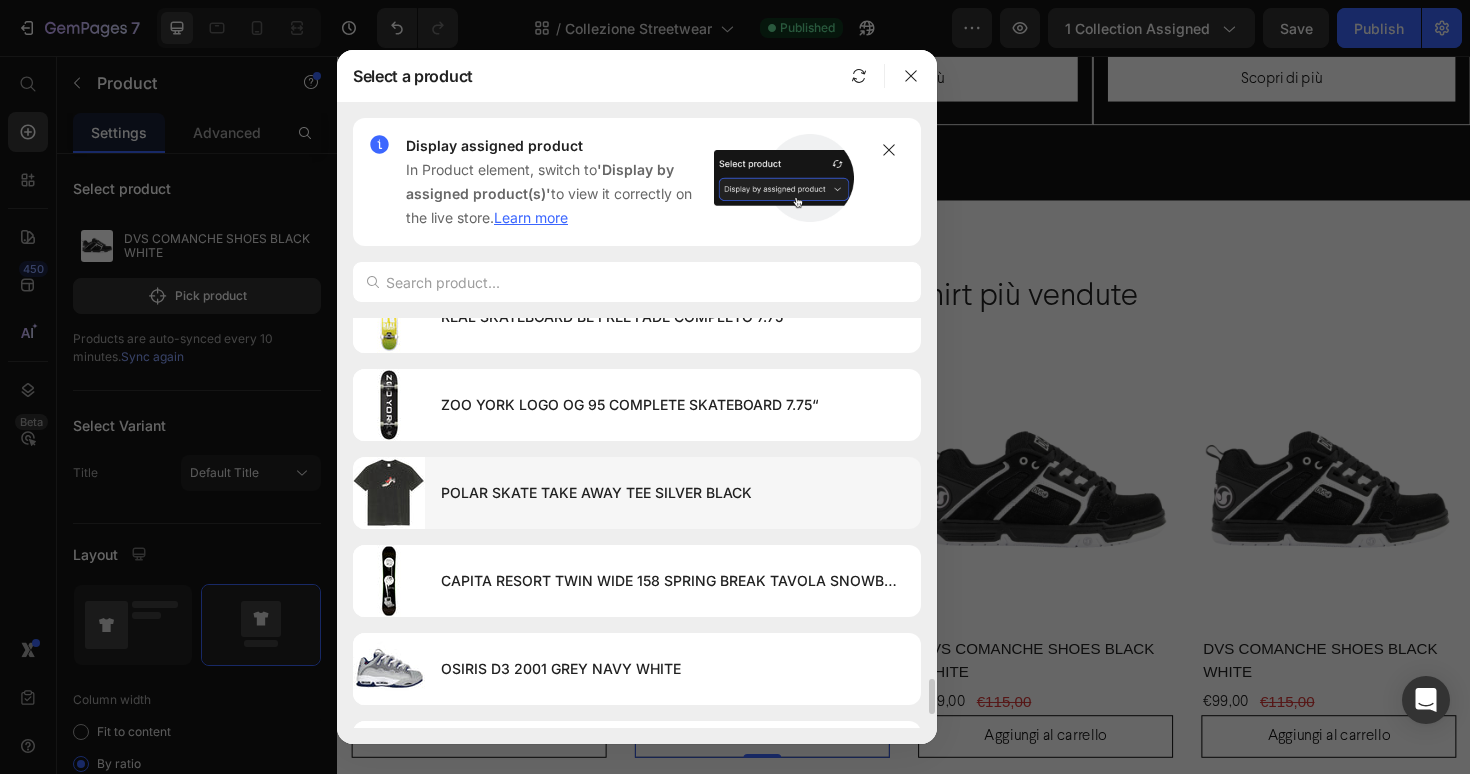 click on "POLAR SKATE TAKE AWAY TEE SILVER BLACK" at bounding box center (673, 493) 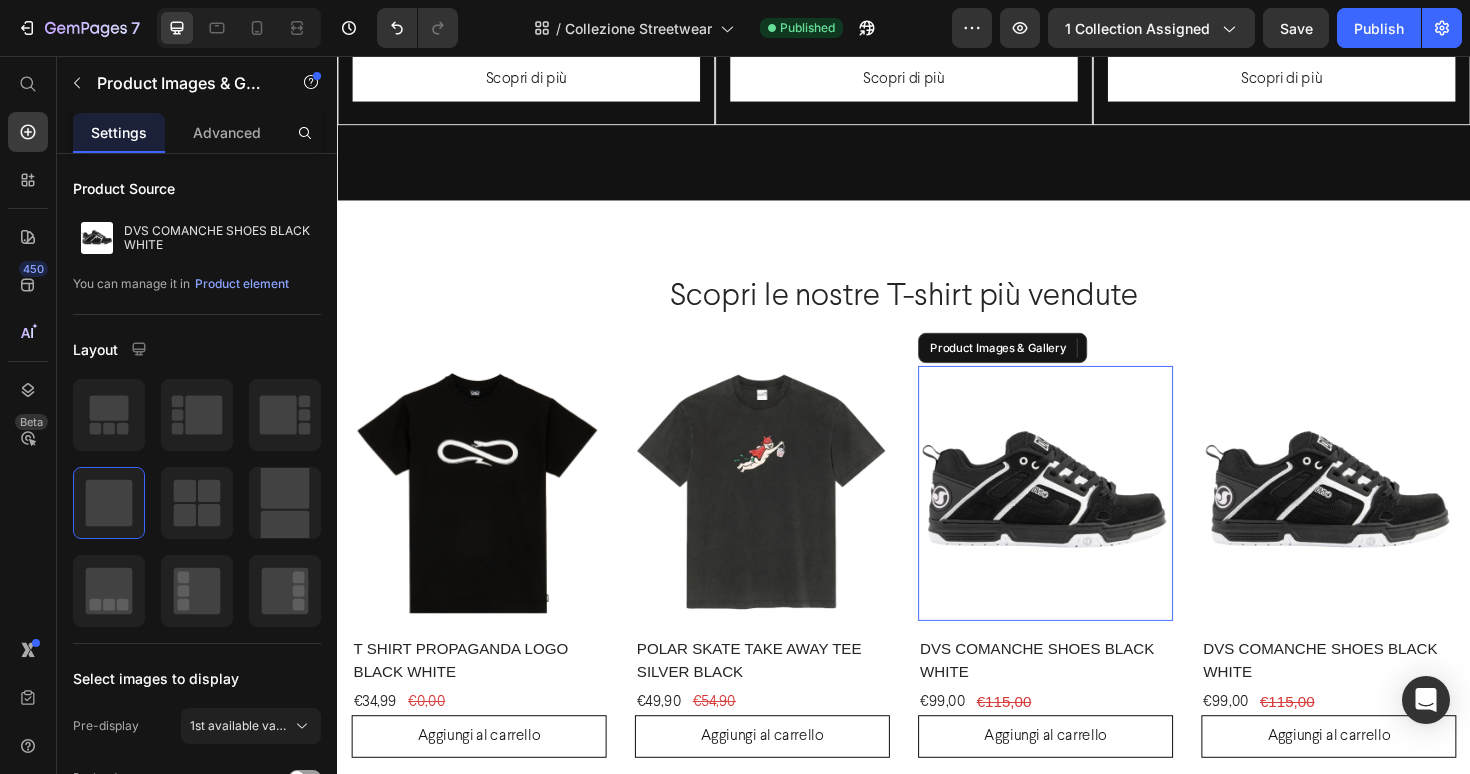 click at bounding box center [1087, 519] 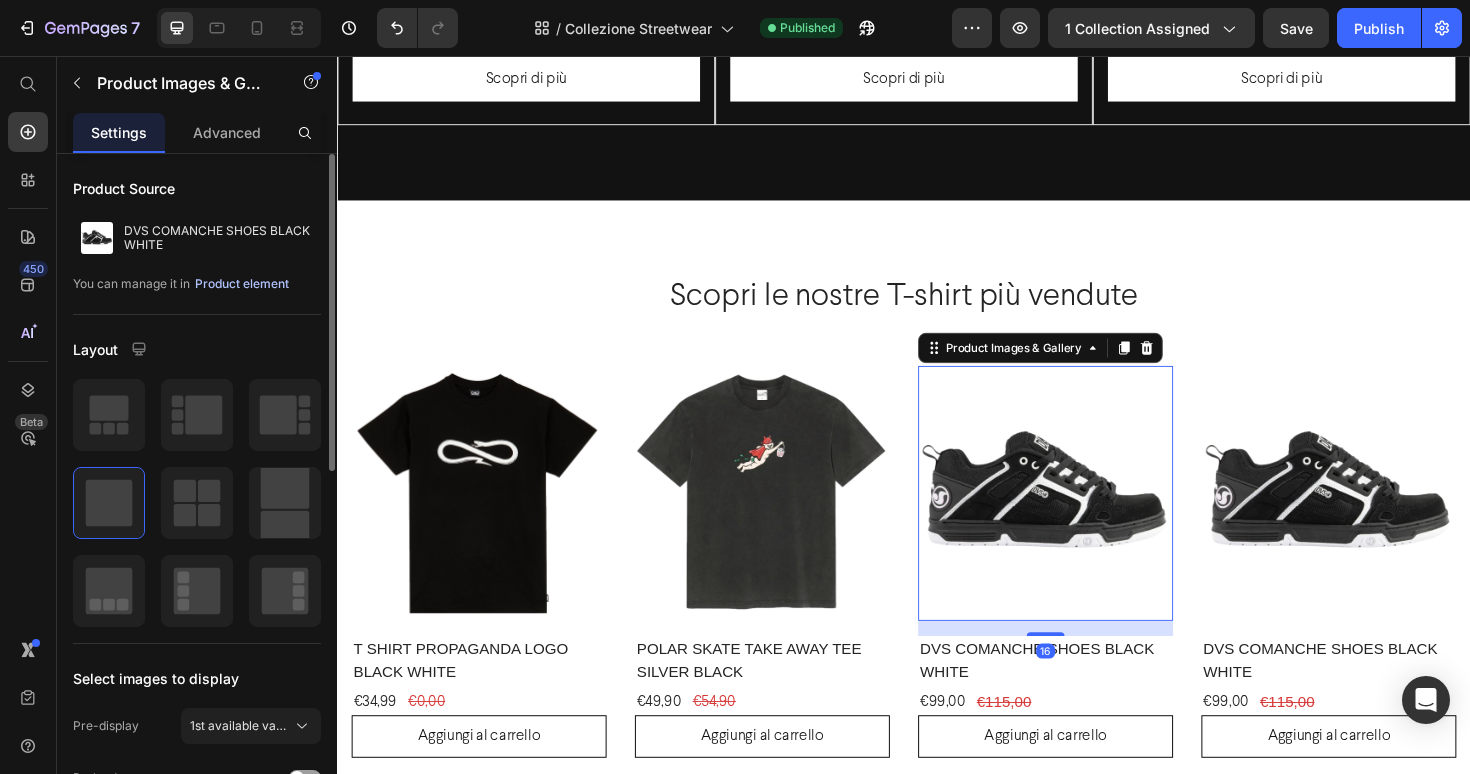 click on "Product element" at bounding box center (242, 284) 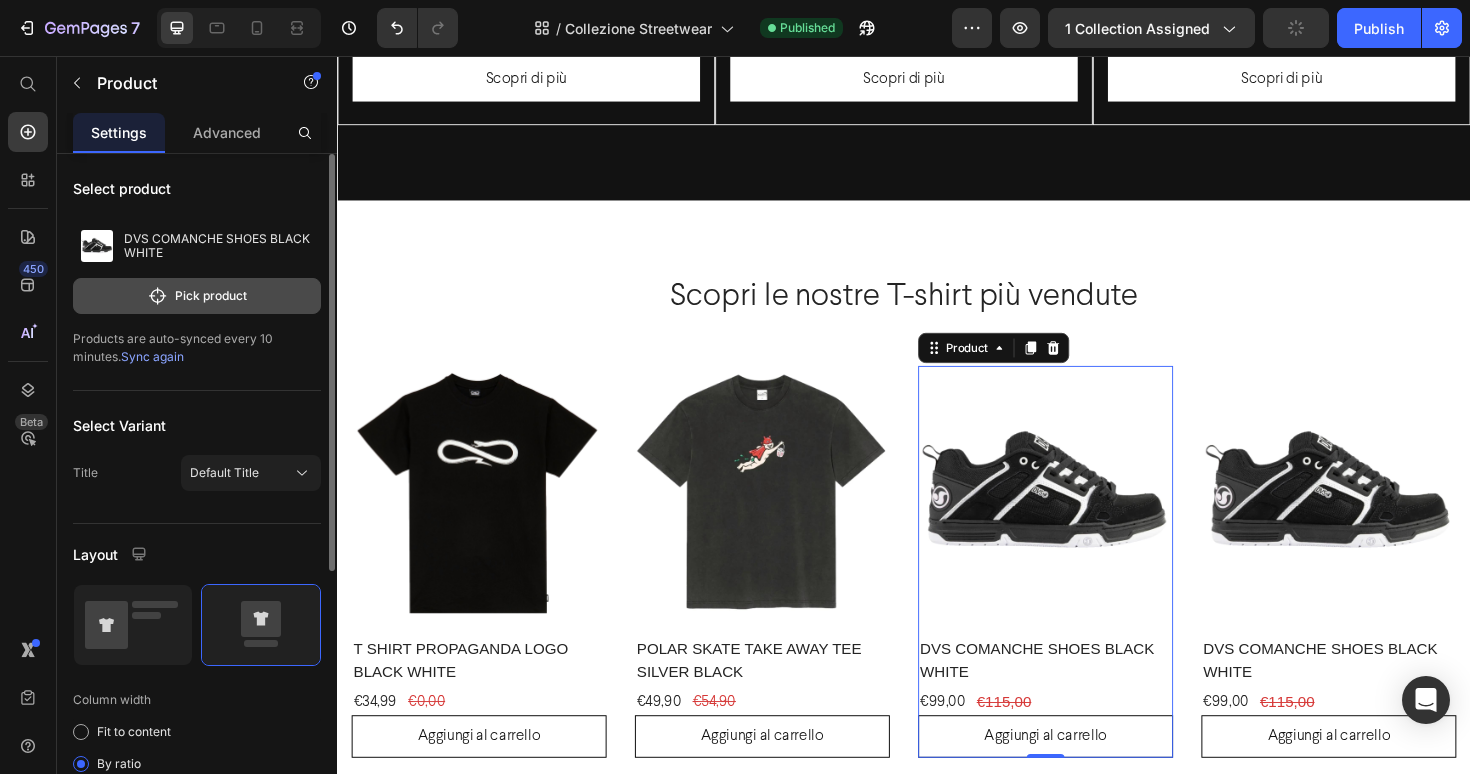 click on "Pick product" 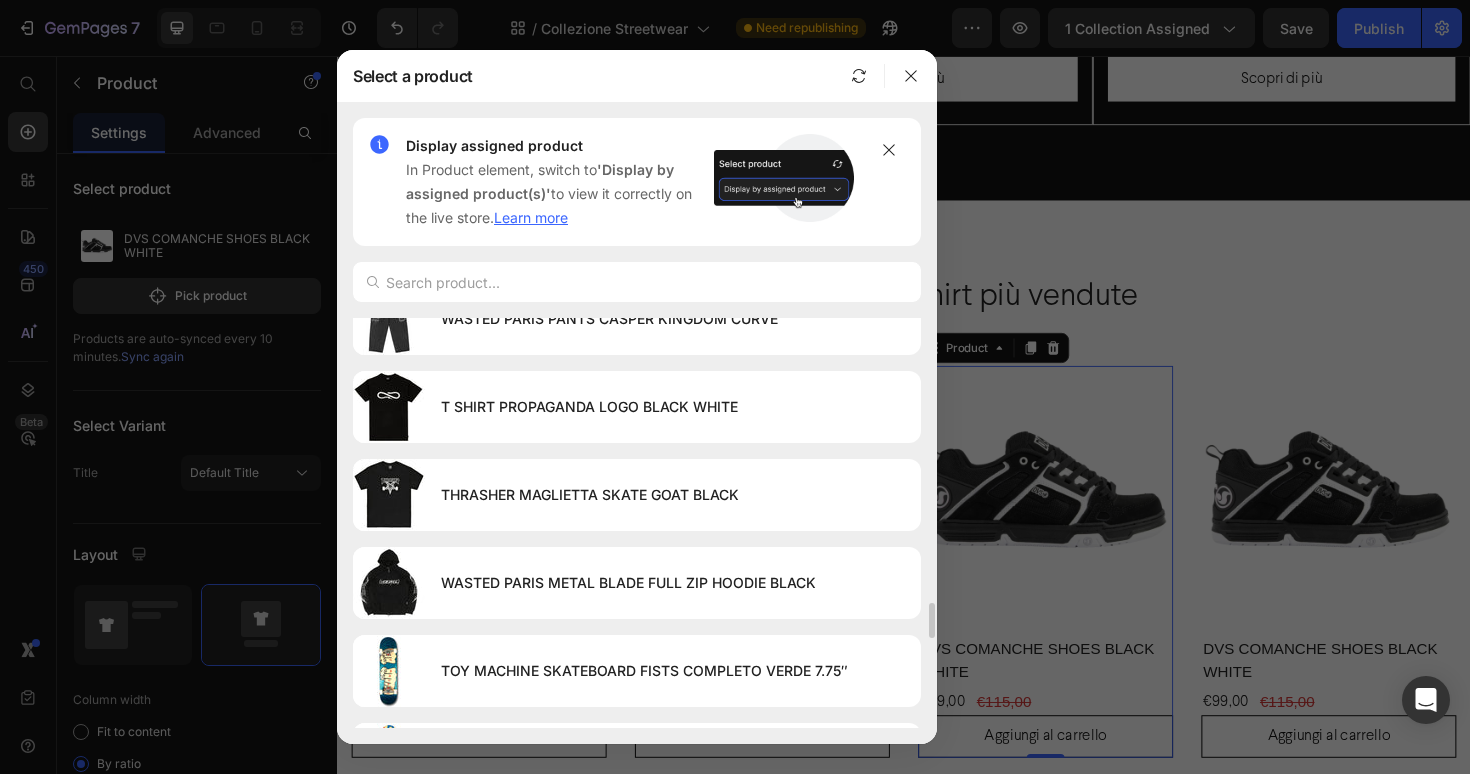 scroll, scrollTop: 3288, scrollLeft: 0, axis: vertical 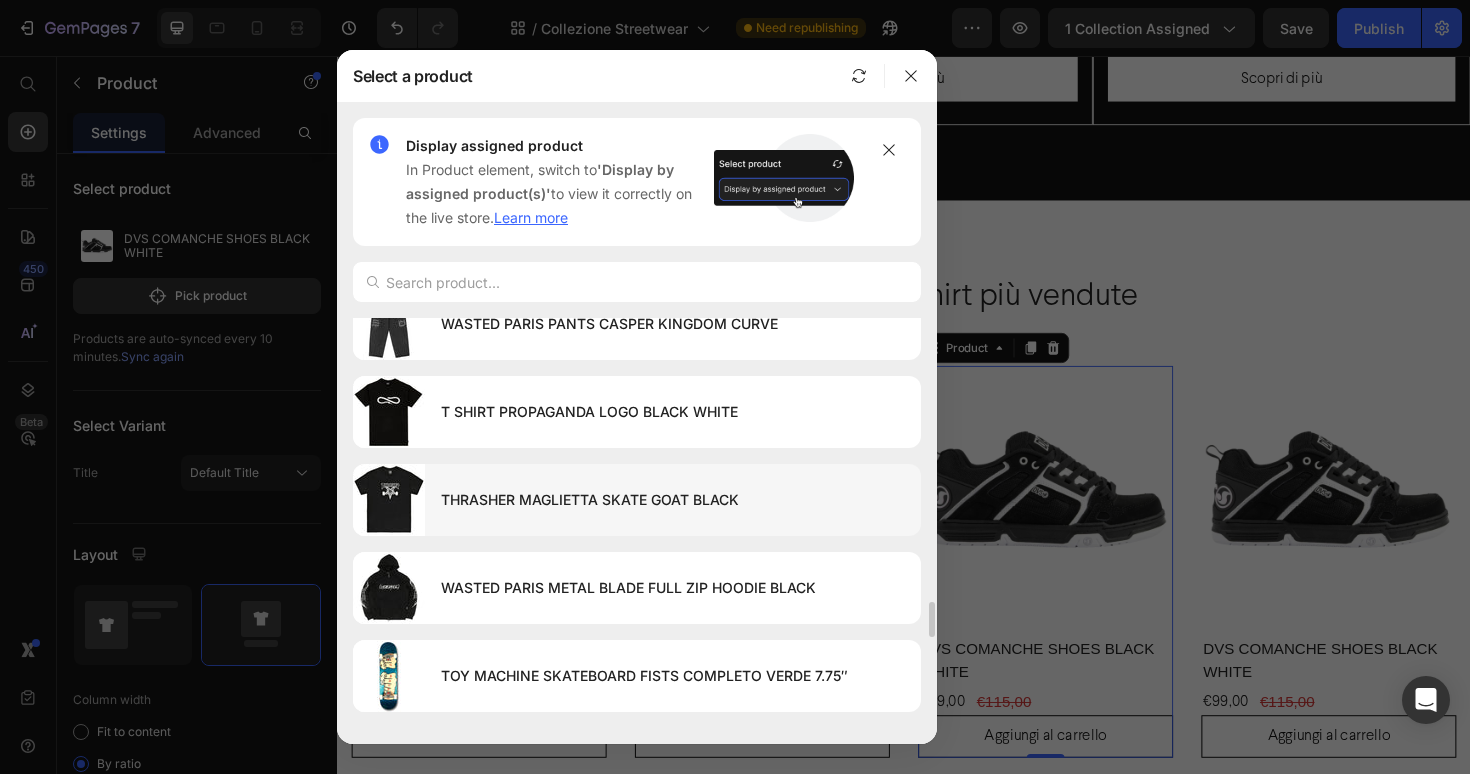 click on "THRASHER MAGLIETTA SKATE GOAT BLACK" at bounding box center [673, 500] 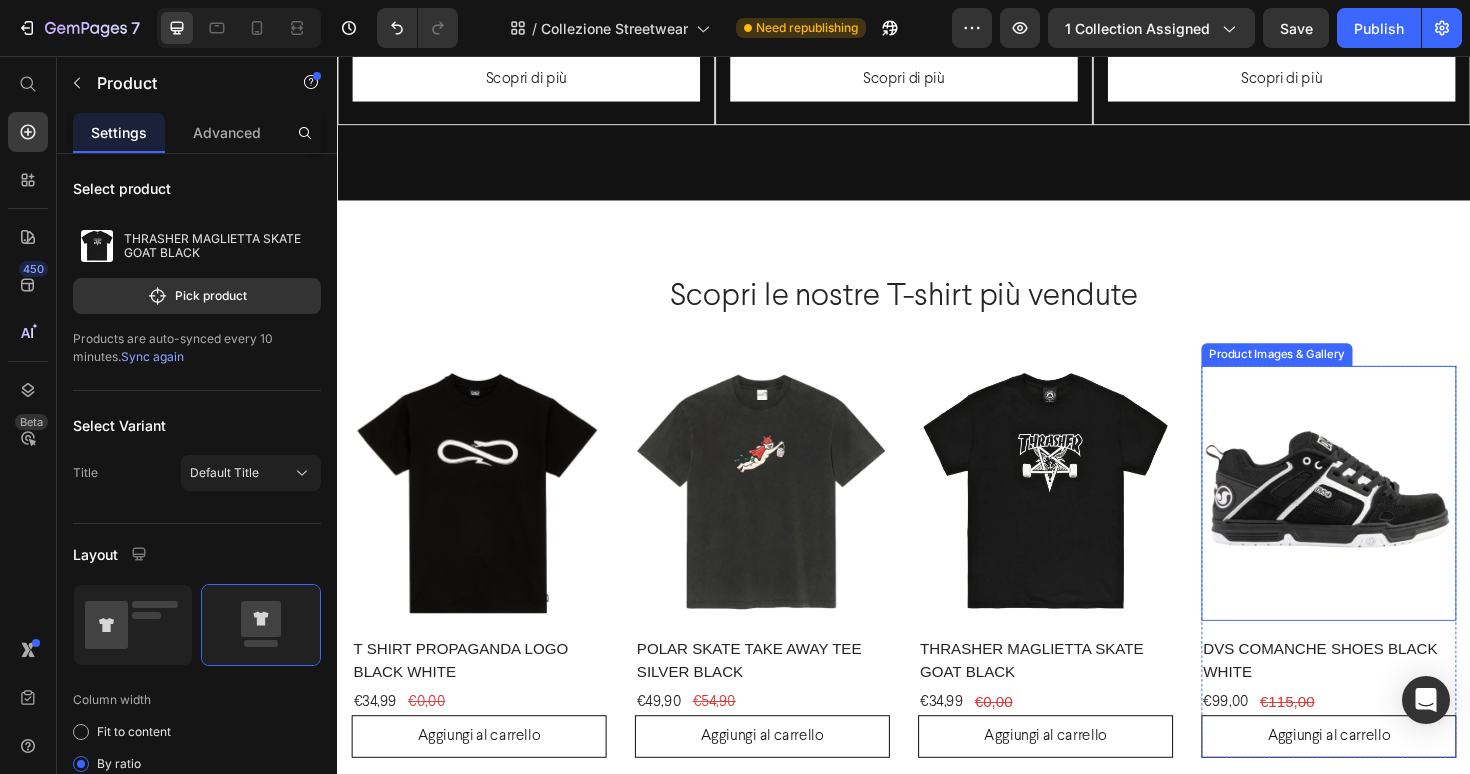 click at bounding box center (1387, 519) 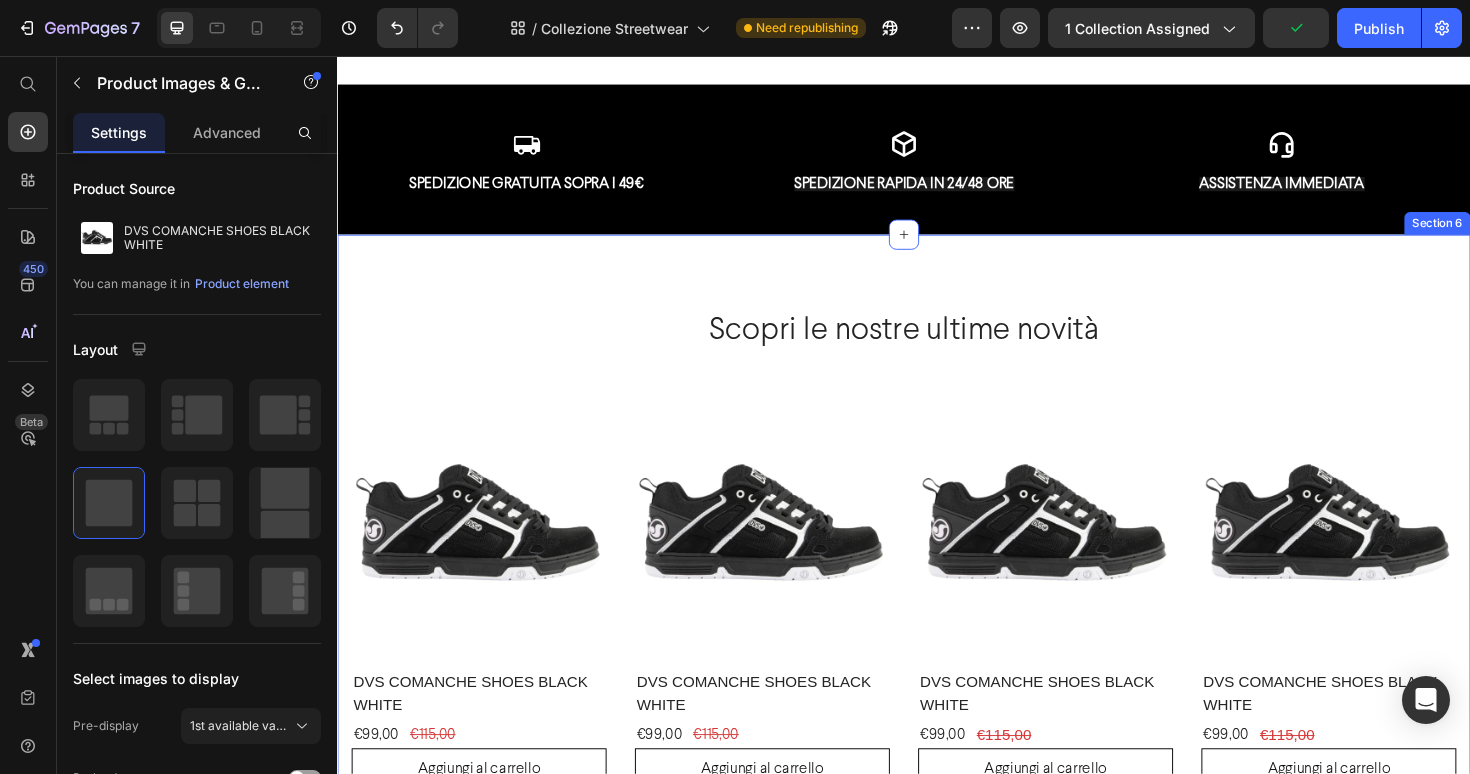 scroll, scrollTop: 3070, scrollLeft: 0, axis: vertical 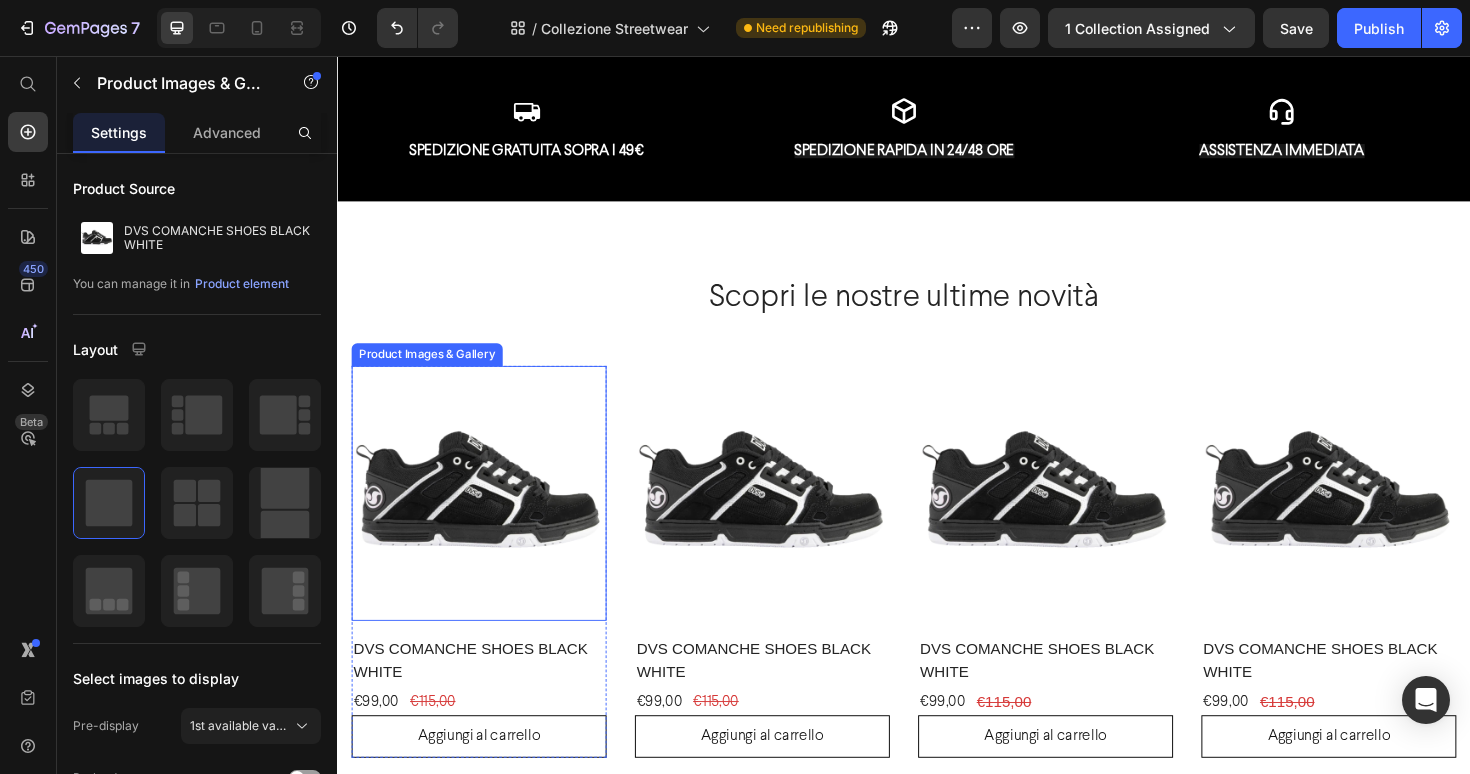 click at bounding box center (487, 519) 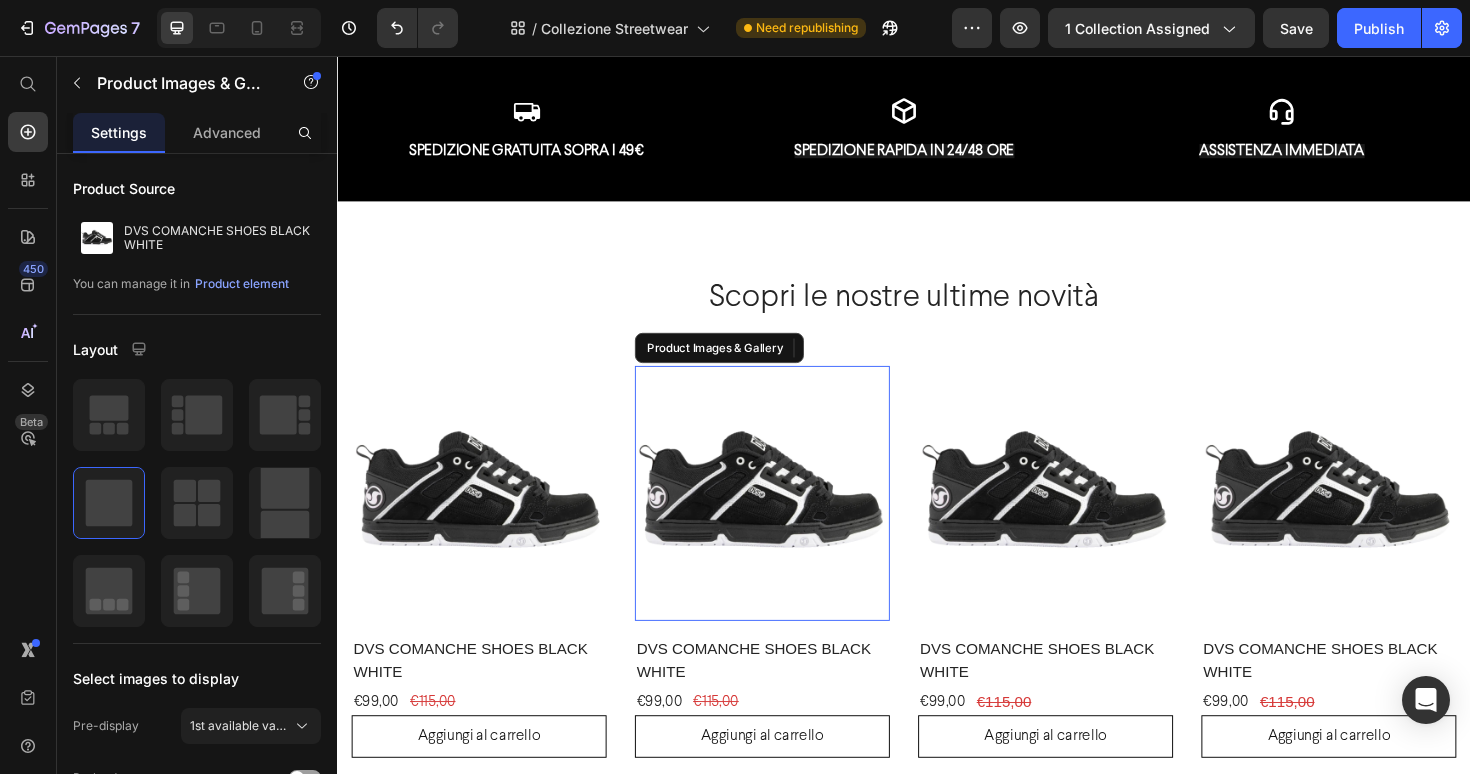 click at bounding box center (787, 519) 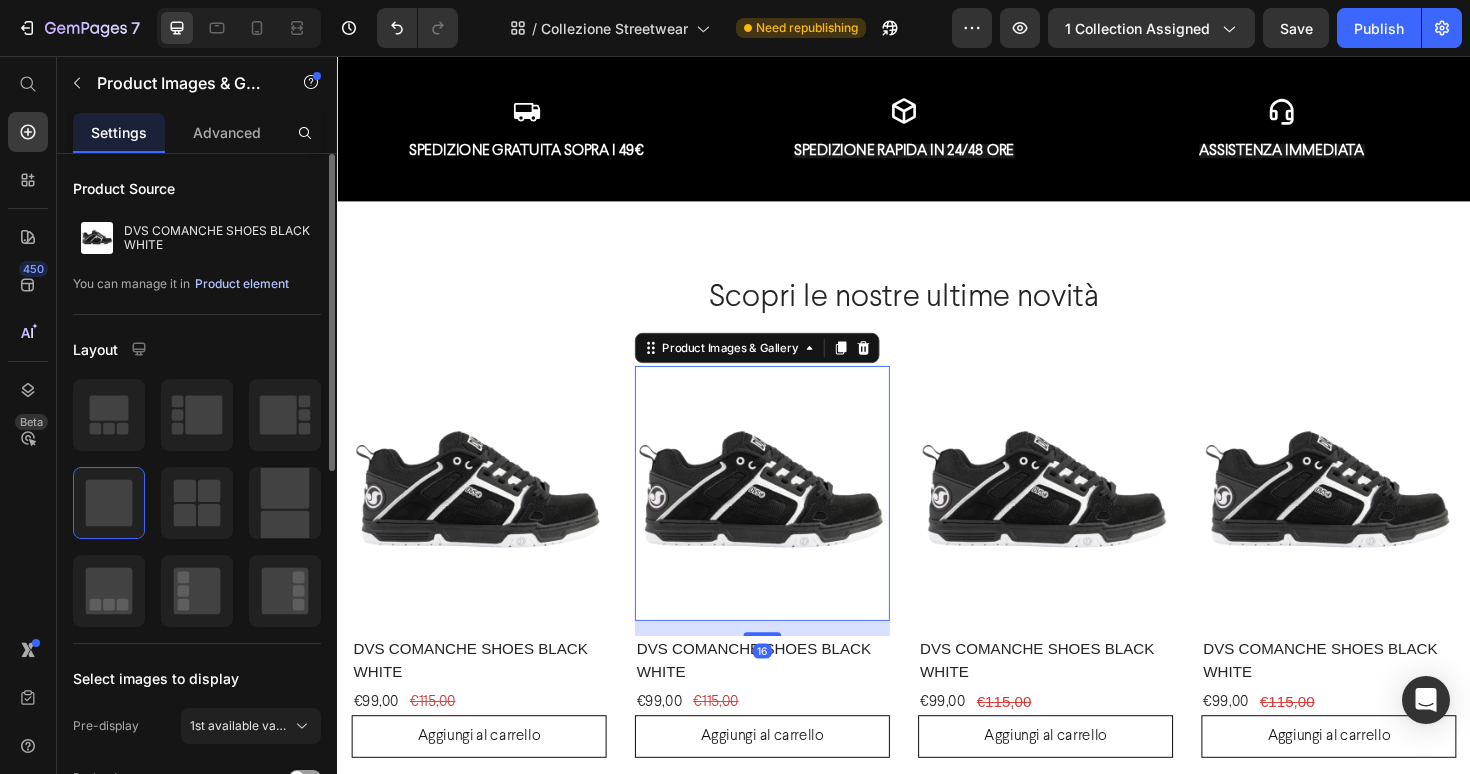 click on "Product element" at bounding box center [242, 284] 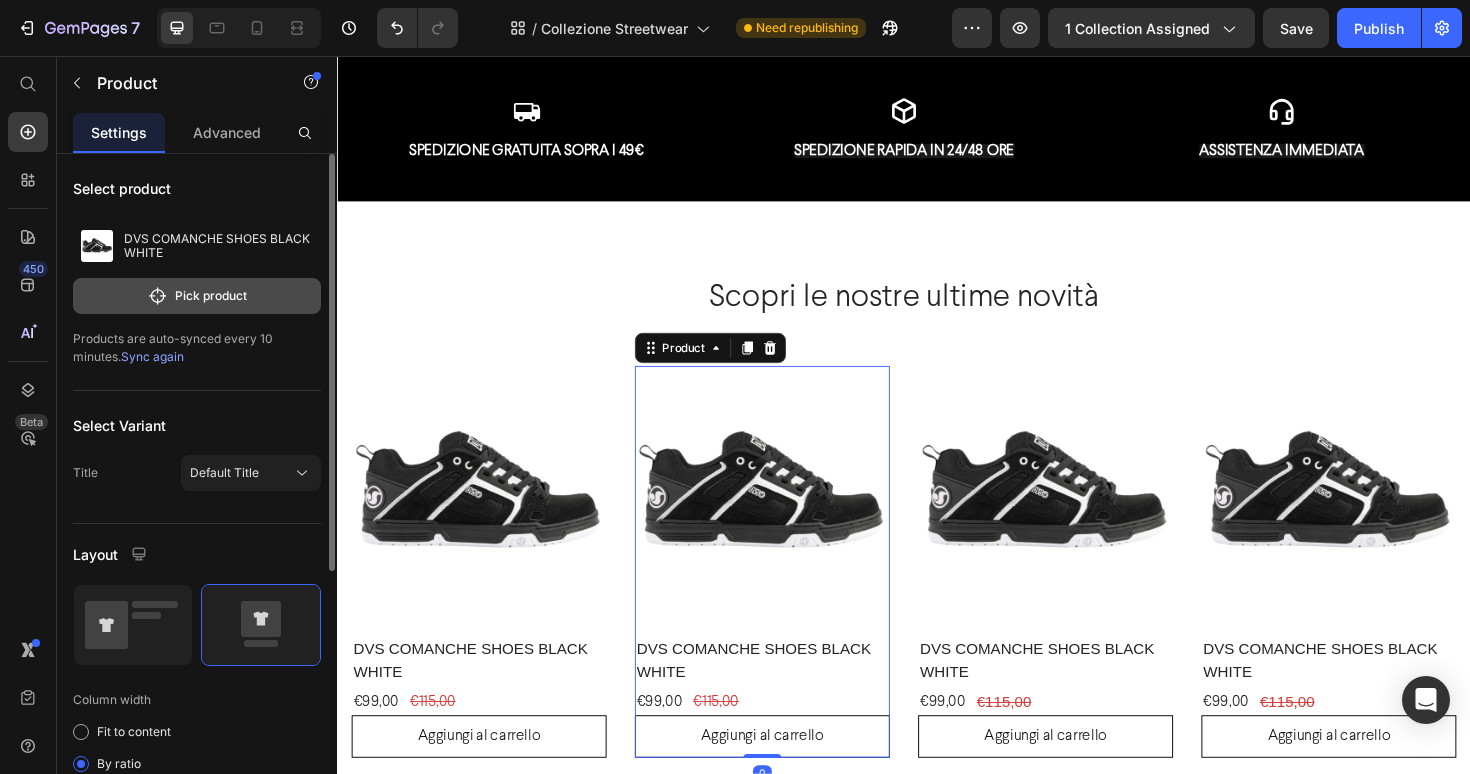 click on "Pick product" 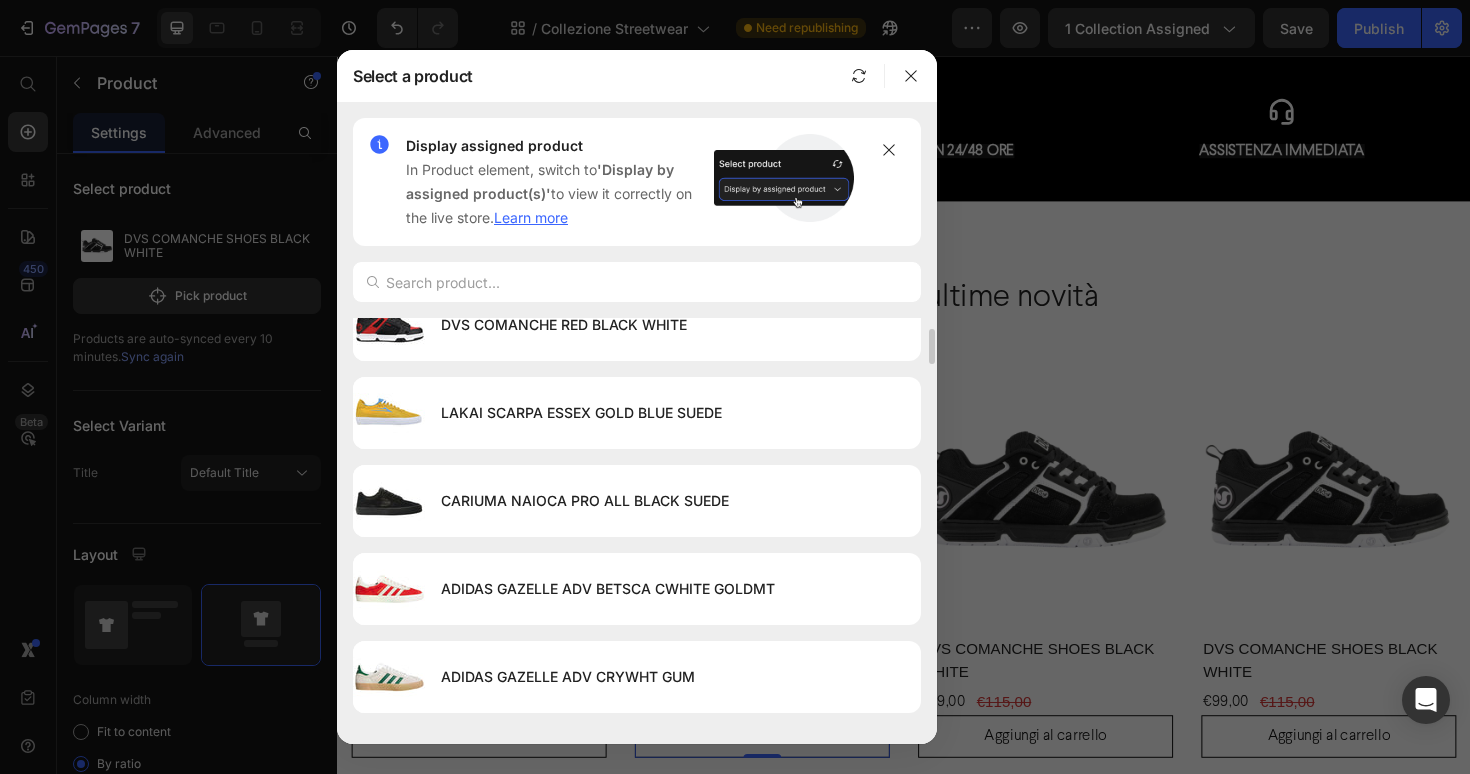 scroll, scrollTop: 120, scrollLeft: 0, axis: vertical 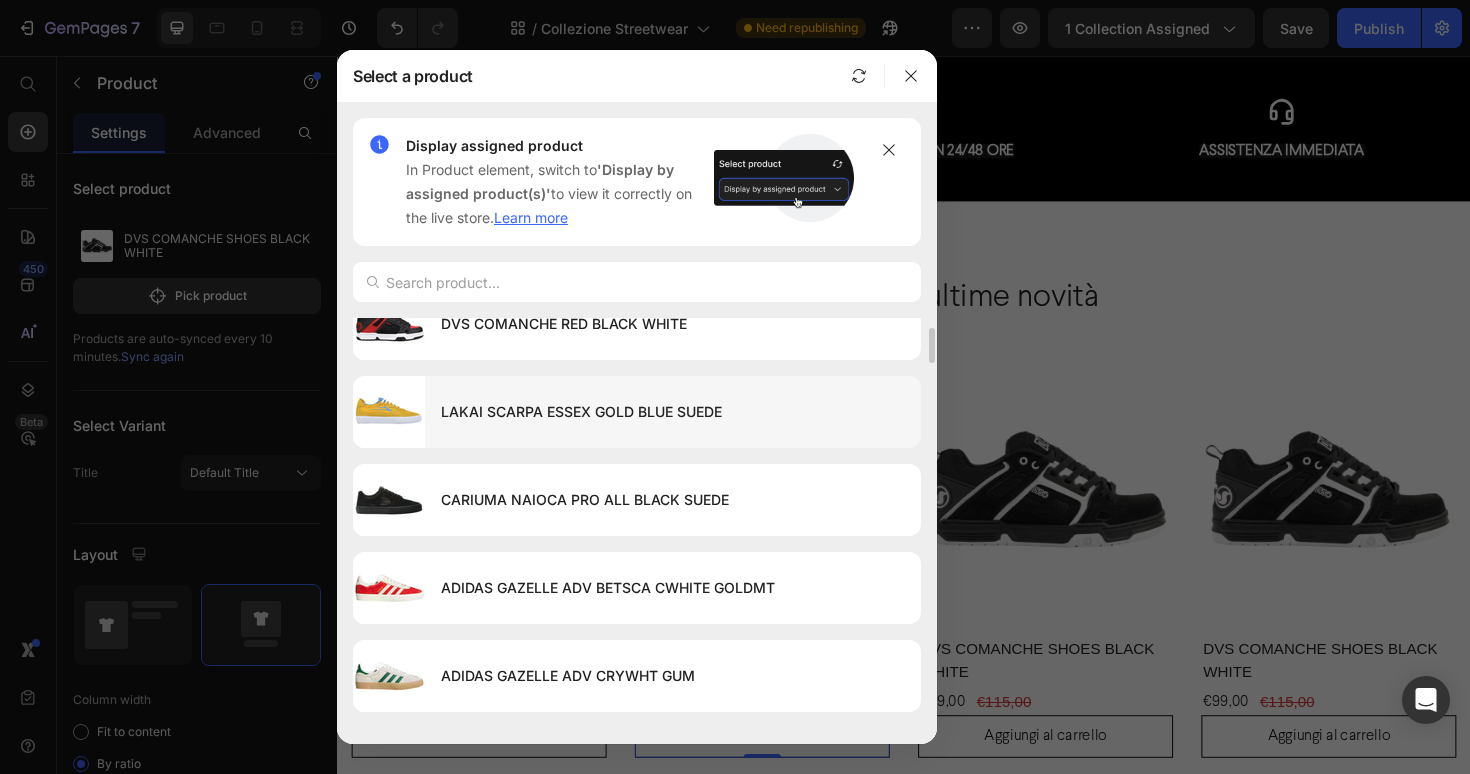 click on "LAKAI SCARPA ESSEX GOLD BLUE SUEDE" at bounding box center (673, 412) 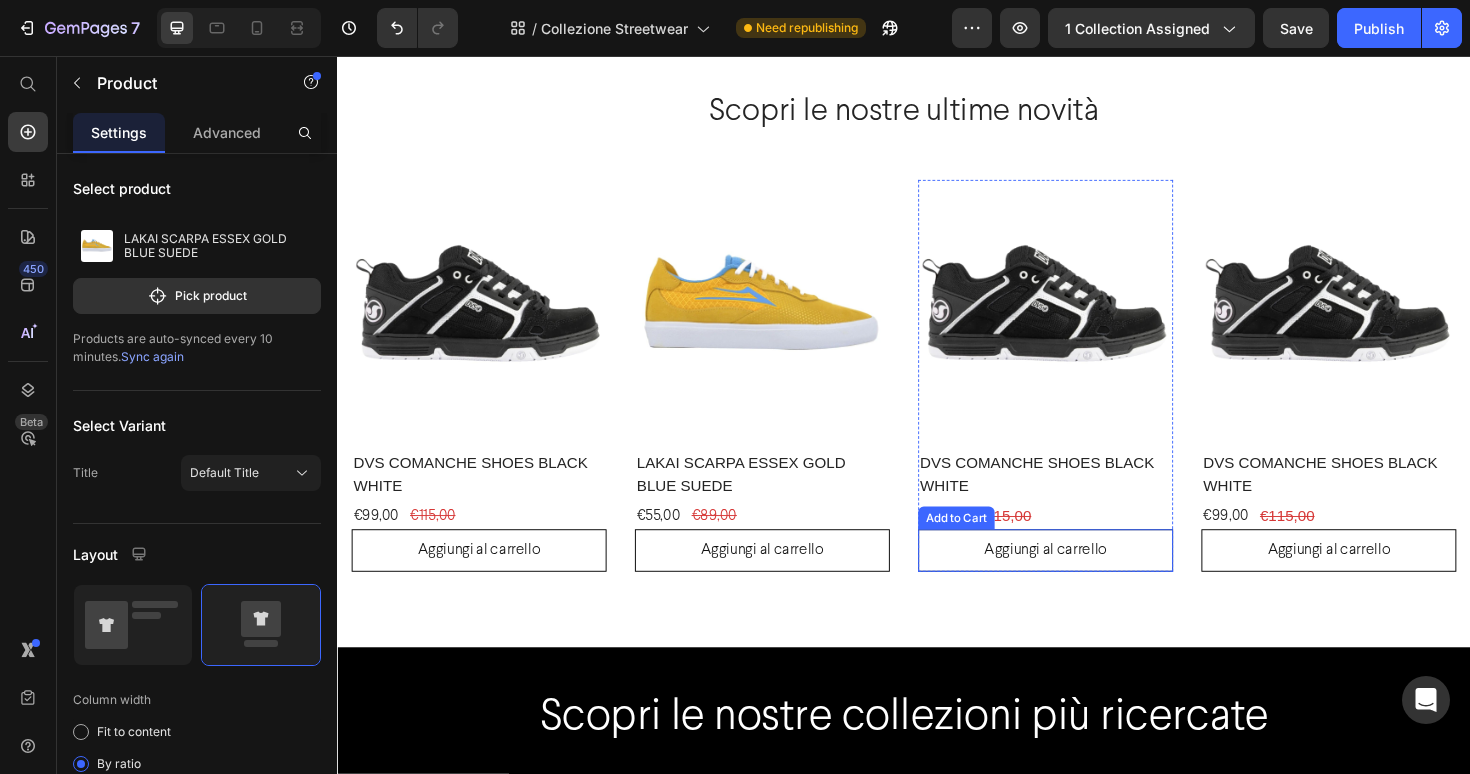 scroll, scrollTop: 3077, scrollLeft: 0, axis: vertical 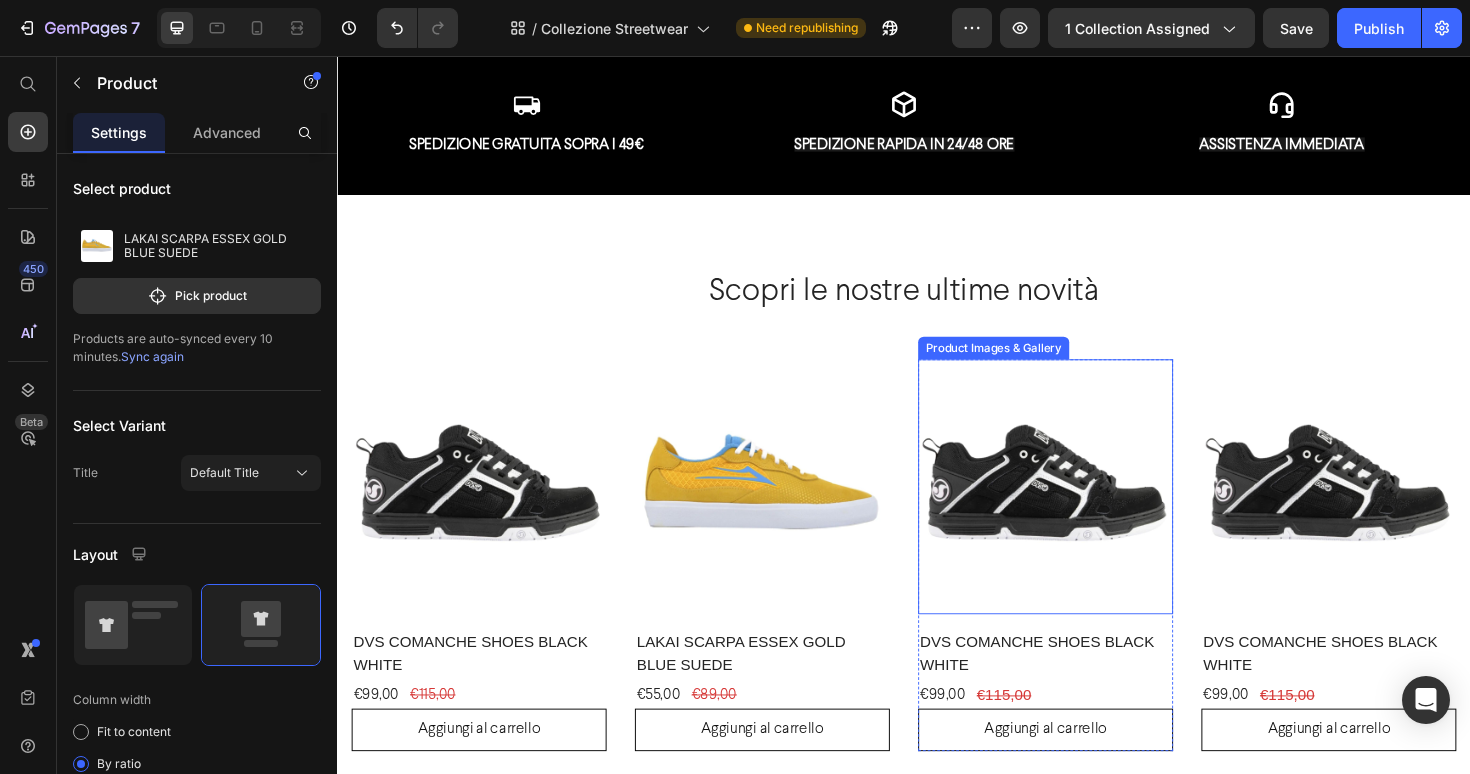 click at bounding box center (1087, 512) 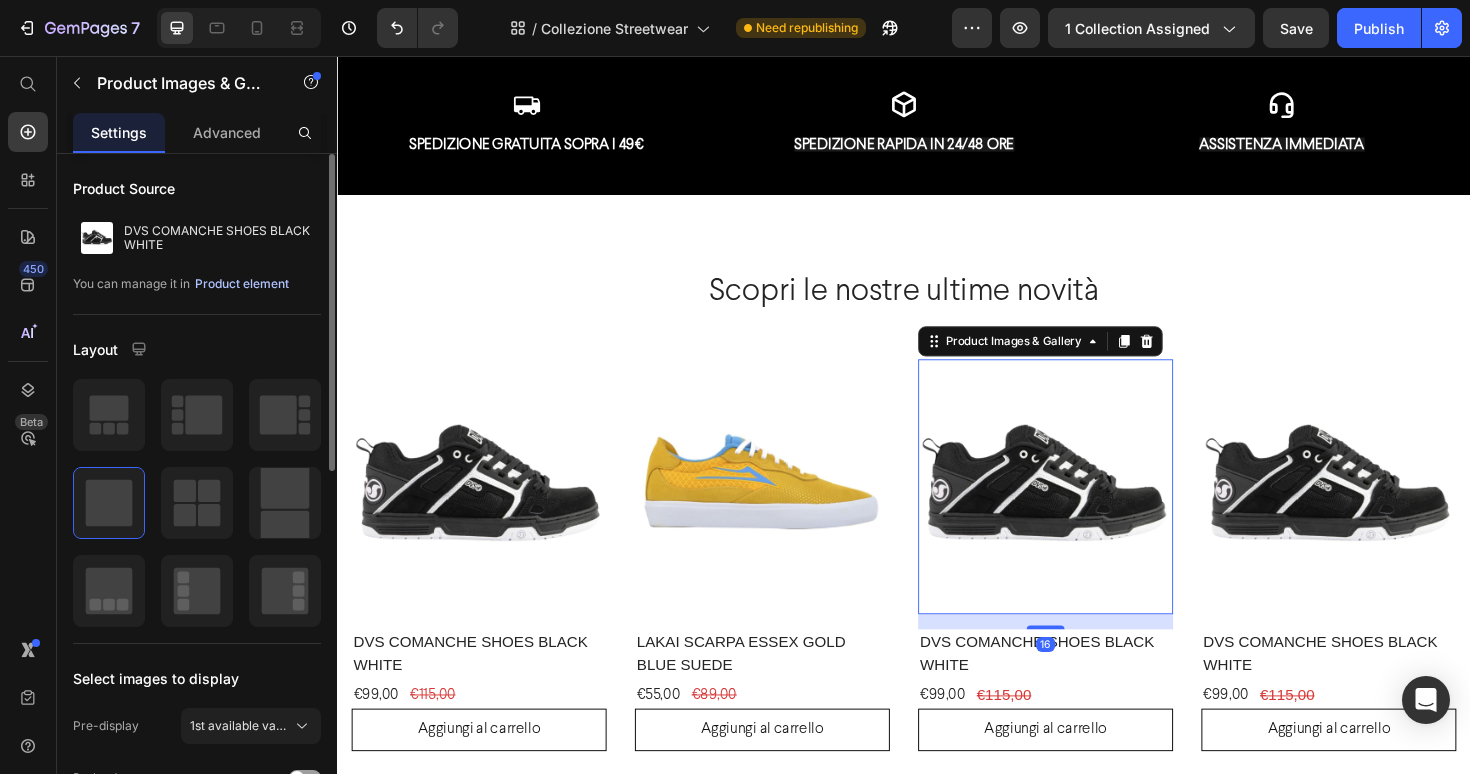 click on "Product element" at bounding box center (242, 284) 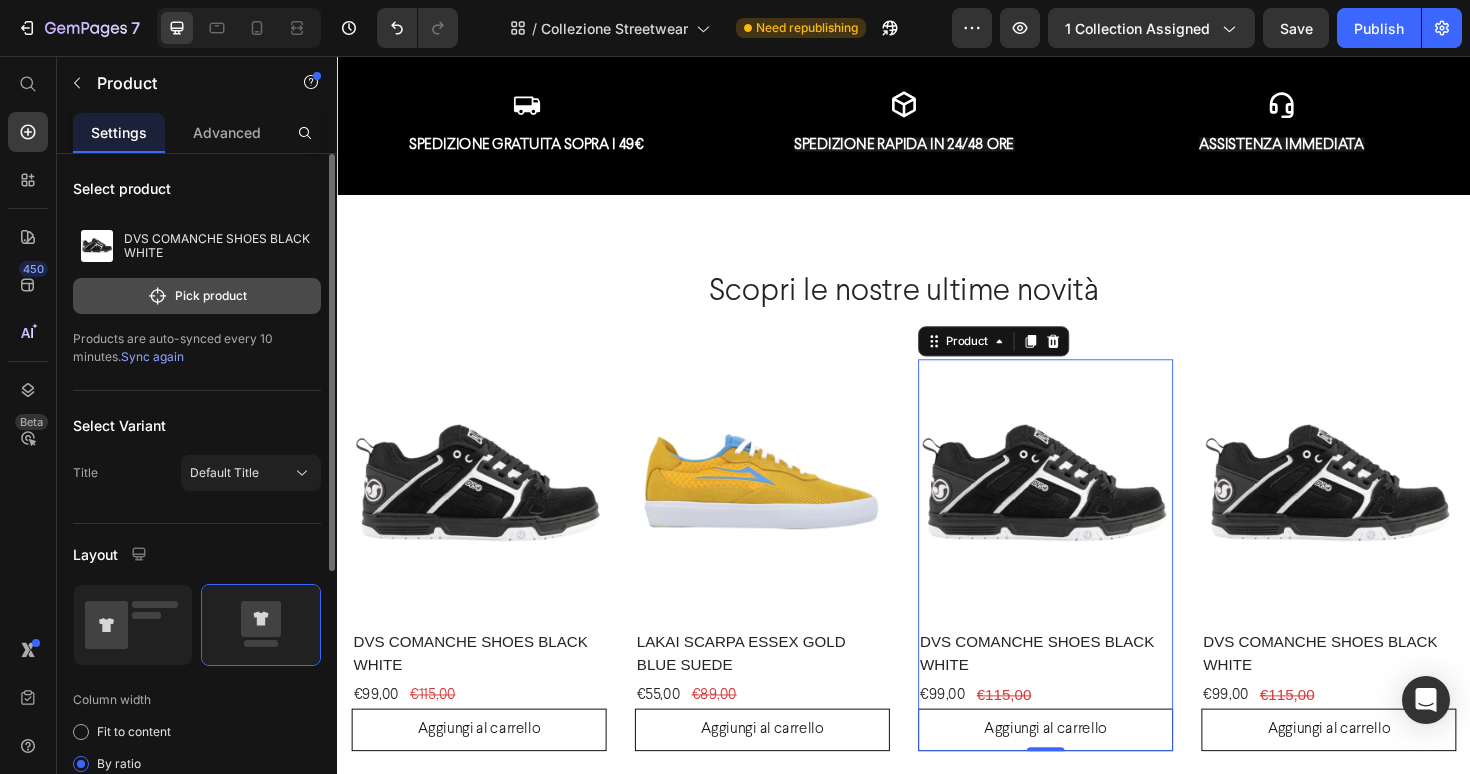 click on "Pick product" 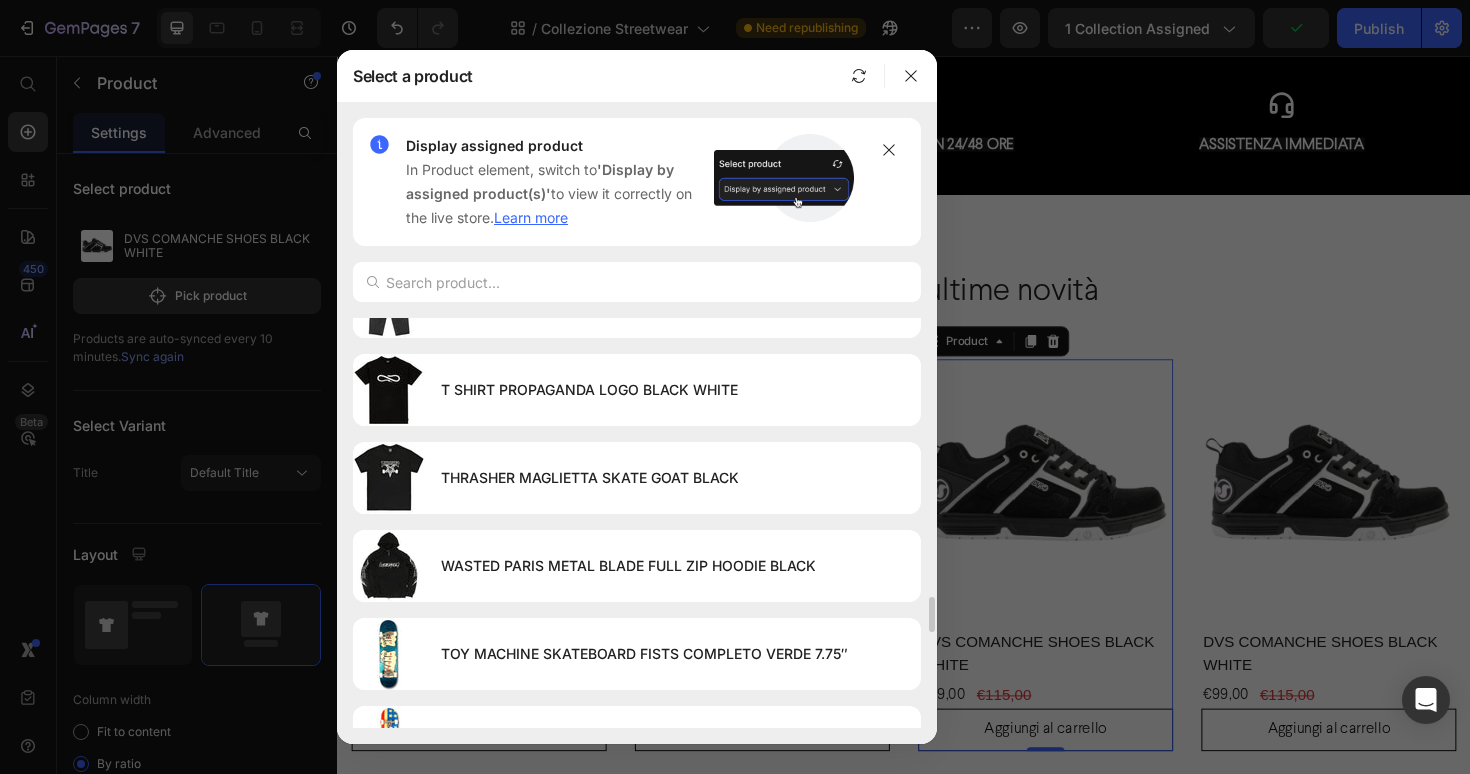 scroll, scrollTop: 3303, scrollLeft: 0, axis: vertical 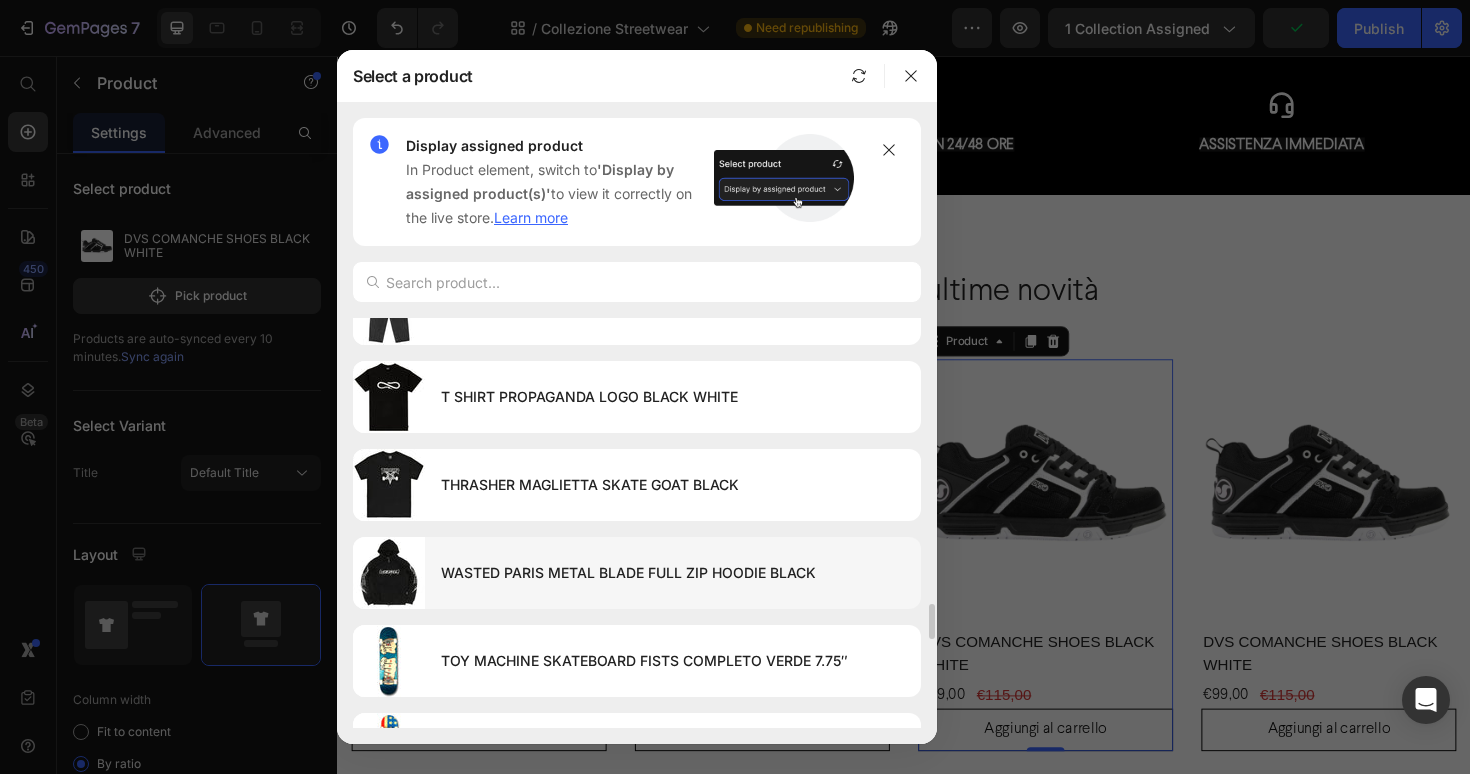 click on "WASTED PARIS METAL BLADE FULL ZIP HOODIE BLACK" at bounding box center (673, 573) 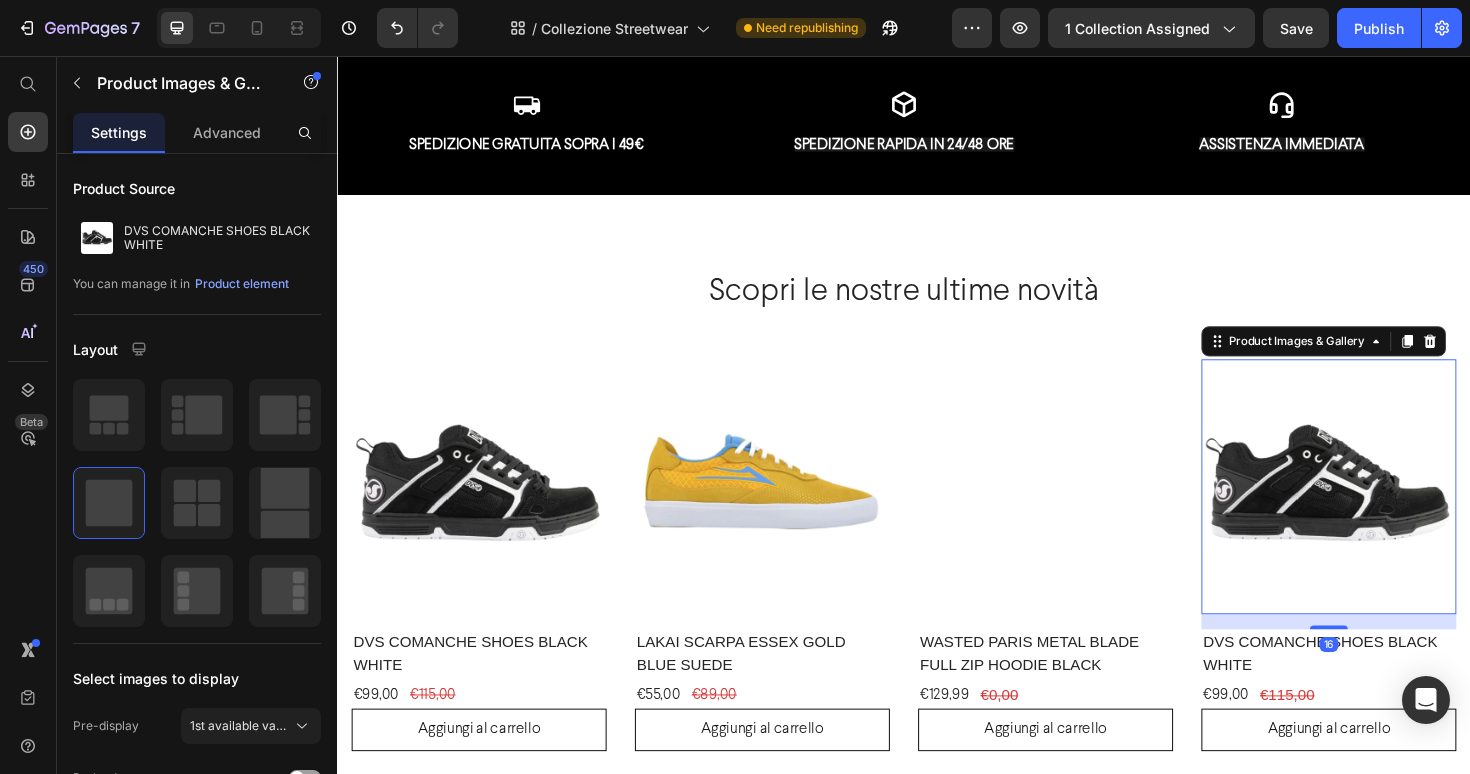 click at bounding box center (1387, 512) 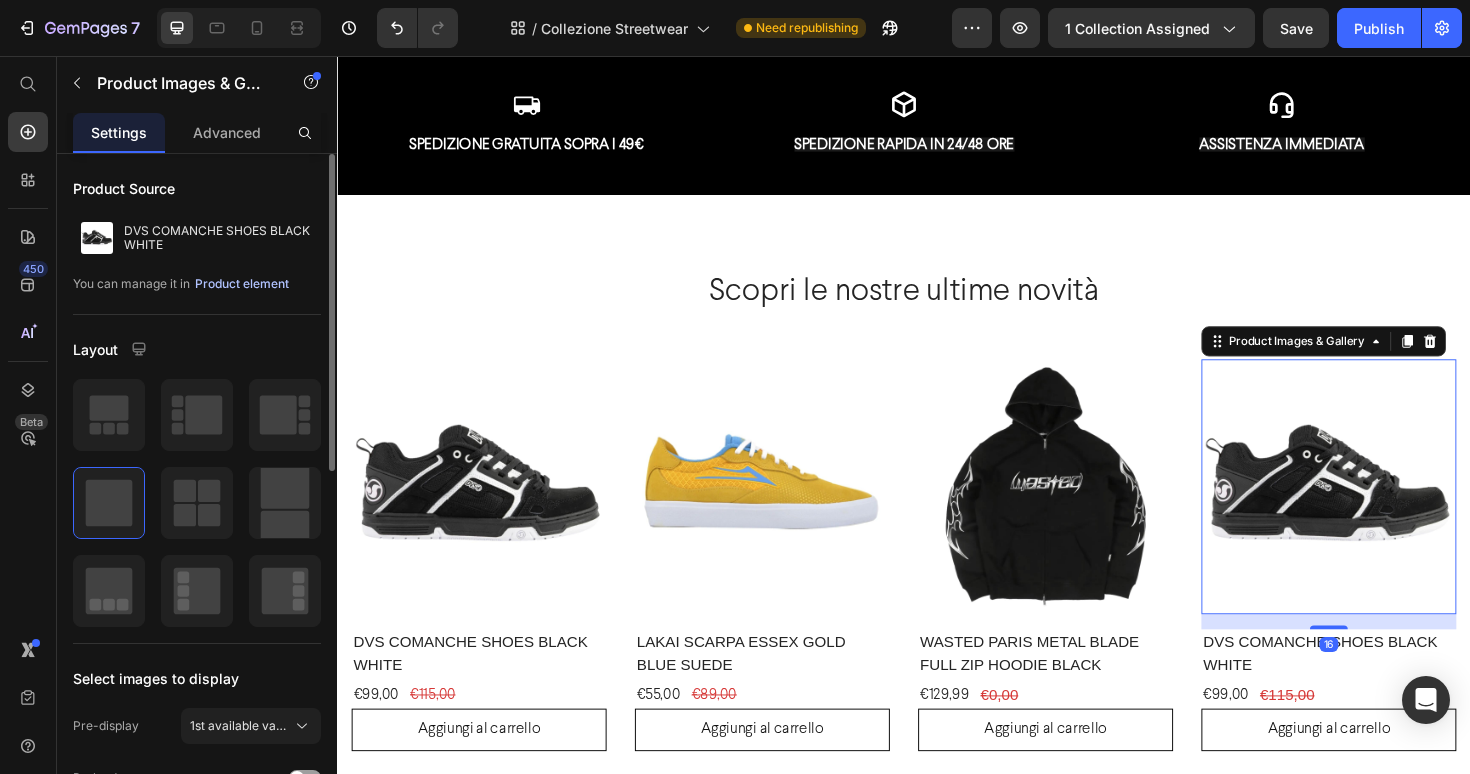 click on "Product element" at bounding box center (242, 284) 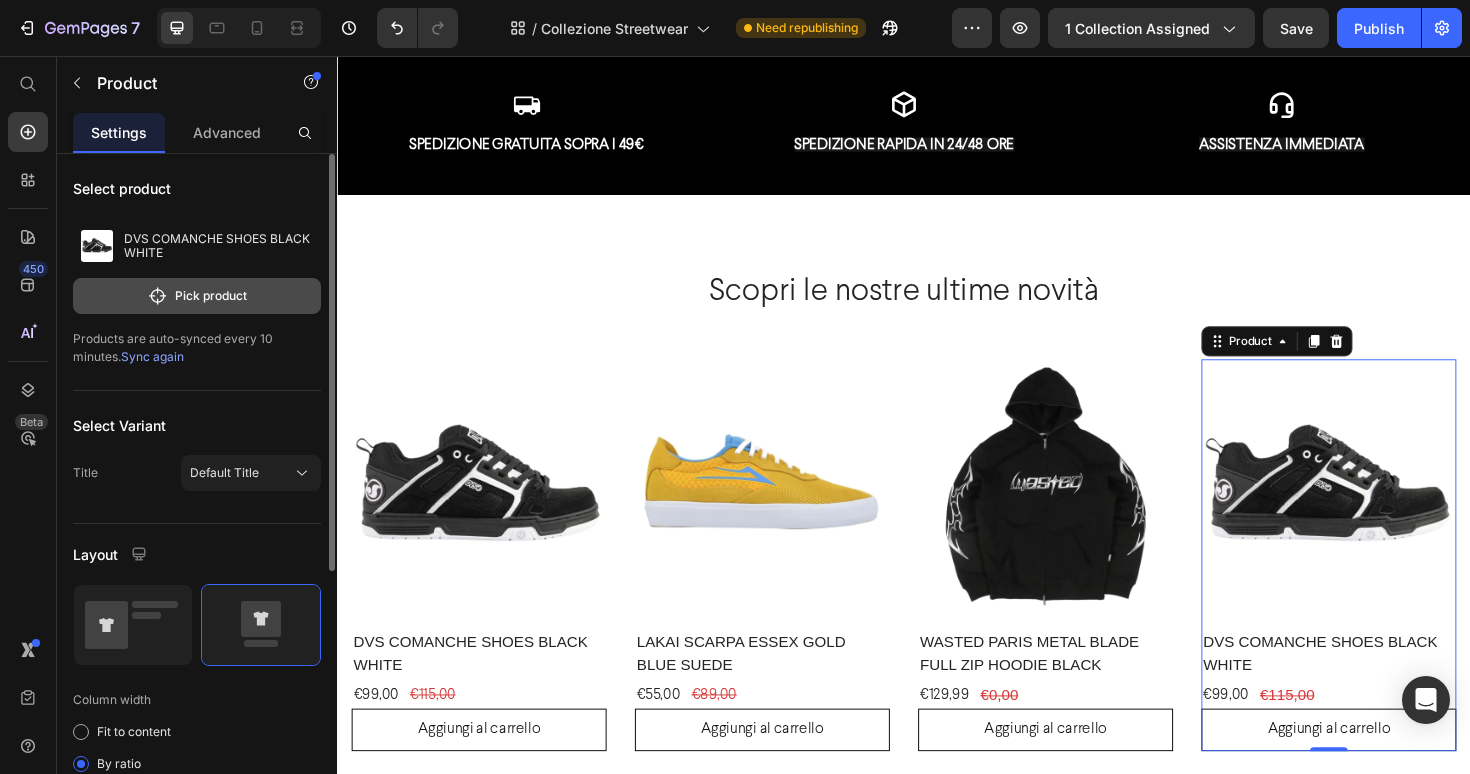 click on "Pick product" at bounding box center [197, 296] 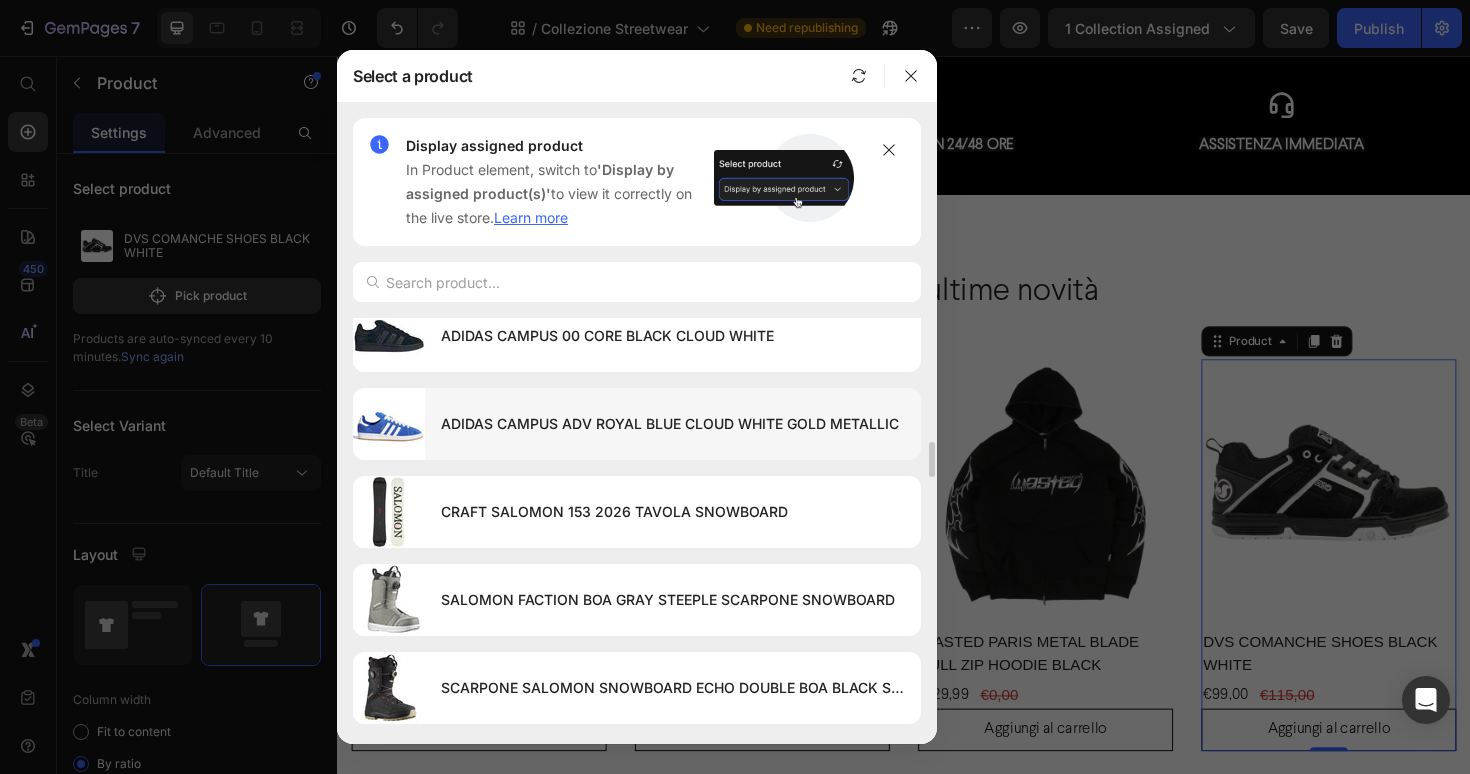 scroll, scrollTop: 1430, scrollLeft: 0, axis: vertical 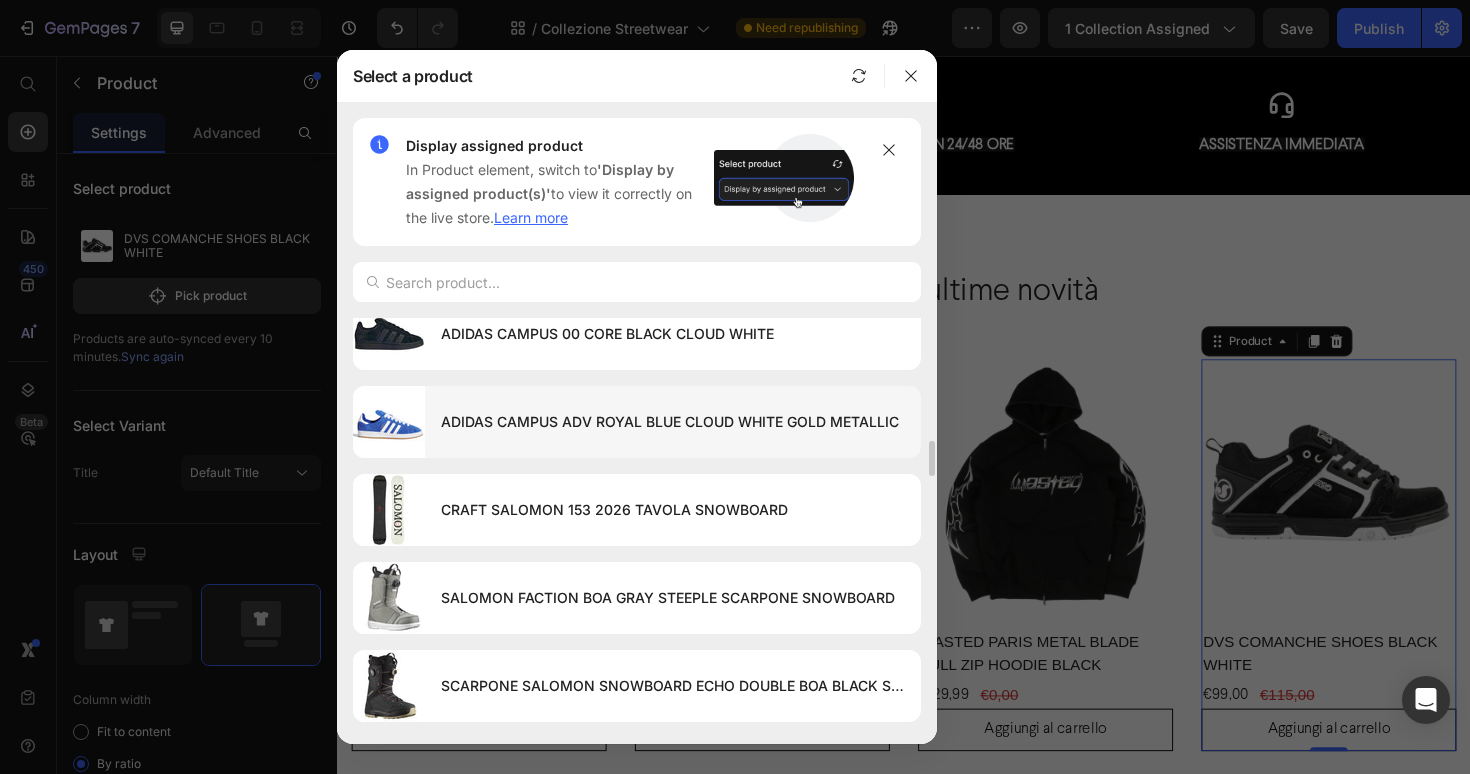 click on "ADIDAS CAMPUS ADV ROYAL BLUE CLOUD WHITE GOLD METALLIC" at bounding box center (673, 422) 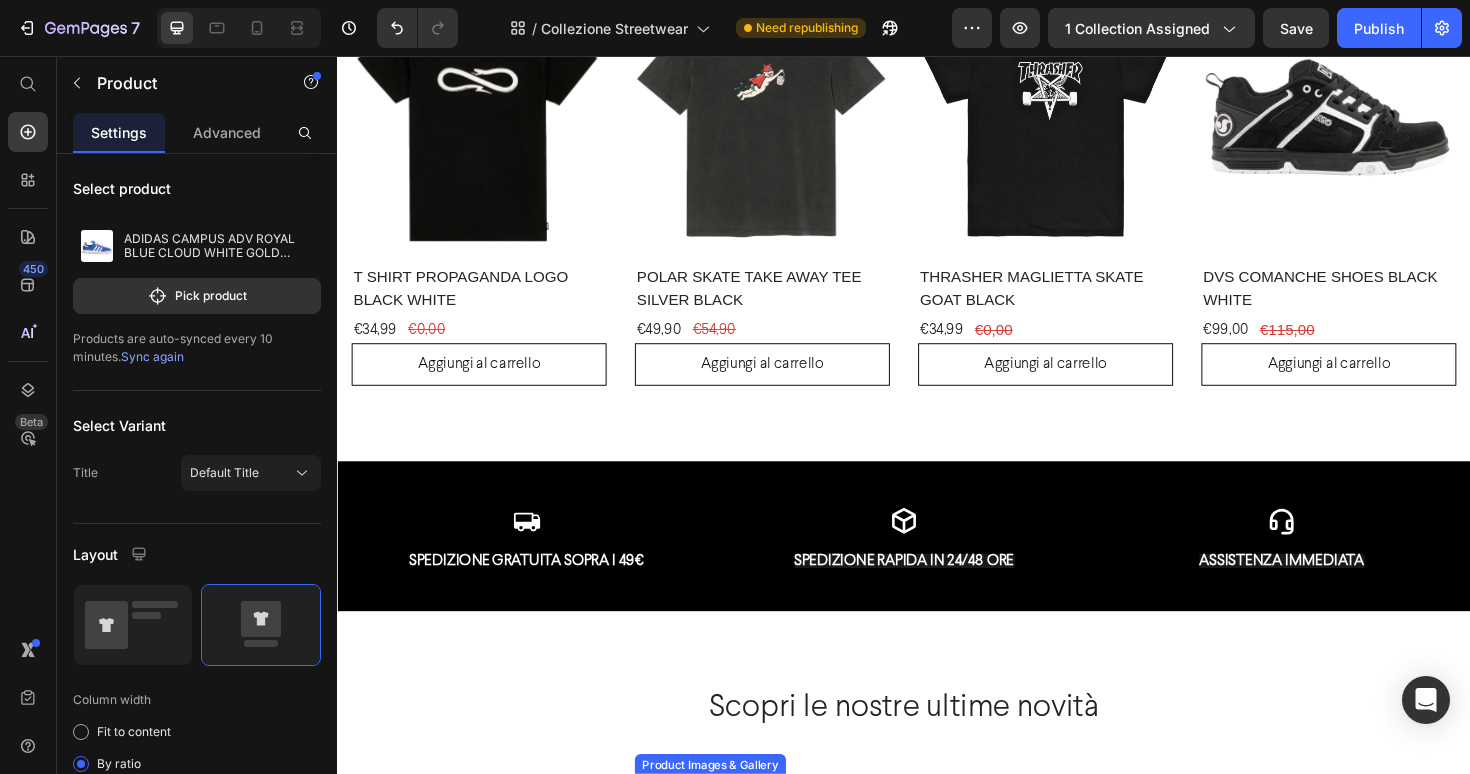 scroll, scrollTop: 3108, scrollLeft: 0, axis: vertical 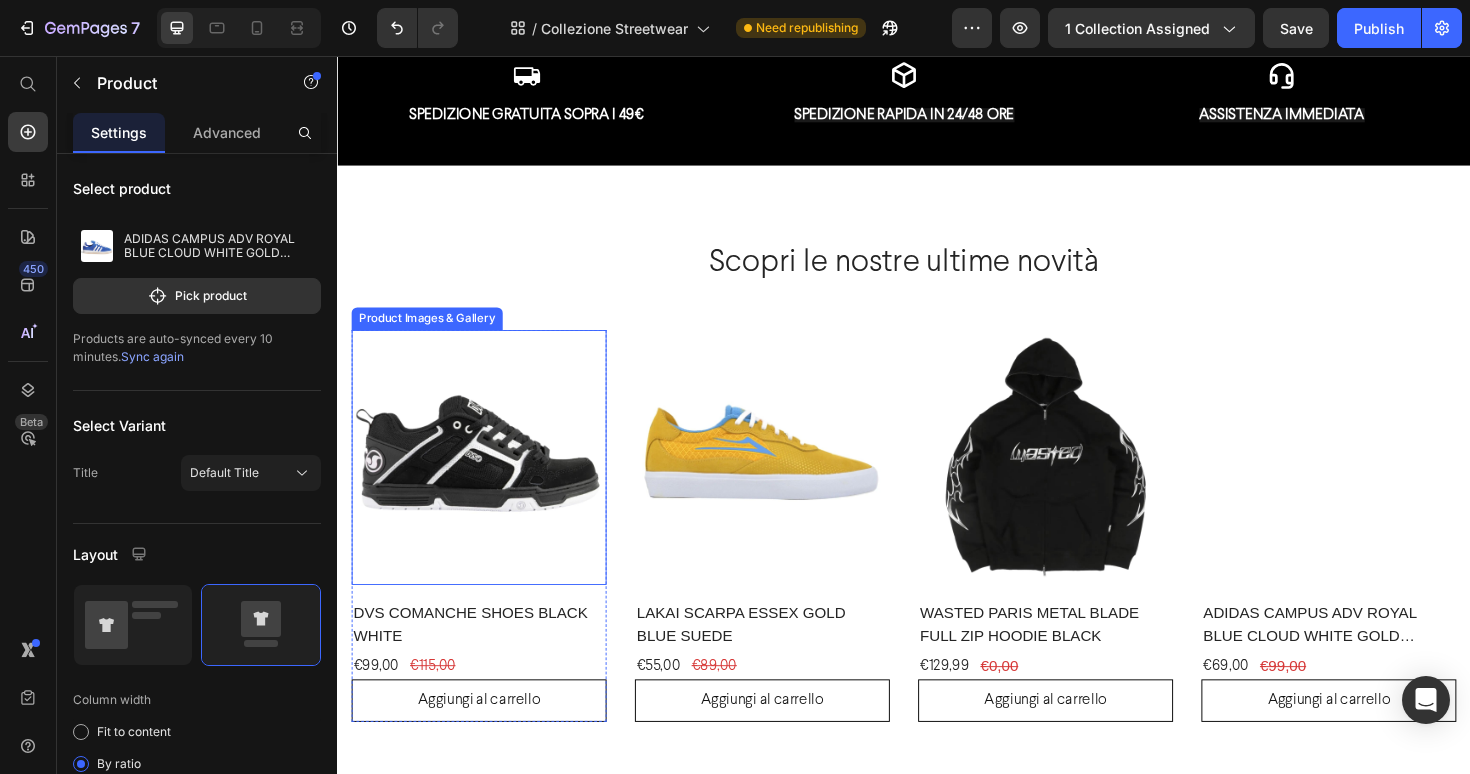 click at bounding box center [487, 481] 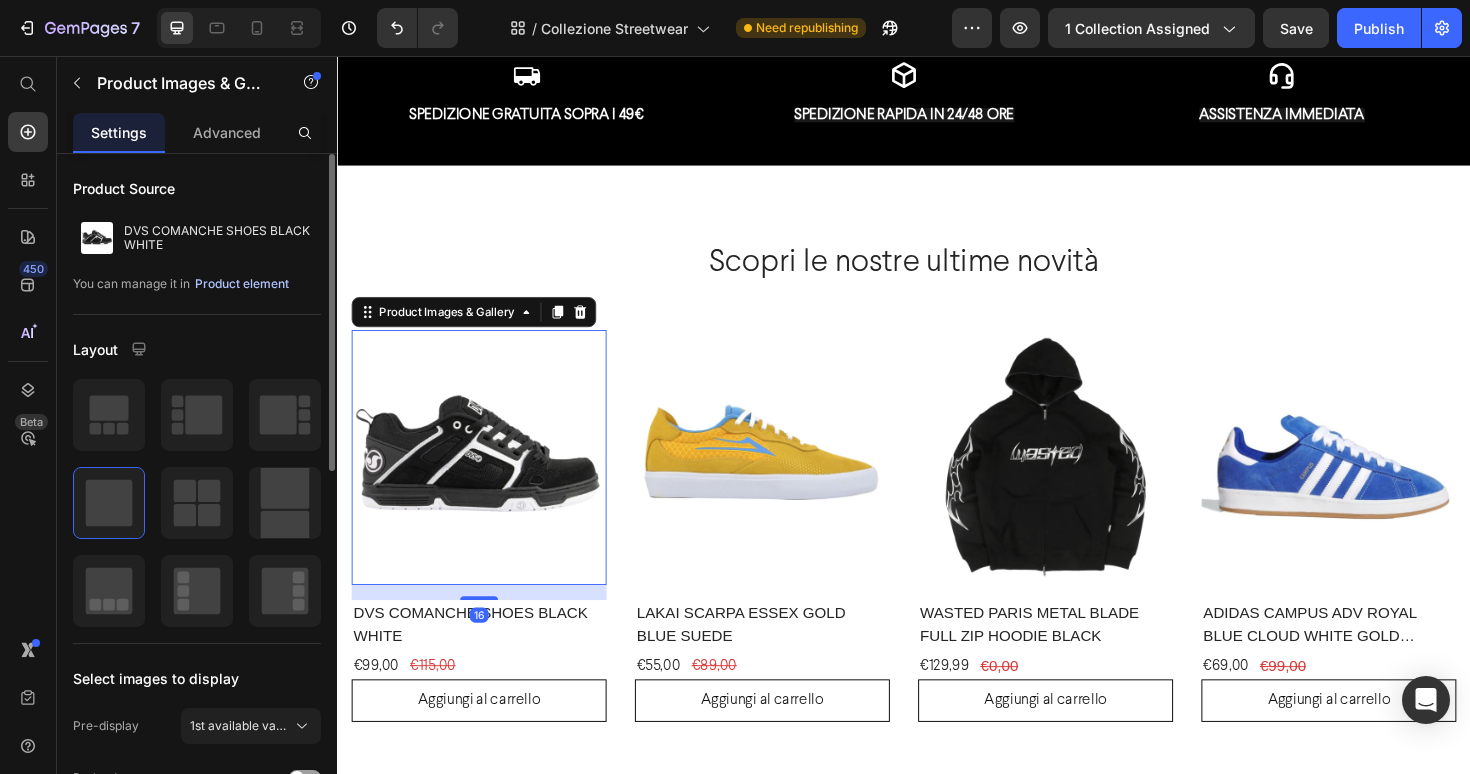 click on "Product element" at bounding box center [242, 284] 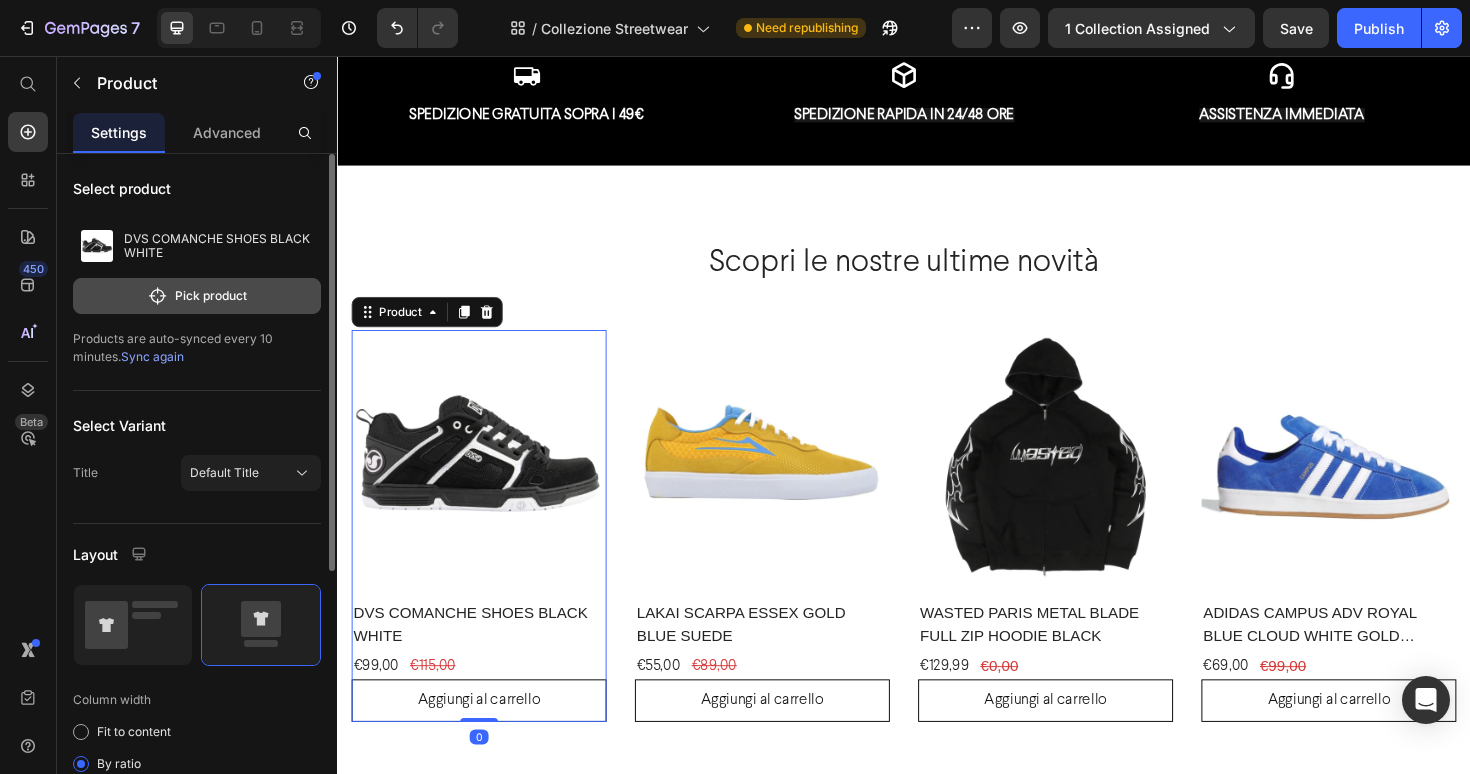 click on "Pick product" 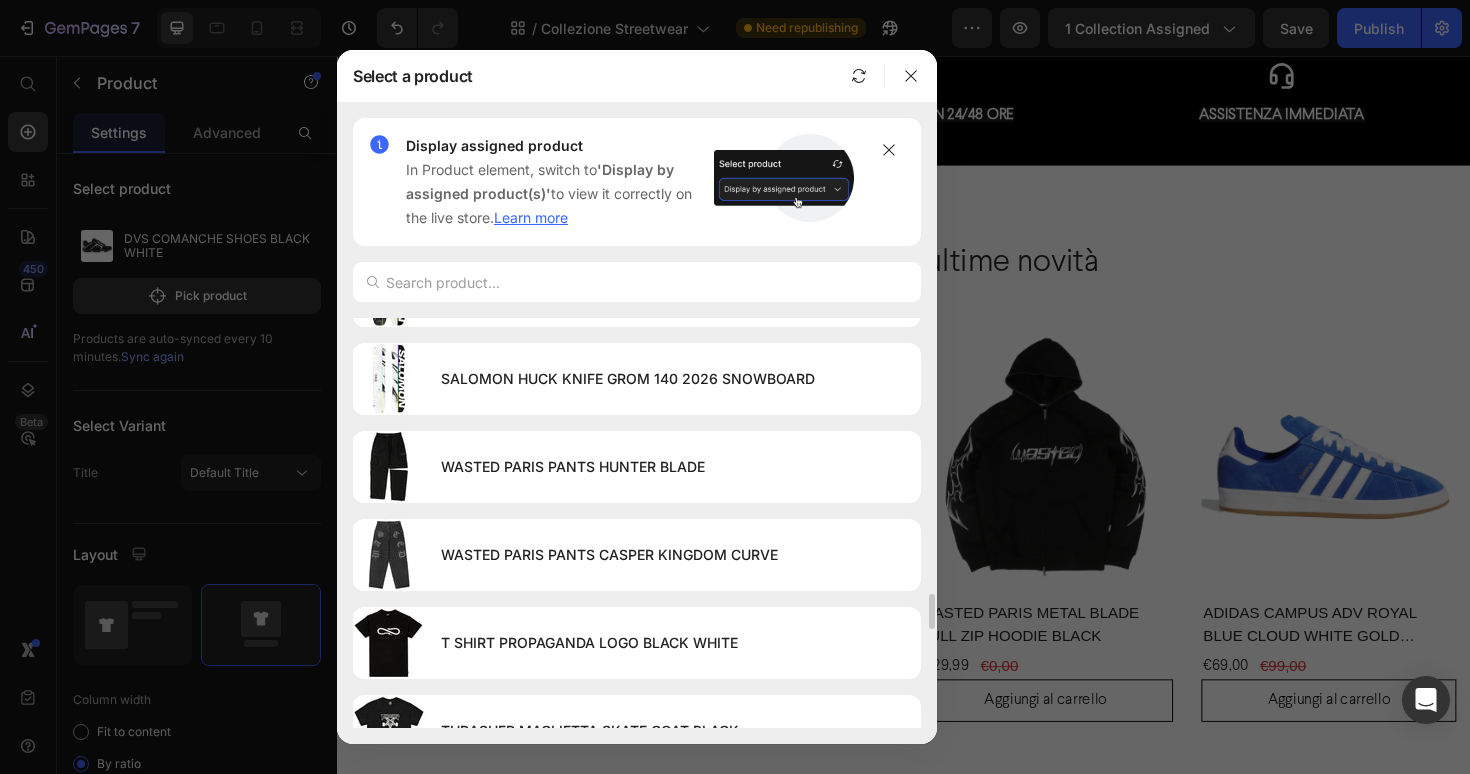 scroll, scrollTop: 3153, scrollLeft: 0, axis: vertical 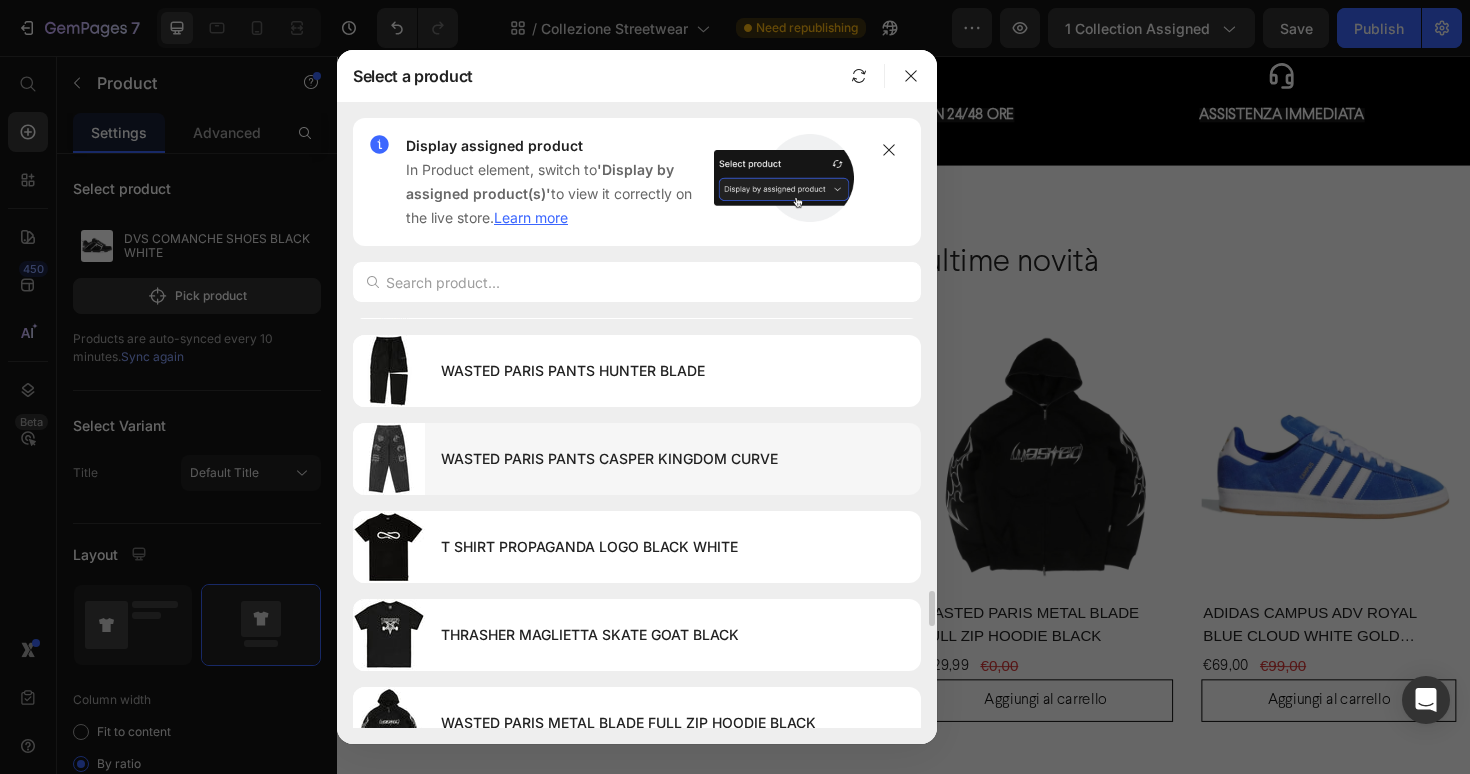 click on "WASTED PARIS PANTS CASPER KINGDOM CURVE" at bounding box center (673, 459) 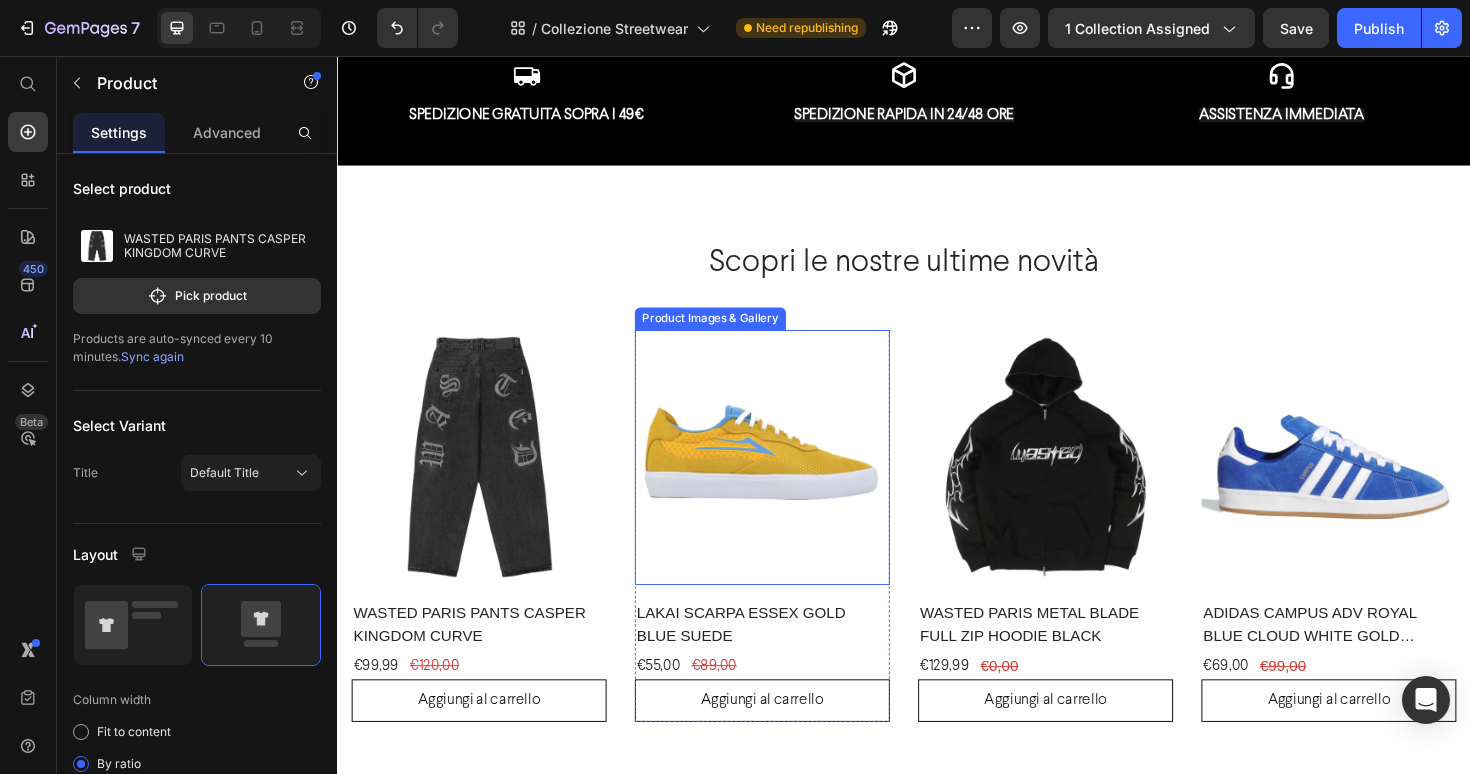 click at bounding box center (787, 481) 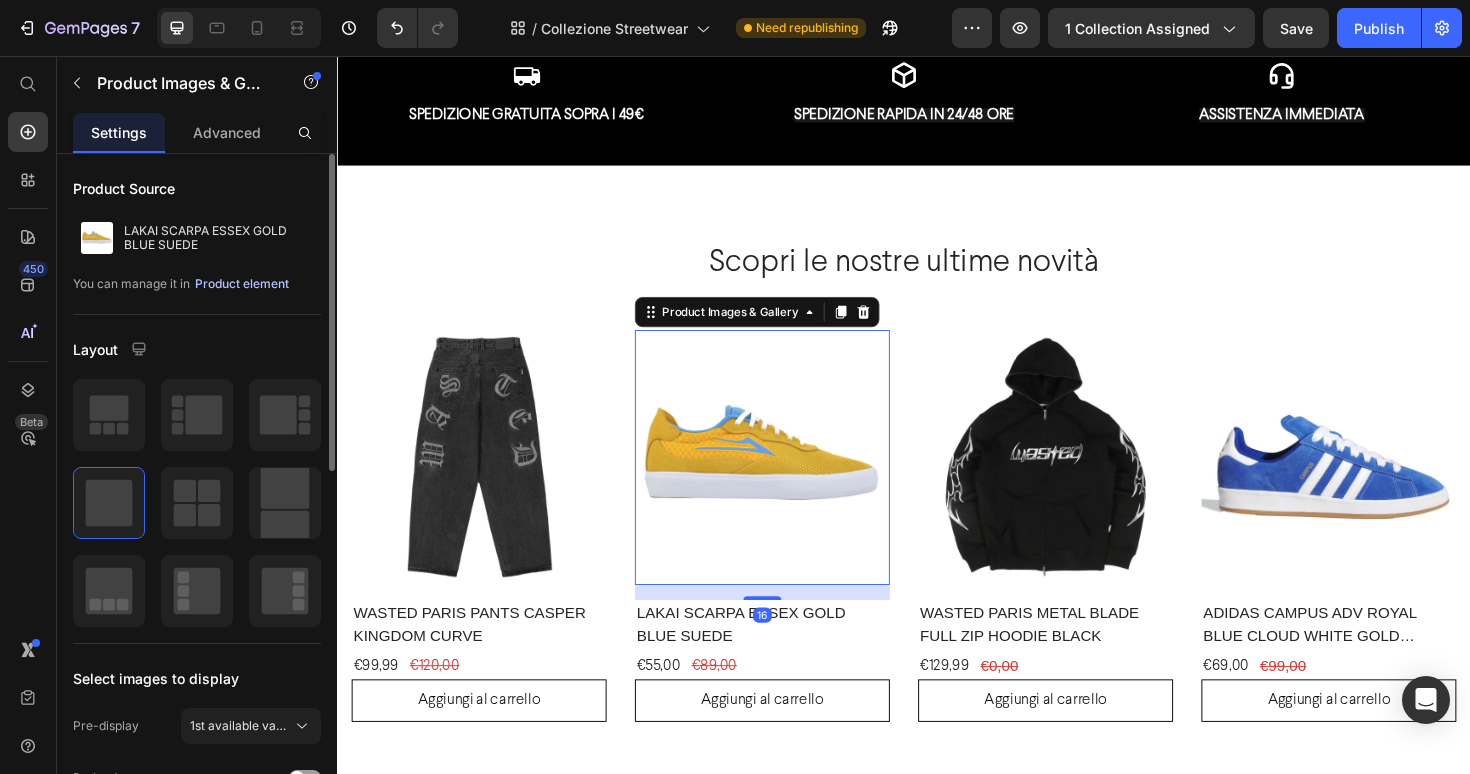 click on "Product element" at bounding box center [242, 284] 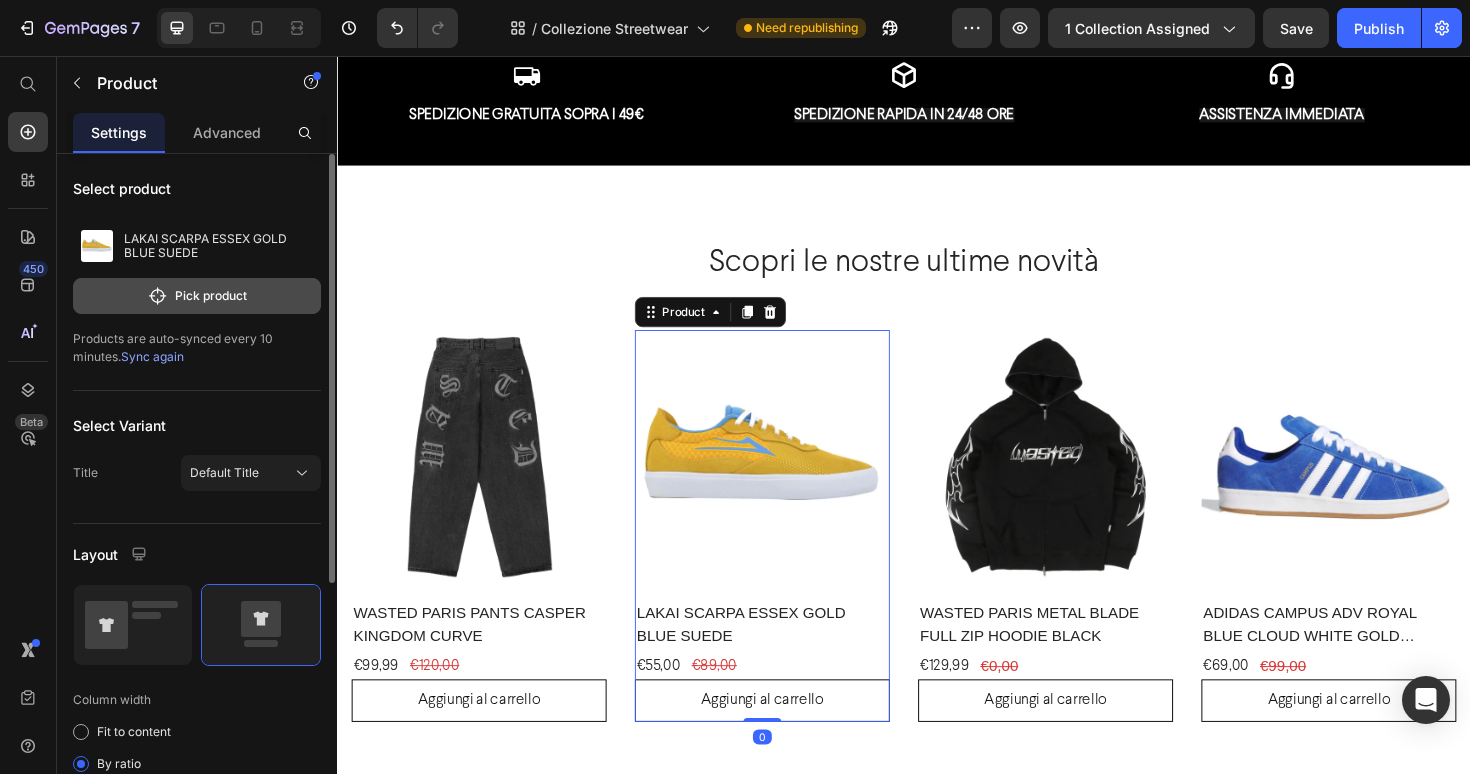 click on "Pick product" at bounding box center [197, 296] 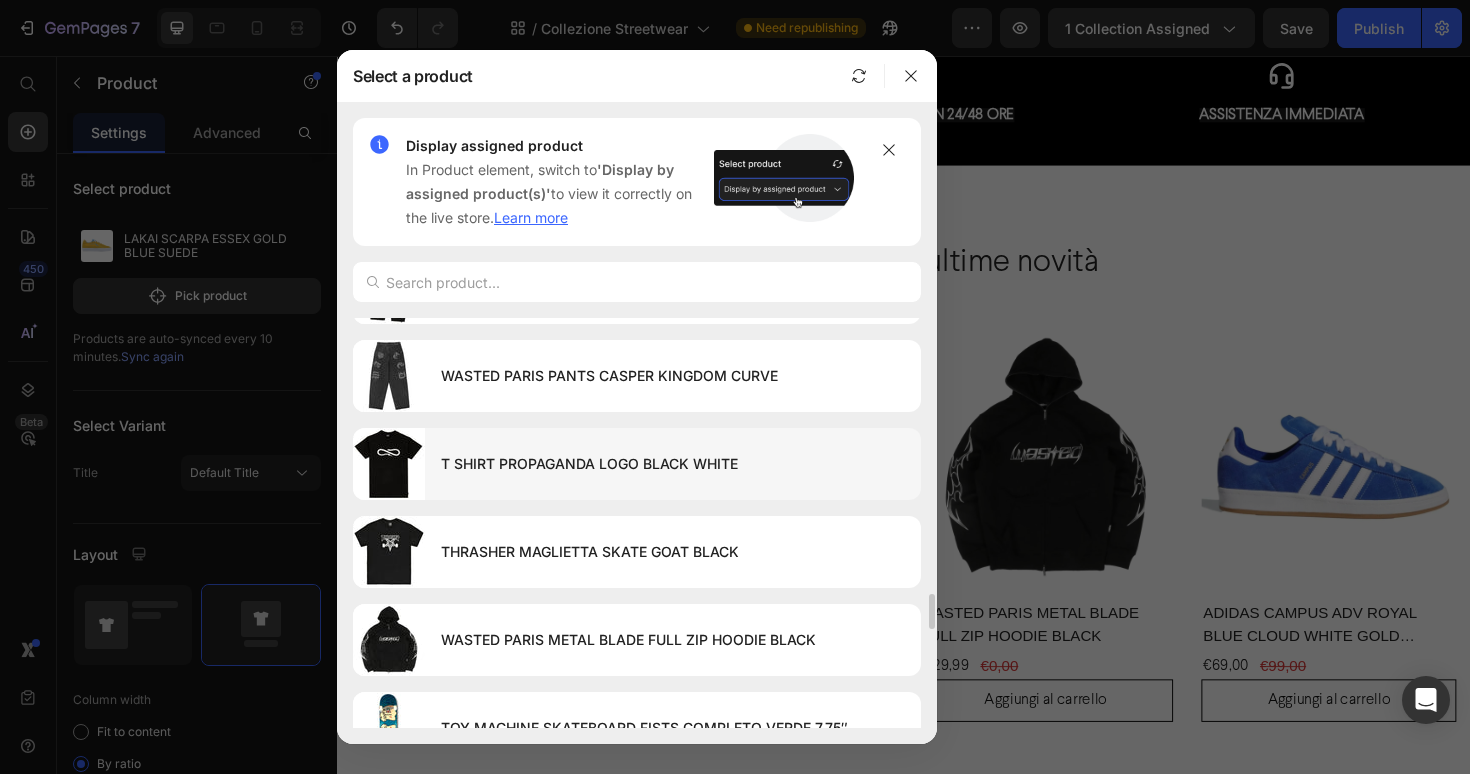 scroll, scrollTop: 3232, scrollLeft: 0, axis: vertical 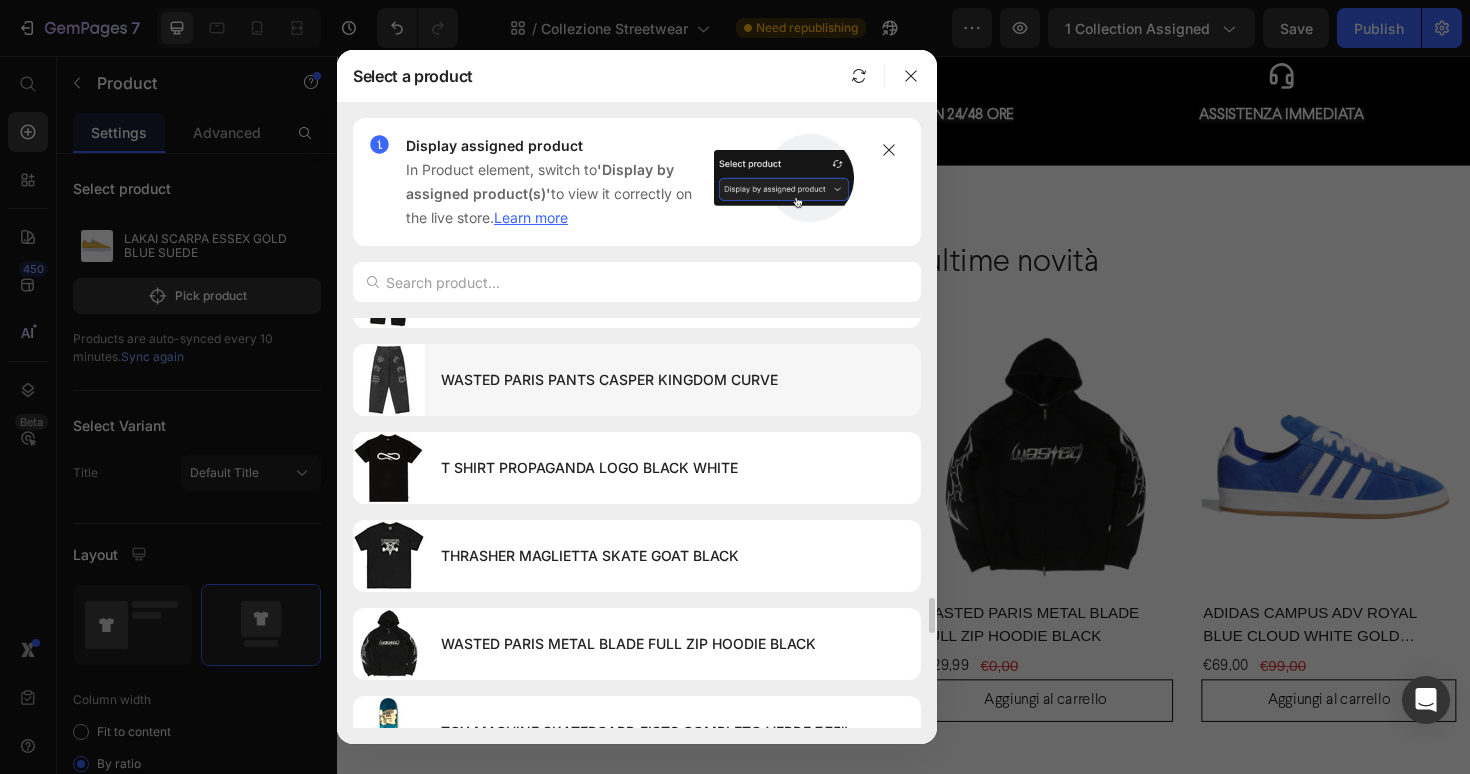 click on "WASTED PARIS PANTS CASPER KINGDOM CURVE" at bounding box center (673, 380) 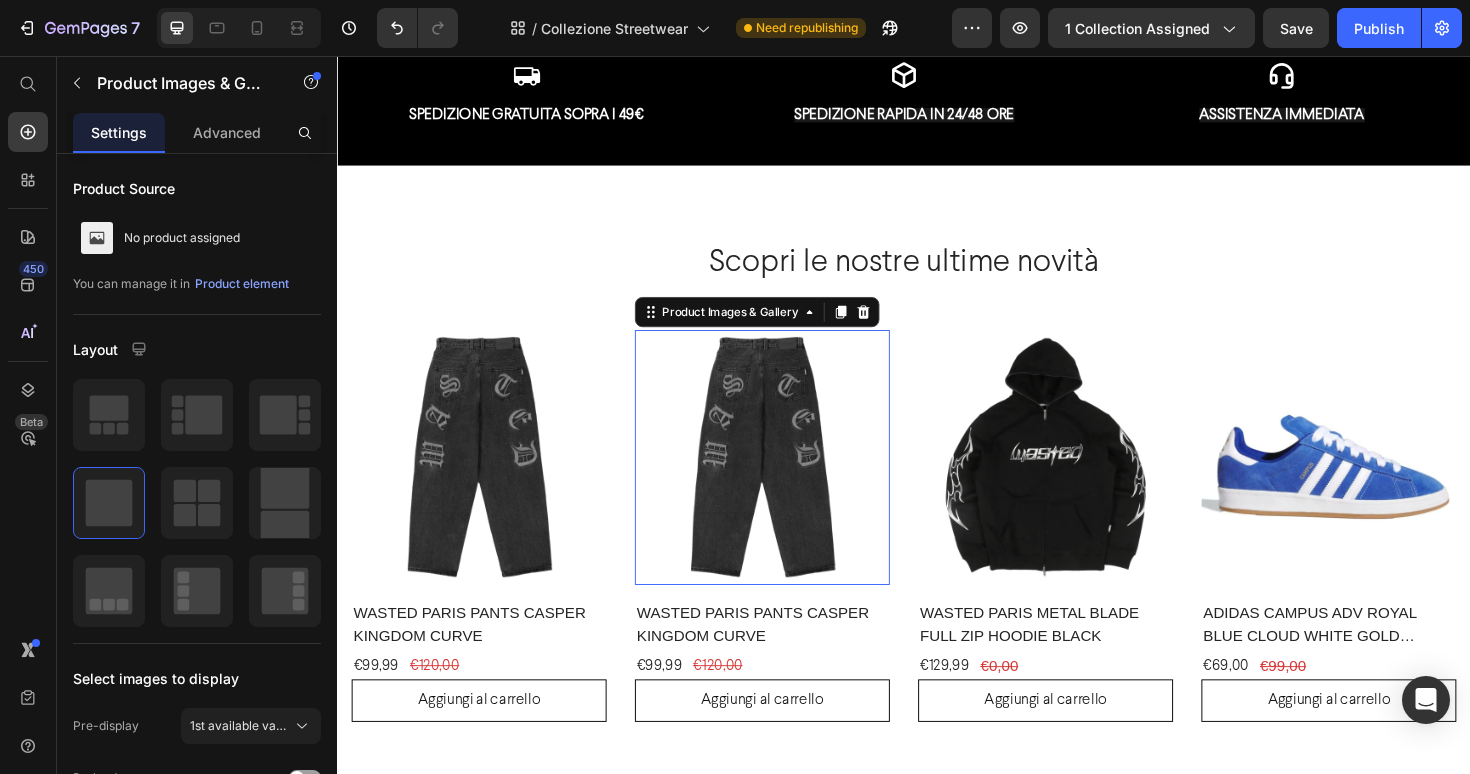 click at bounding box center [787, 481] 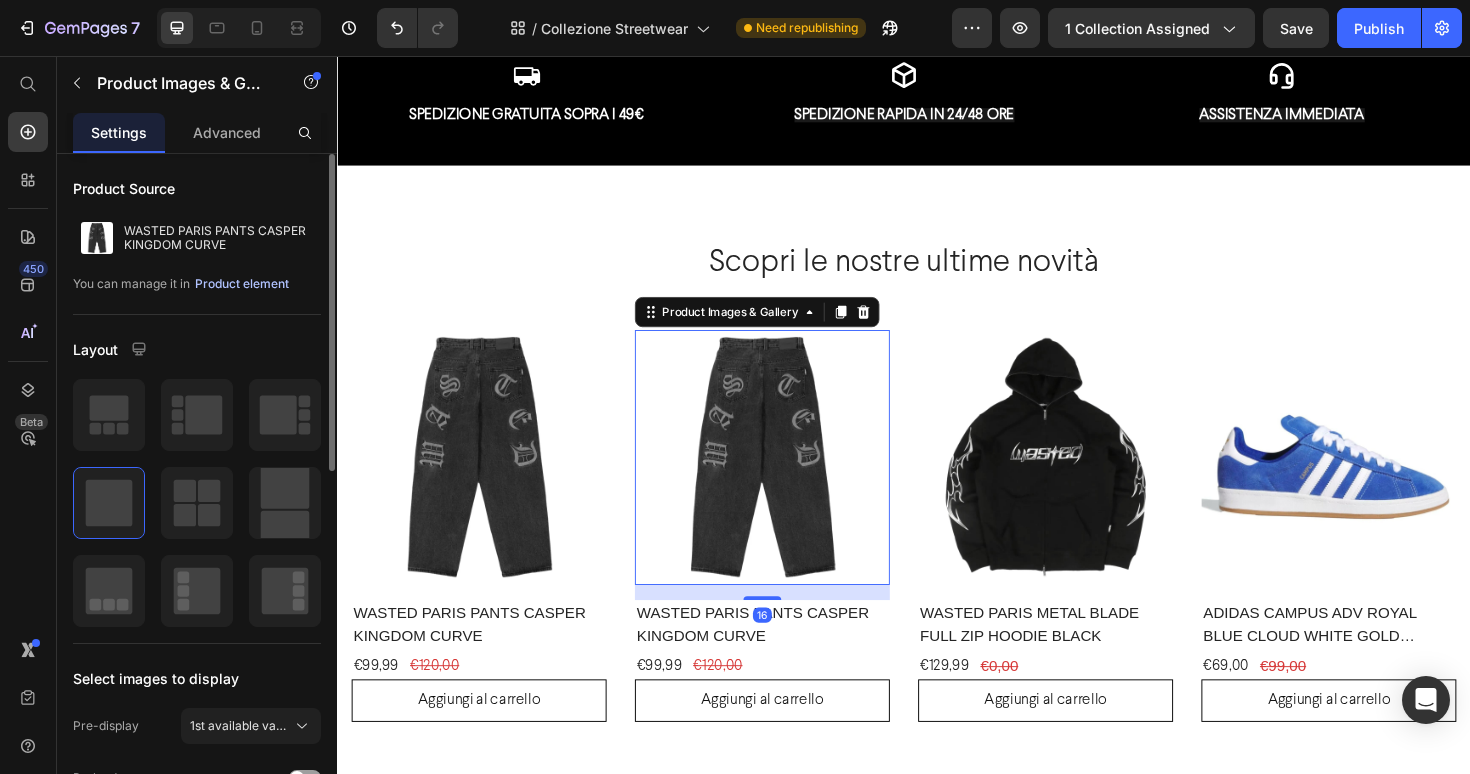click on "Product element" at bounding box center [242, 284] 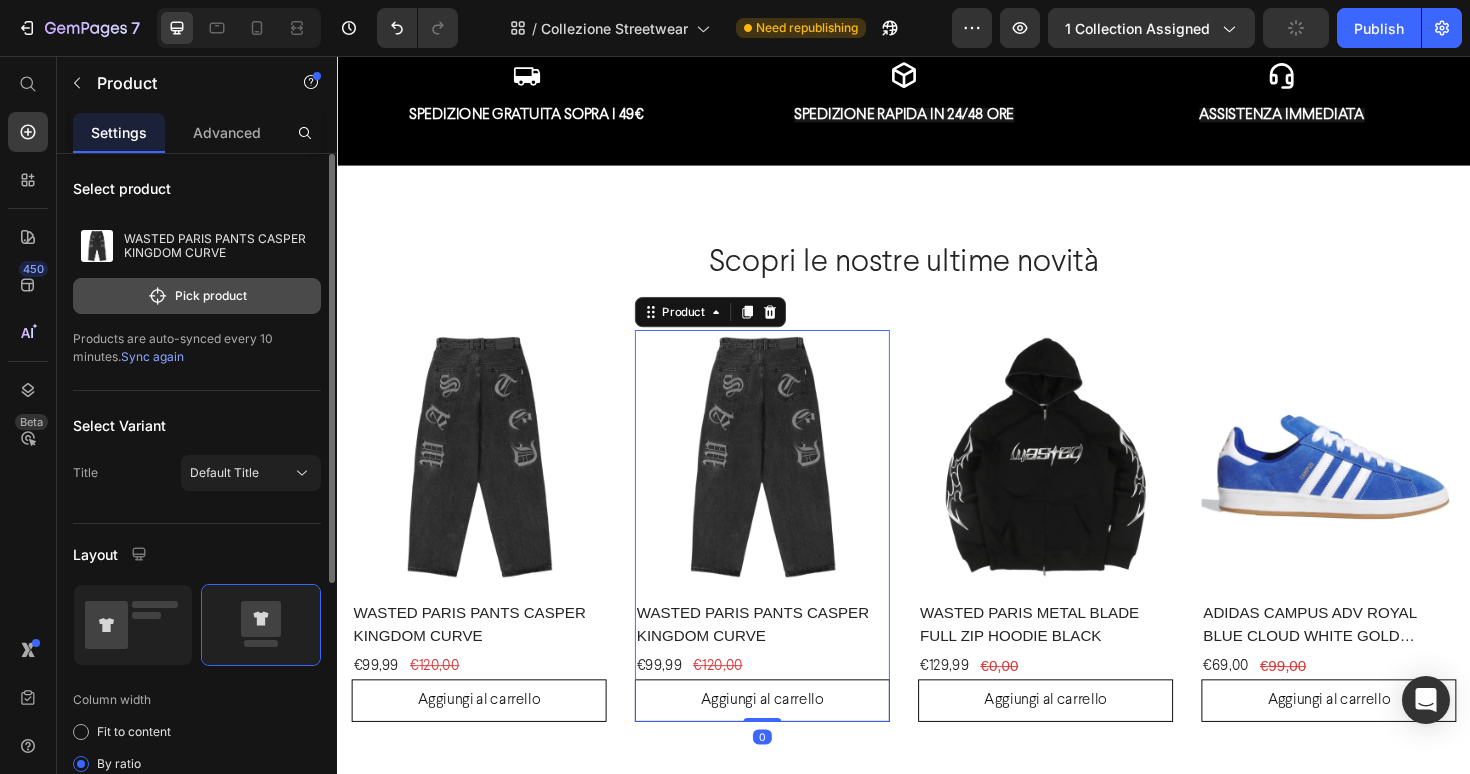 click on "Pick product" at bounding box center (197, 296) 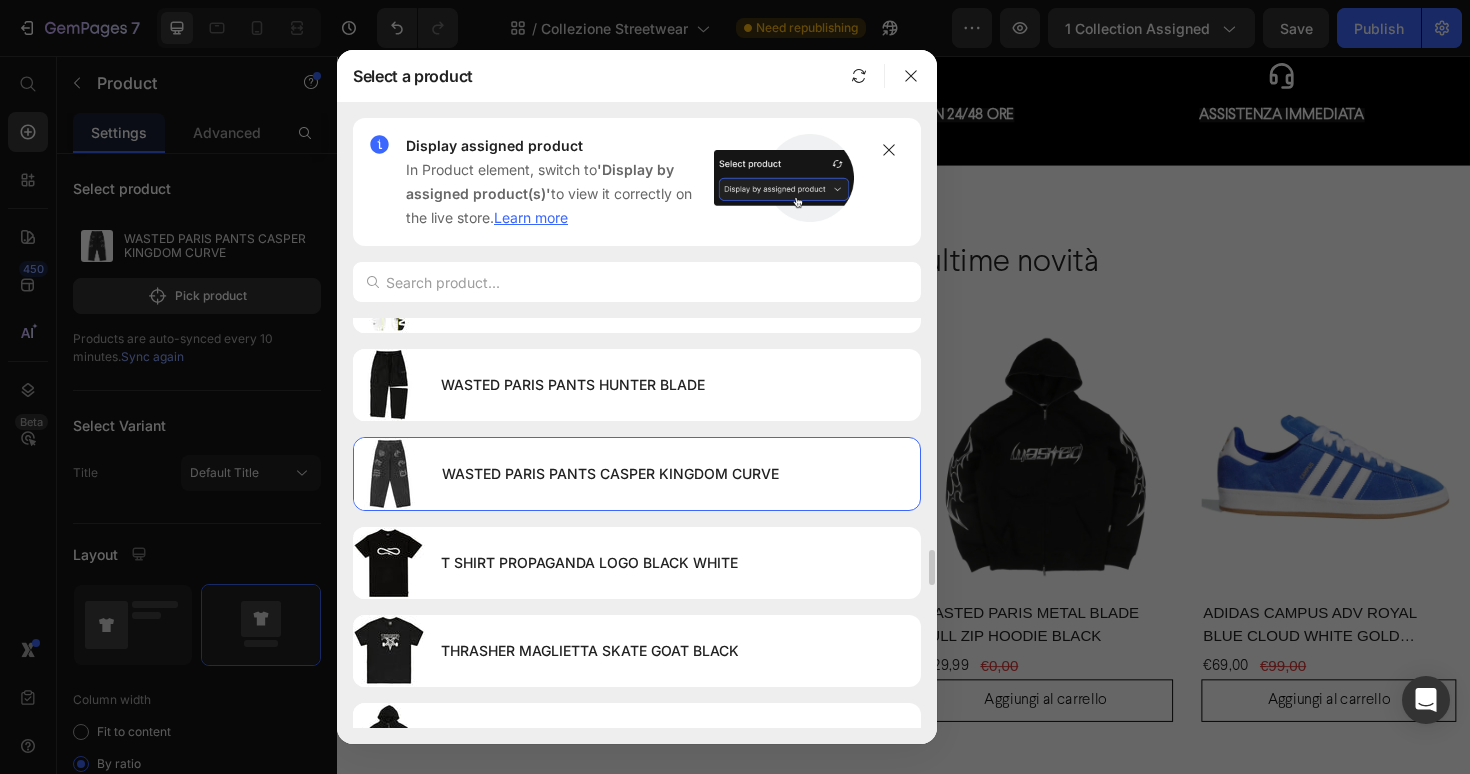 scroll, scrollTop: 3078, scrollLeft: 0, axis: vertical 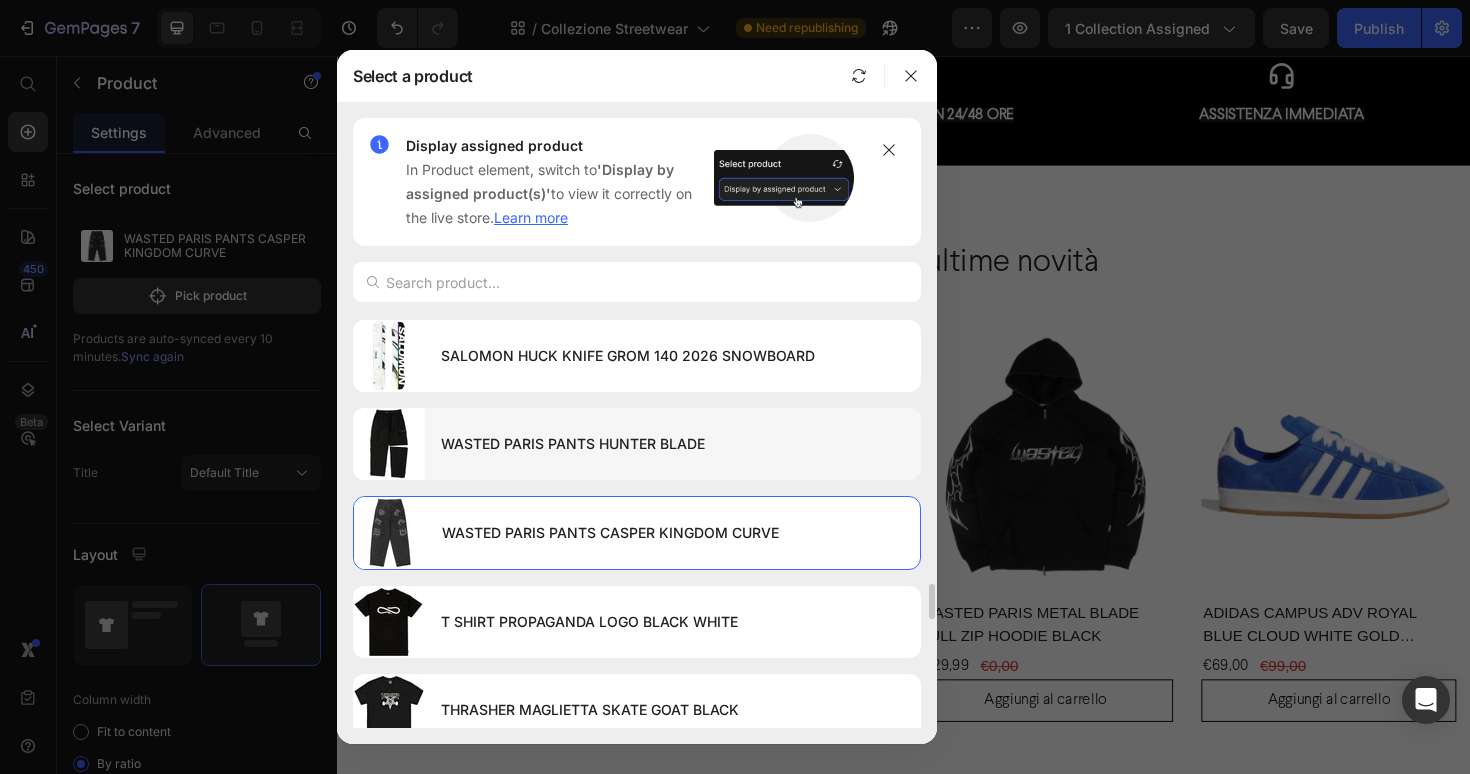 click on "WASTED PARIS PANTS HUNTER BLADE" at bounding box center [673, 444] 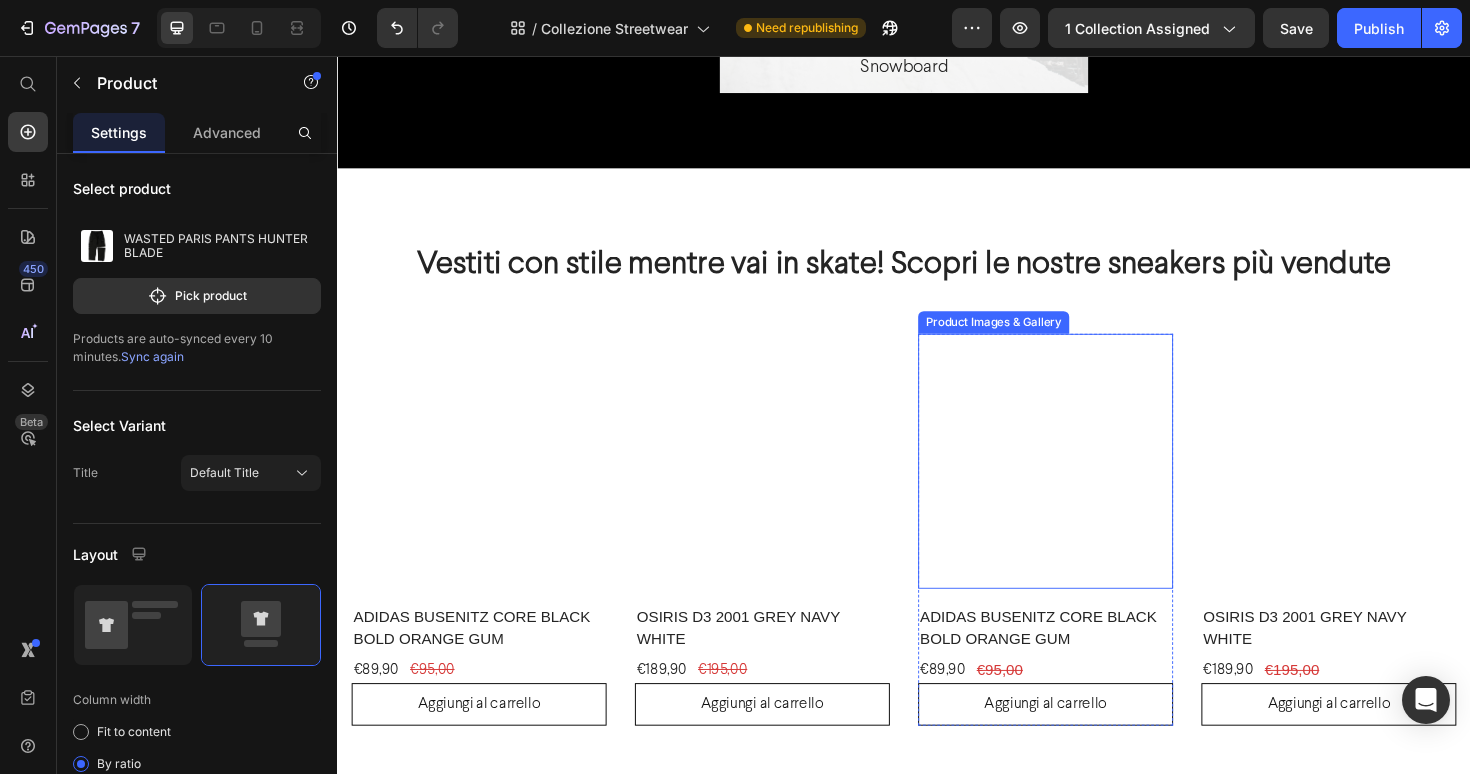 scroll, scrollTop: 4703, scrollLeft: 0, axis: vertical 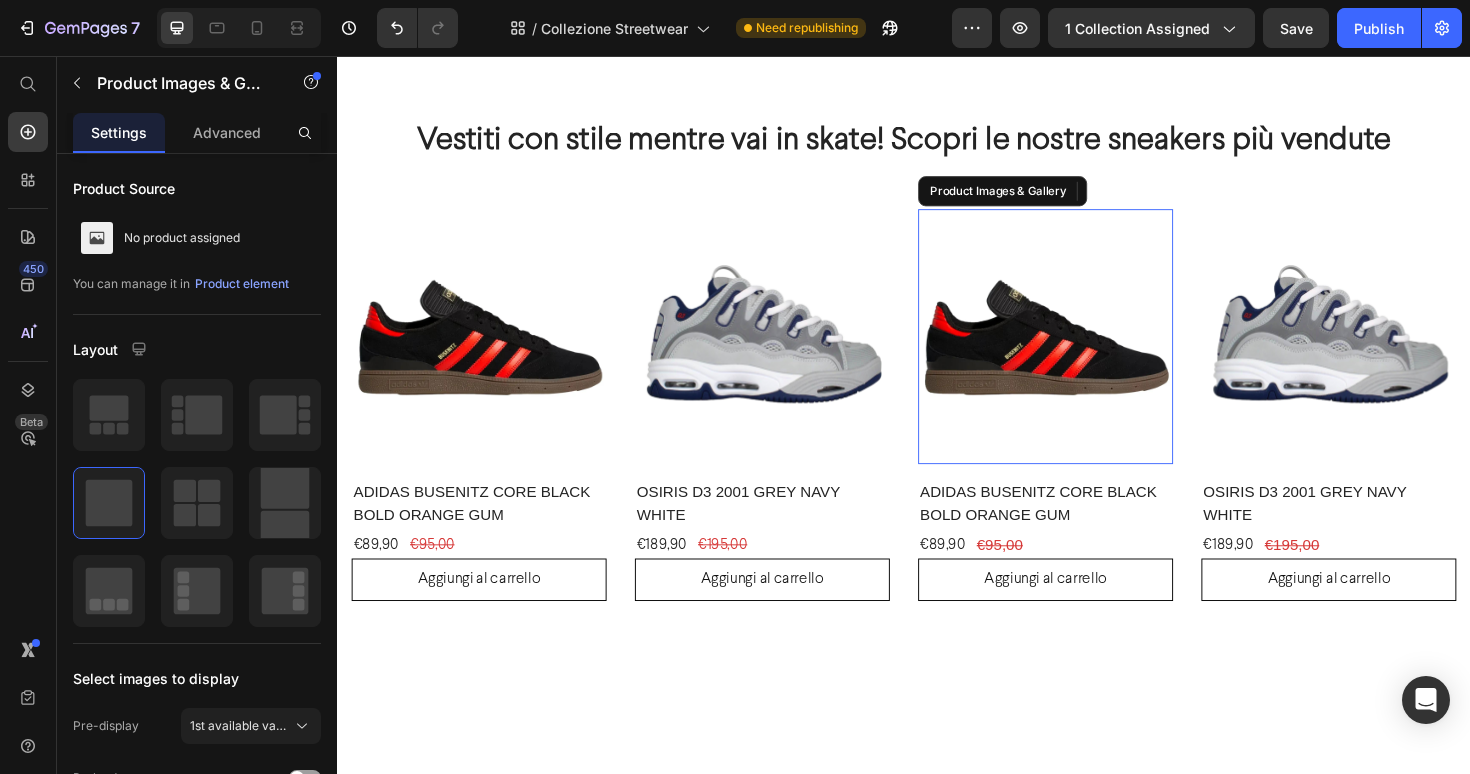 click at bounding box center [1087, 353] 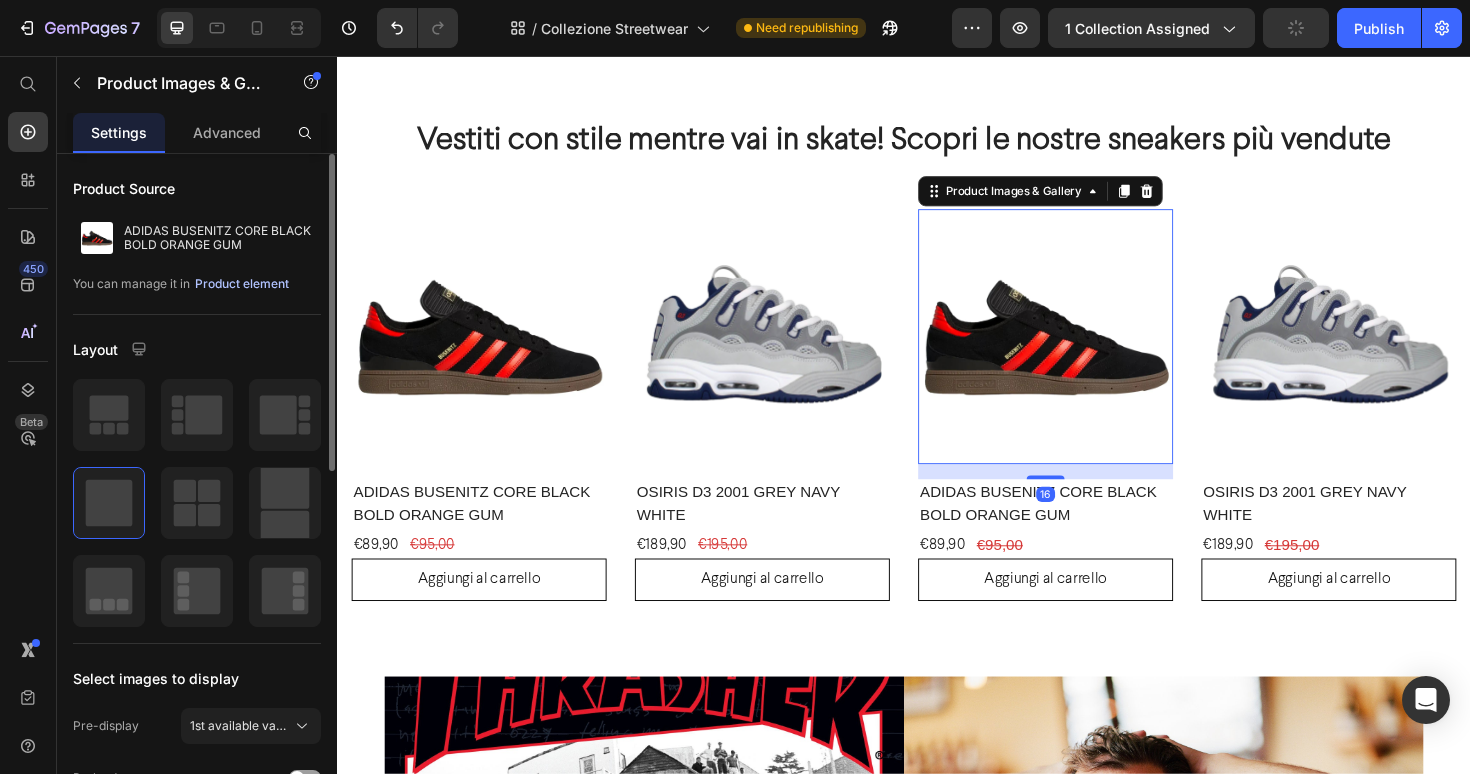 click on "Product element" at bounding box center (242, 284) 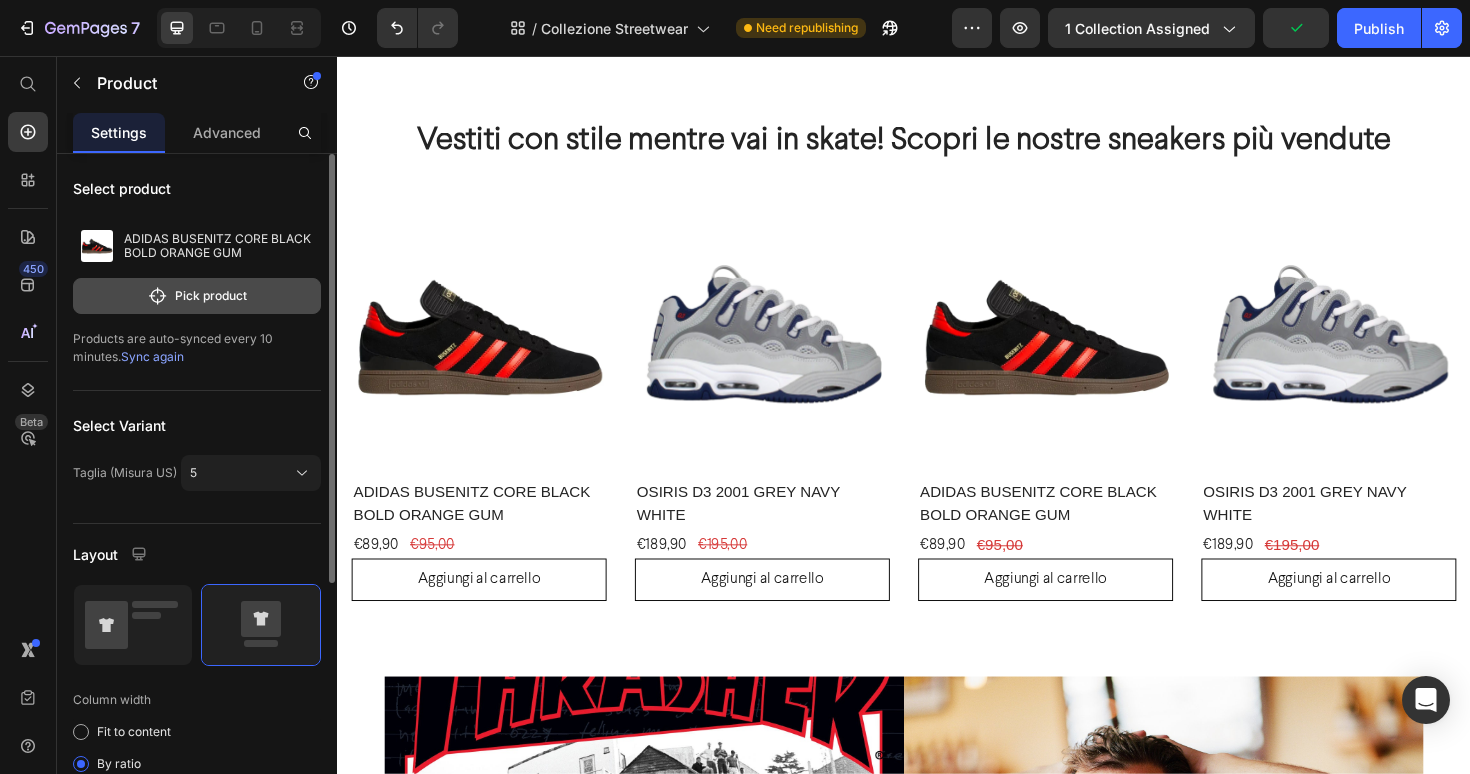 click on "Pick product" at bounding box center [197, 296] 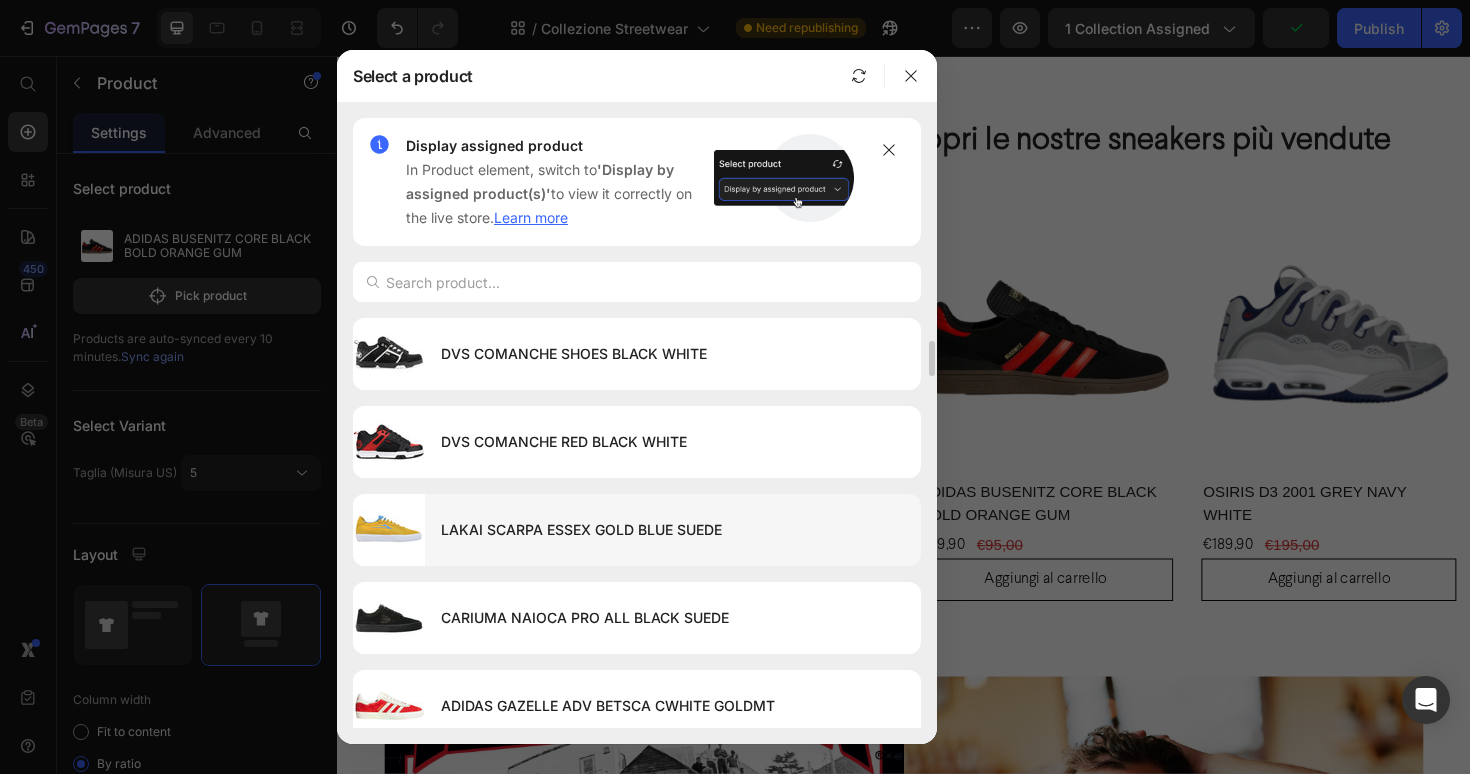 scroll, scrollTop: 42, scrollLeft: 0, axis: vertical 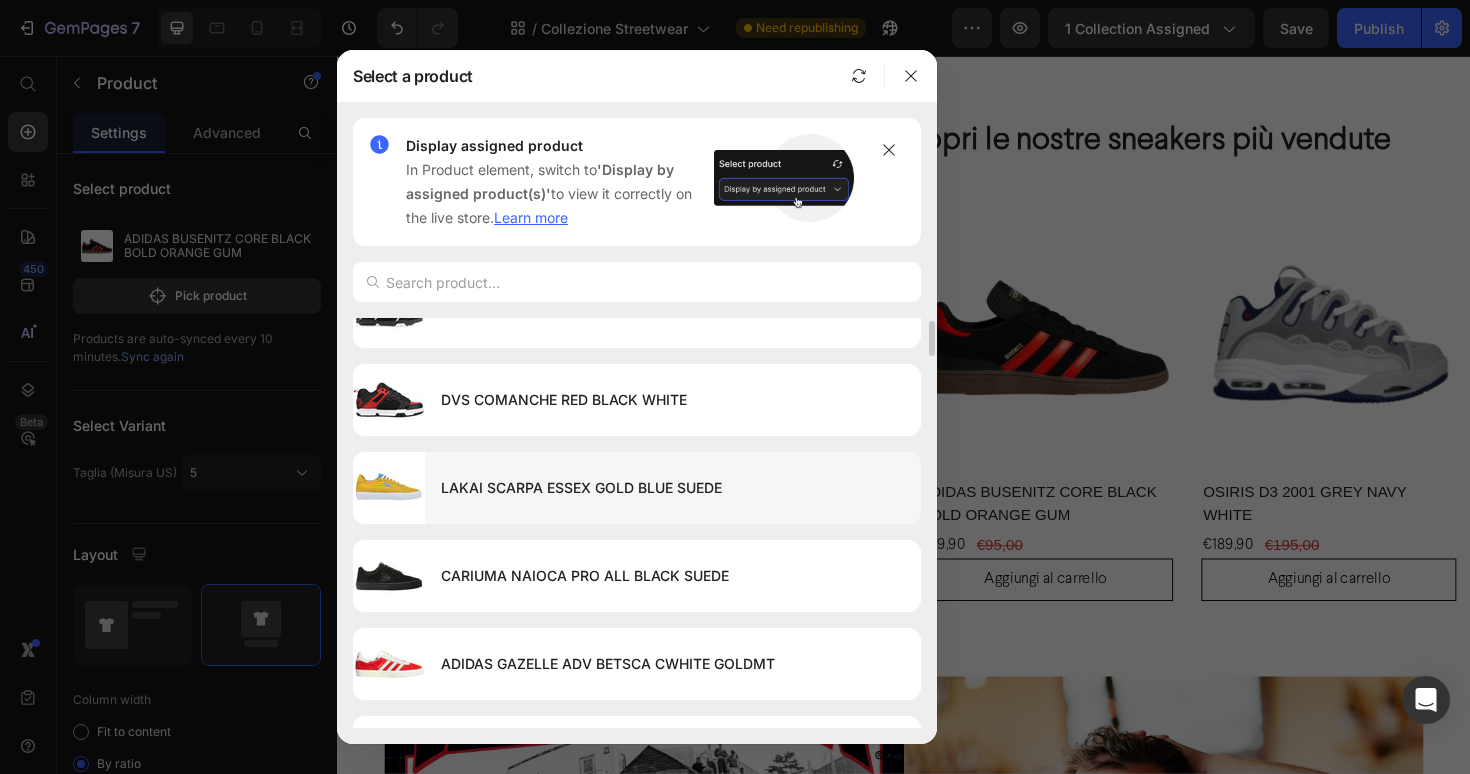 click on "LAKAI SCARPA ESSEX GOLD BLUE SUEDE" 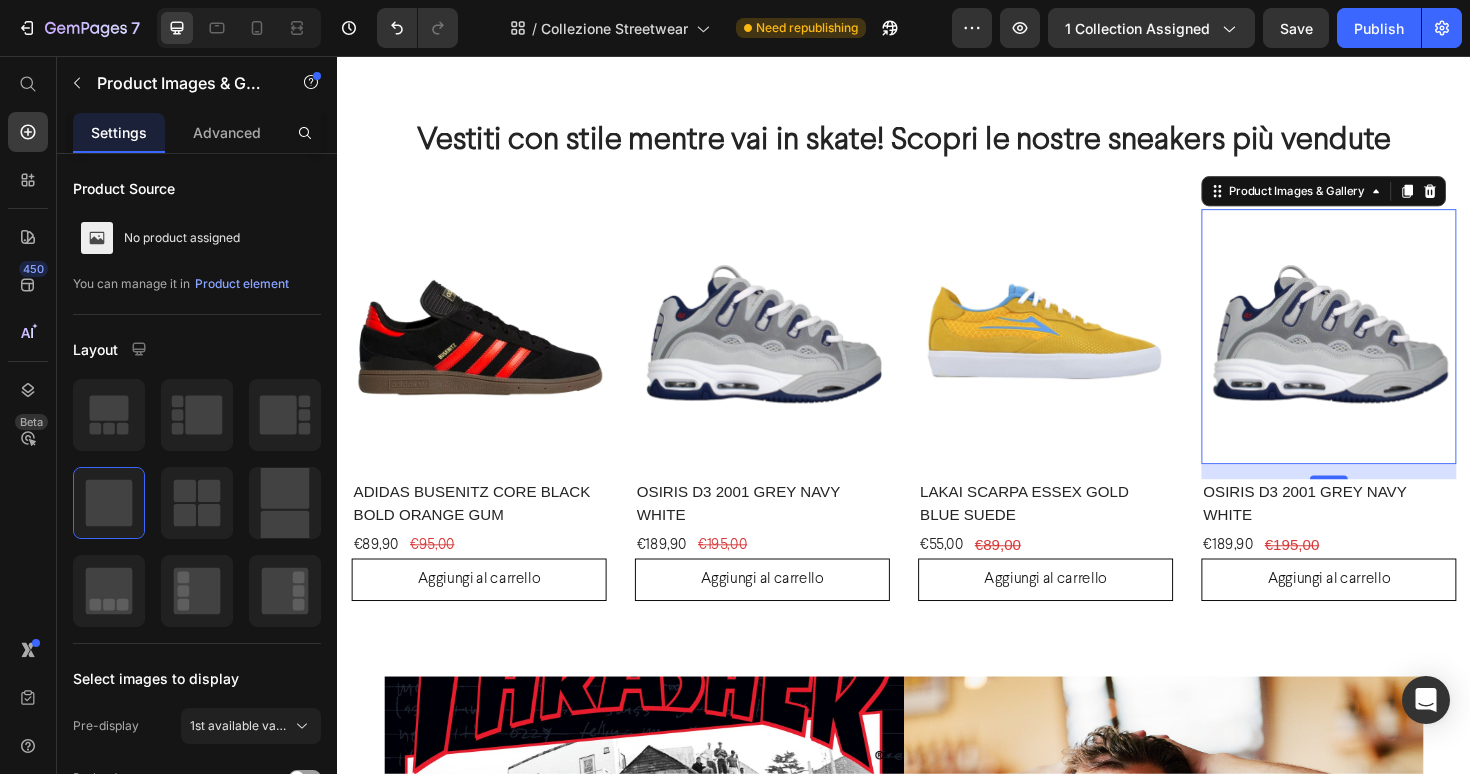 click at bounding box center (1387, 353) 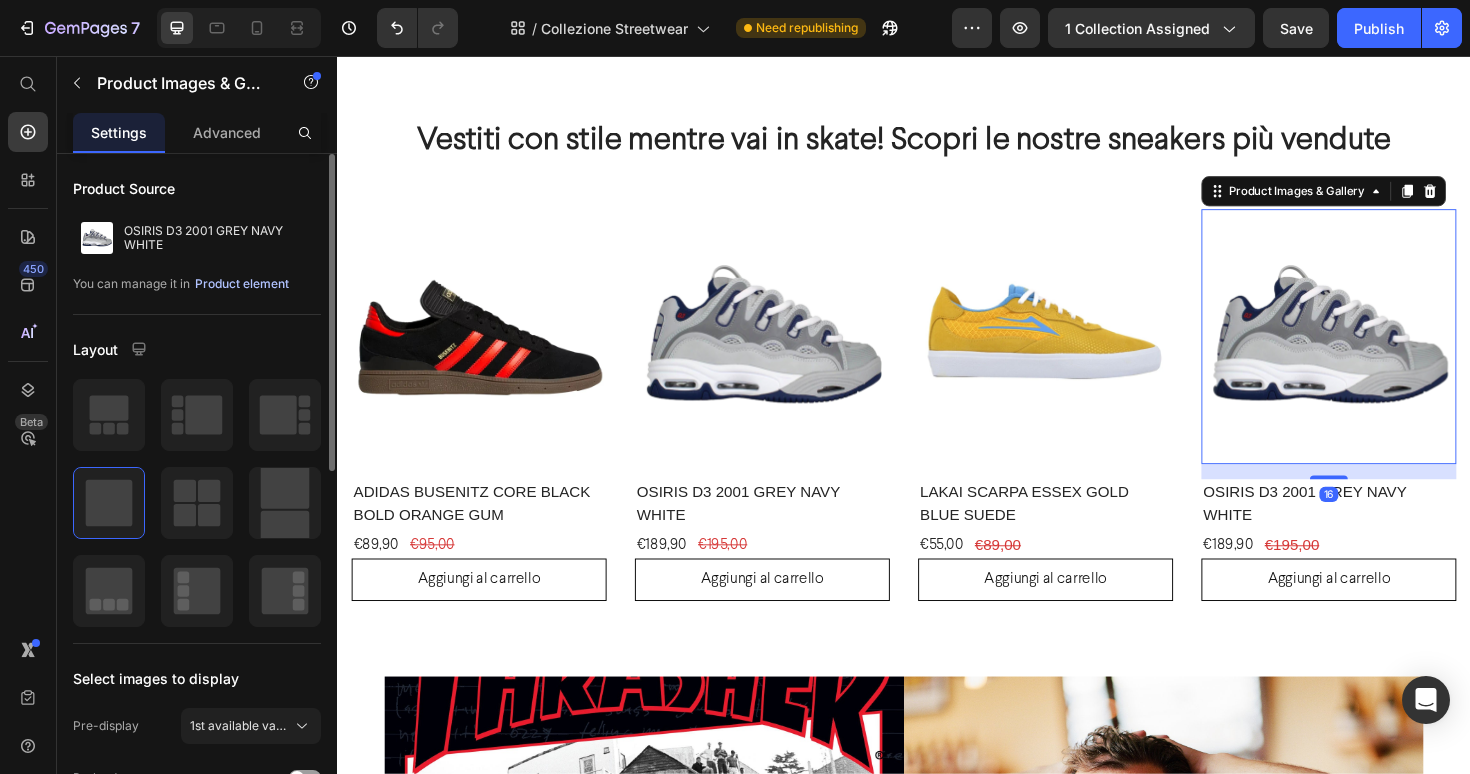 click on "Product element" at bounding box center [242, 284] 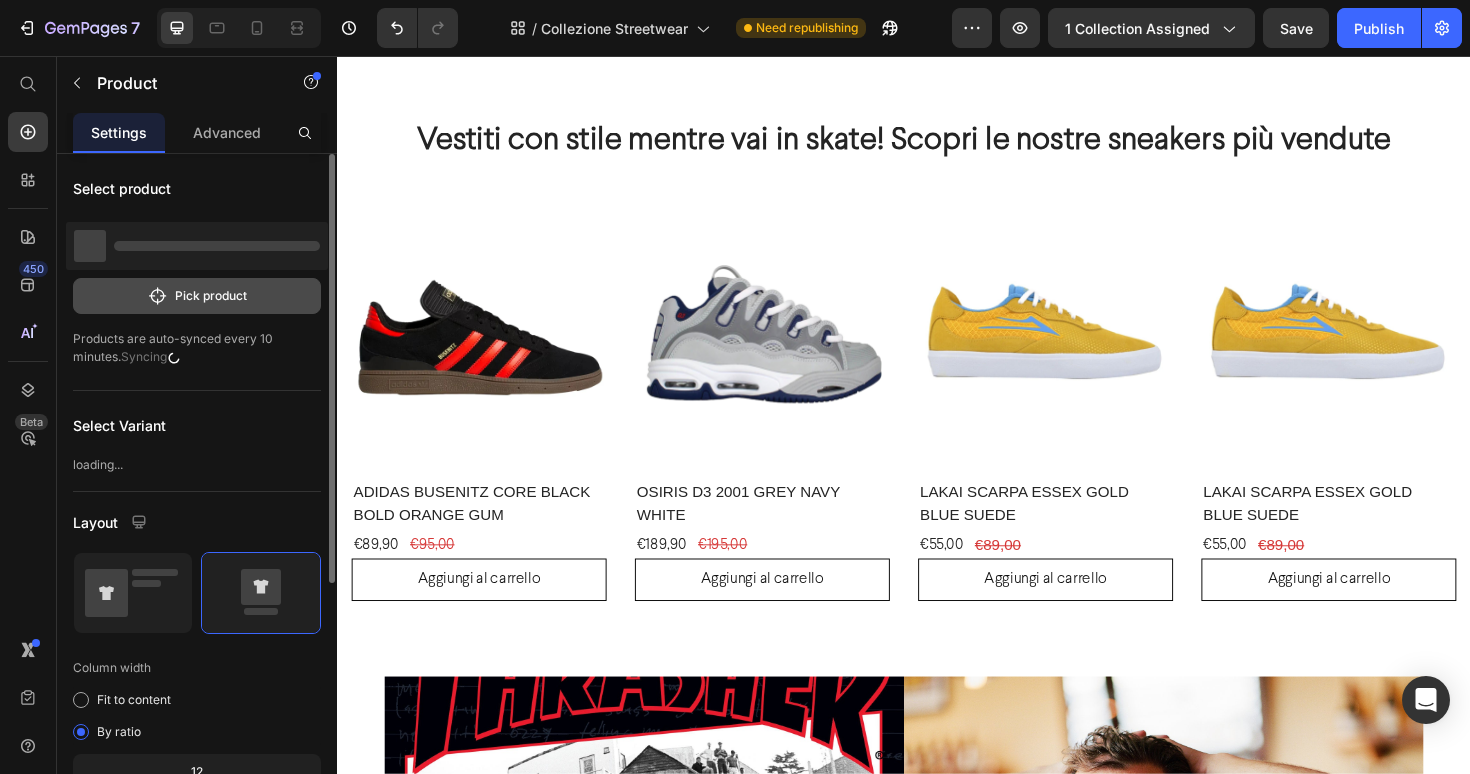 click on "Pick product" 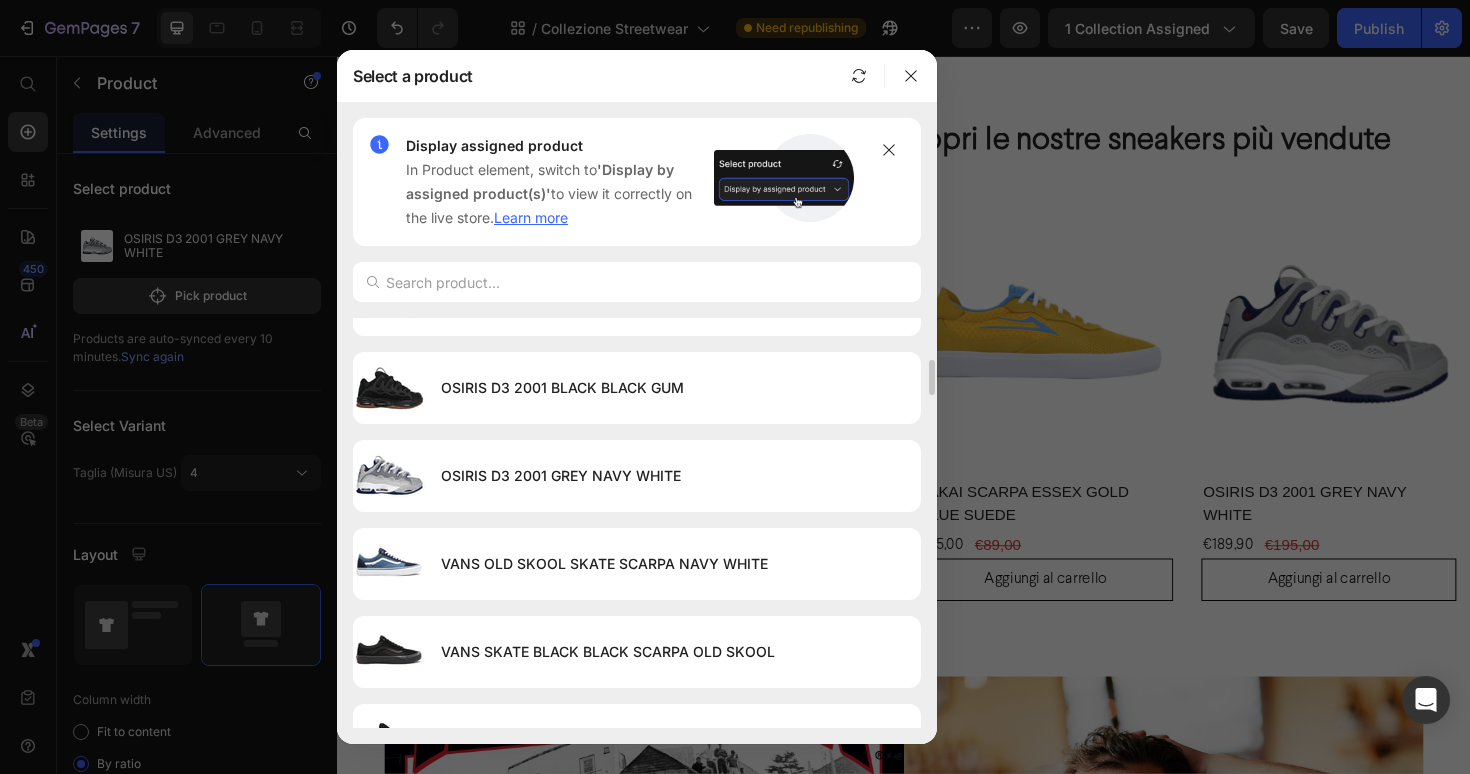 scroll, scrollTop: 514, scrollLeft: 0, axis: vertical 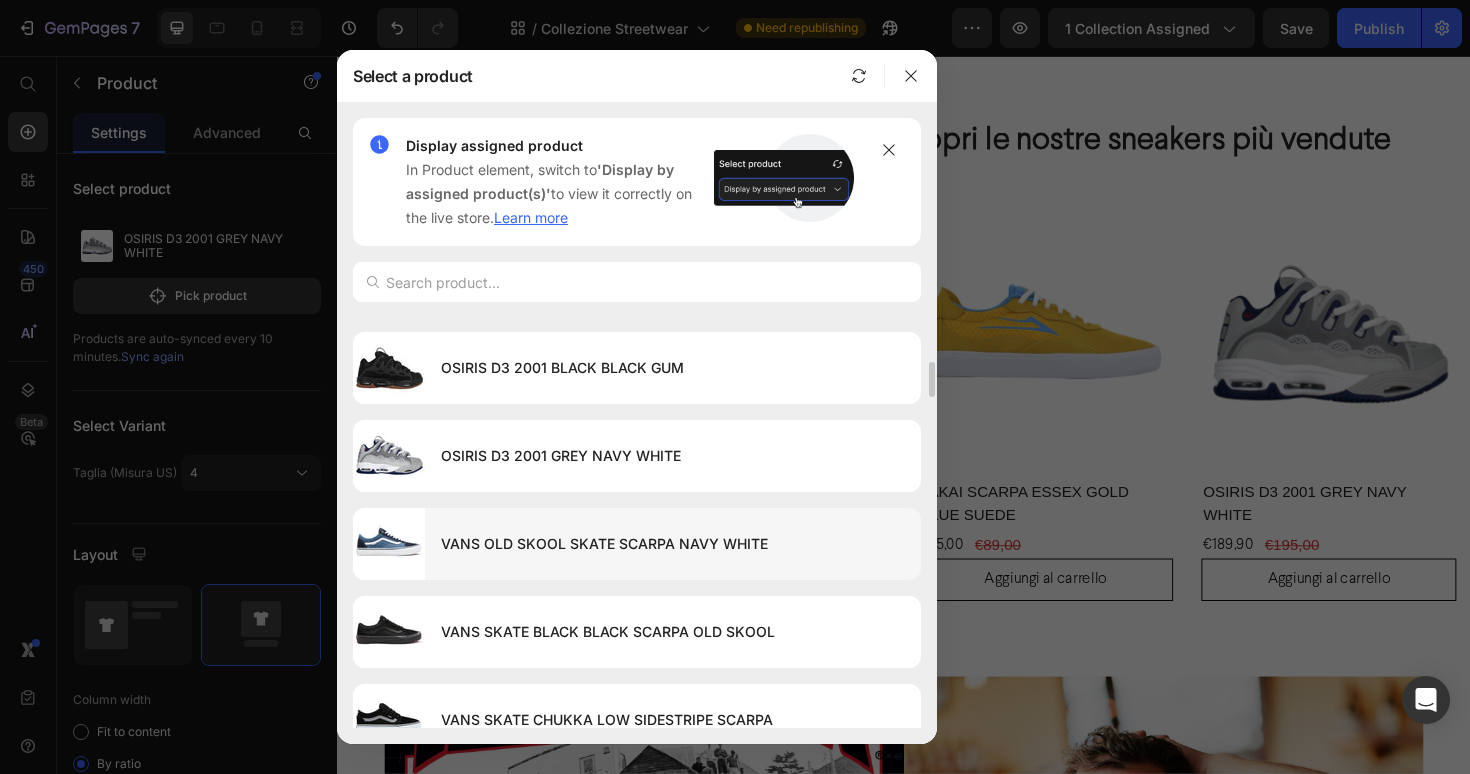 click on "VANS OLD SKOOL SKATE SCARPA NAVY WHITE" at bounding box center [673, 544] 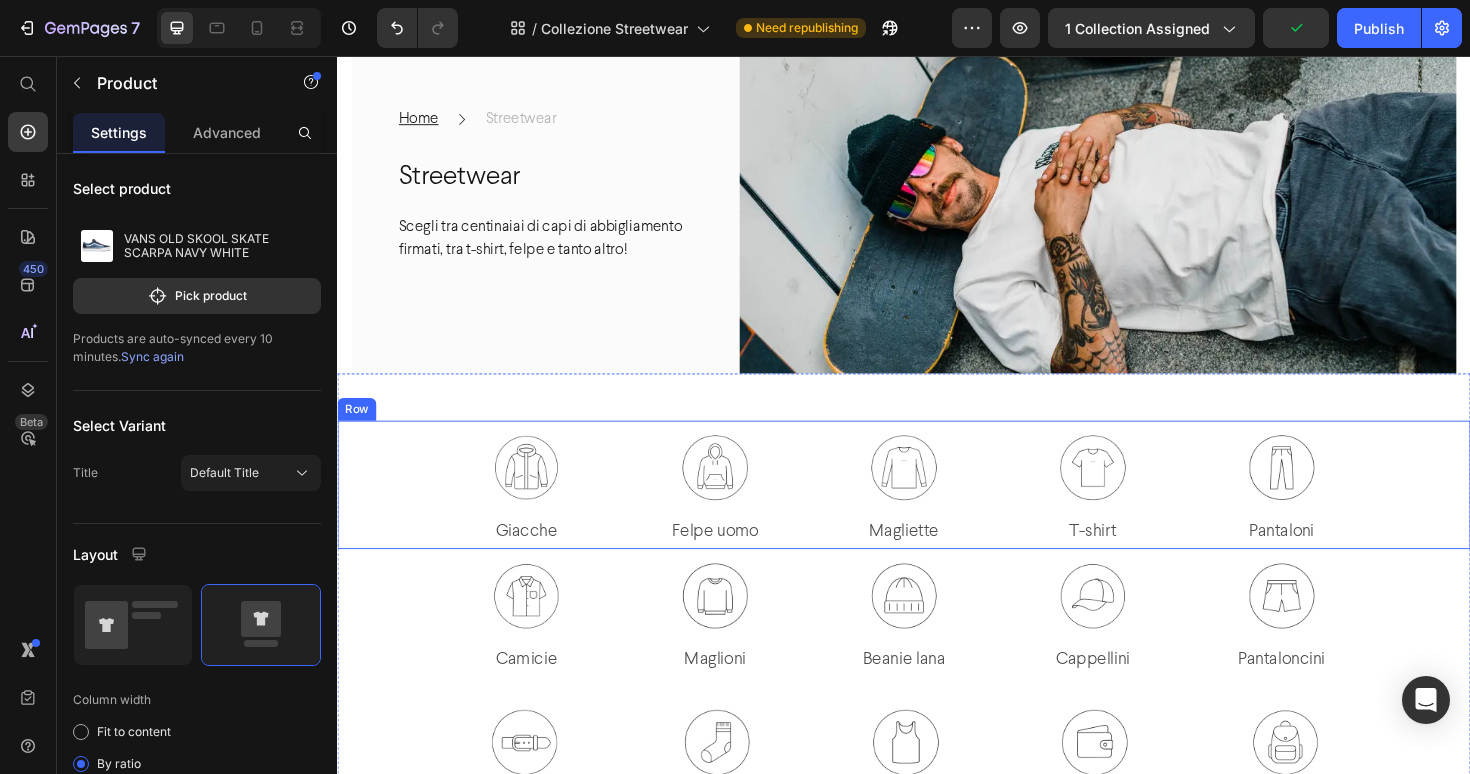 scroll, scrollTop: 136, scrollLeft: 0, axis: vertical 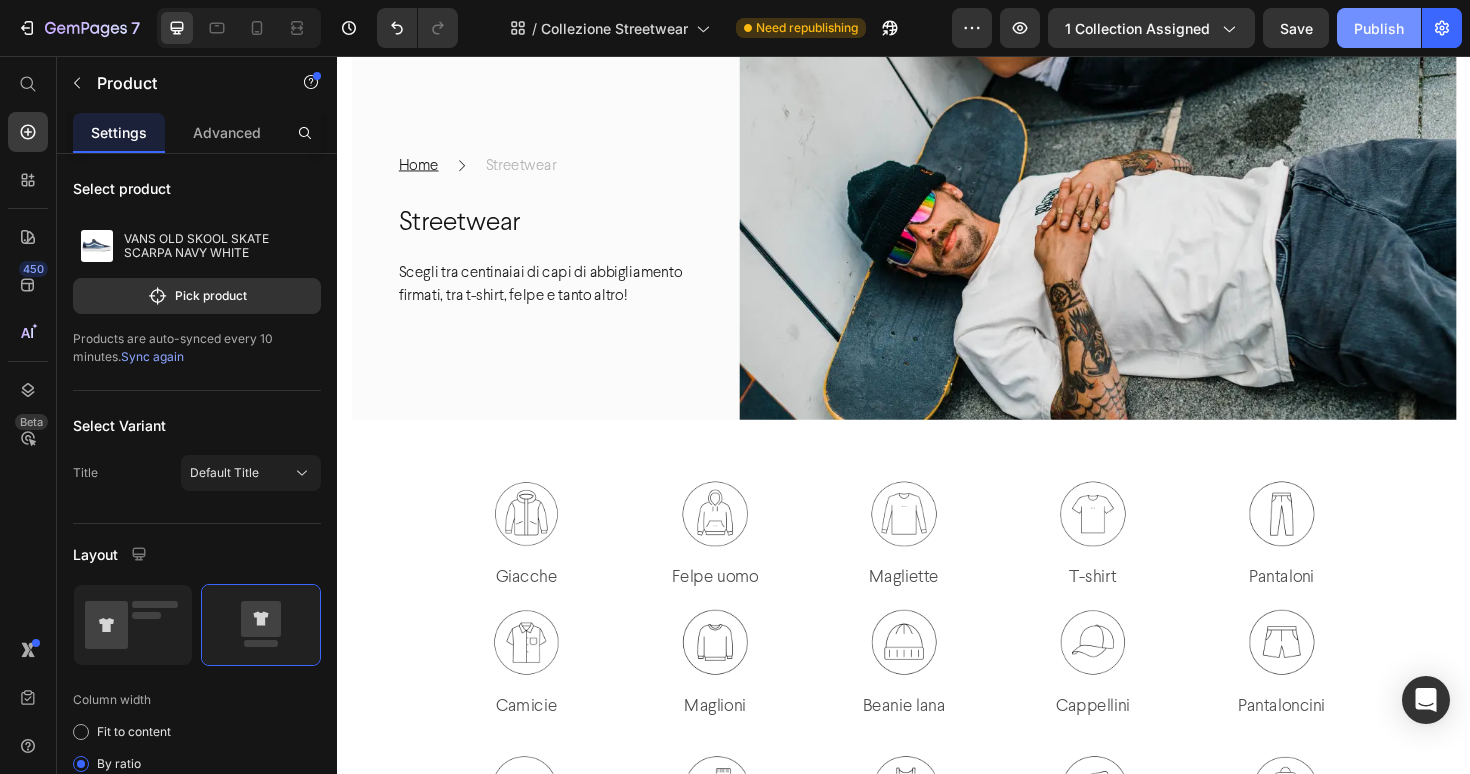 click on "Publish" 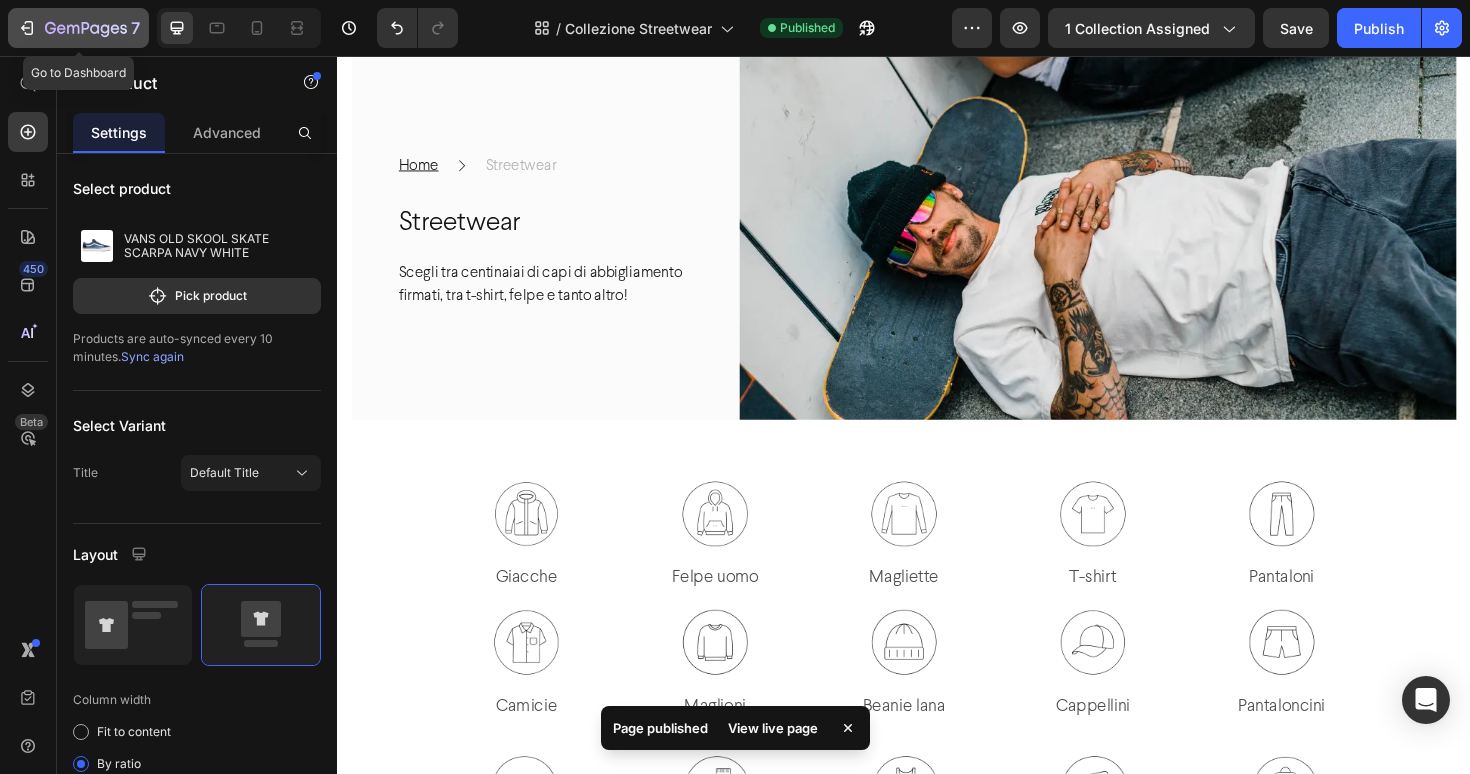 click 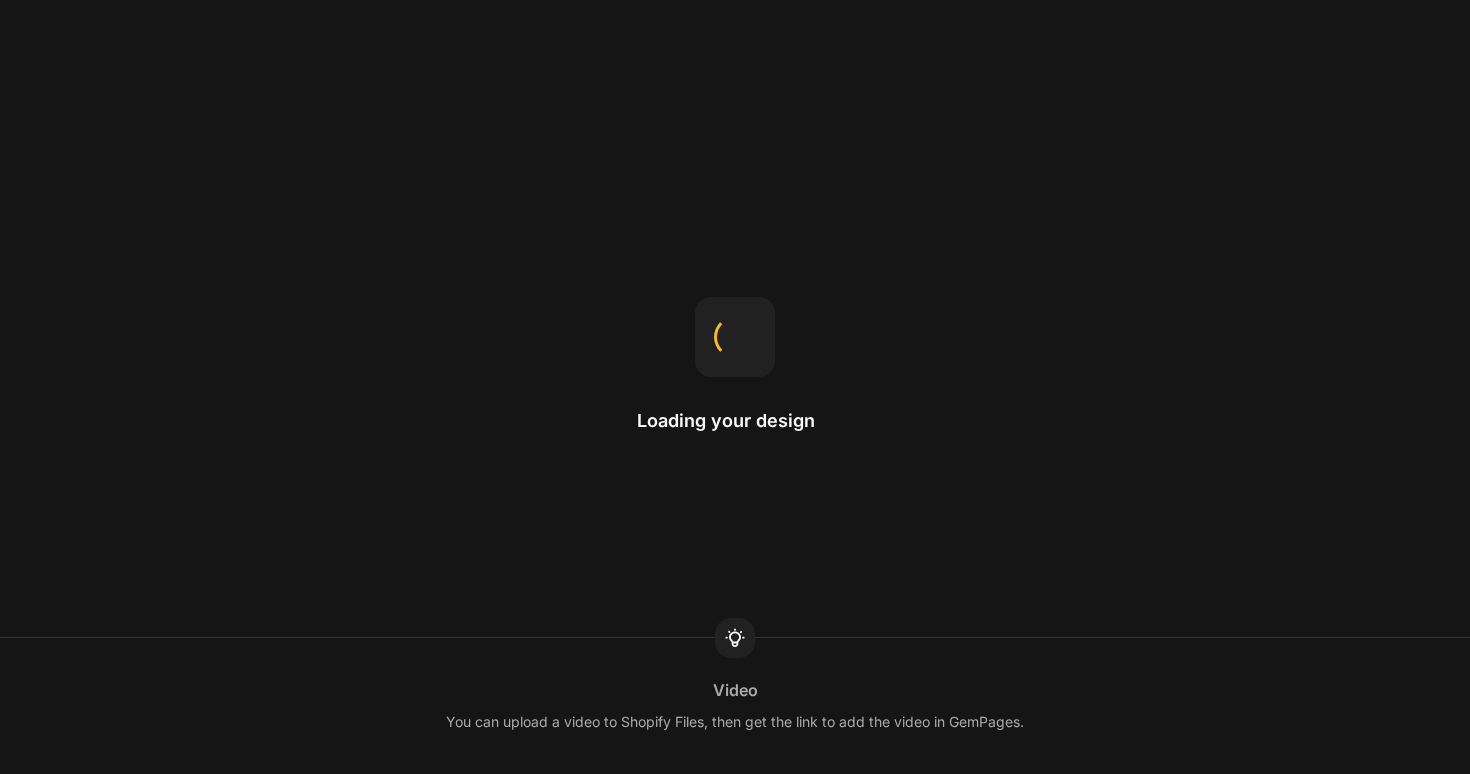 scroll, scrollTop: 0, scrollLeft: 0, axis: both 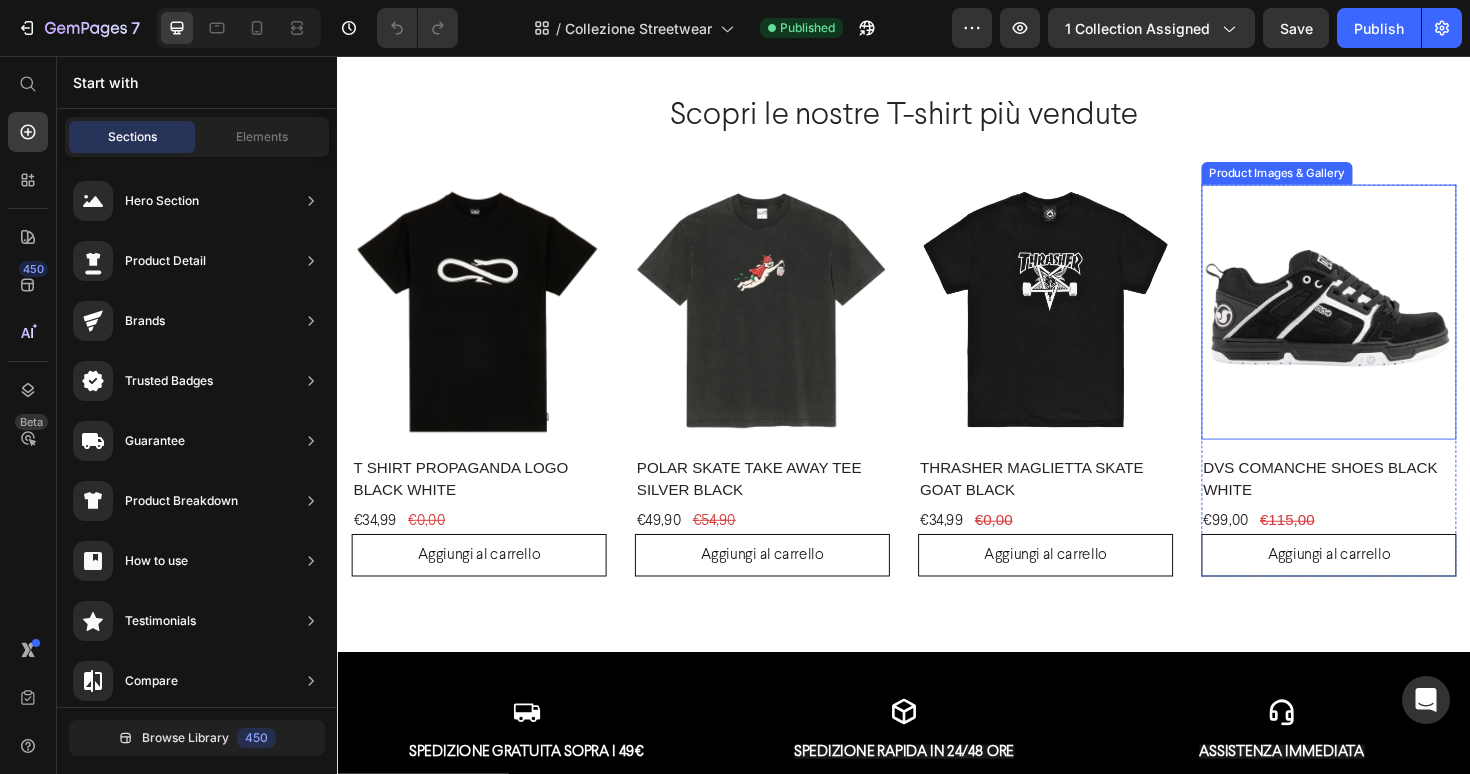 click at bounding box center (1387, 327) 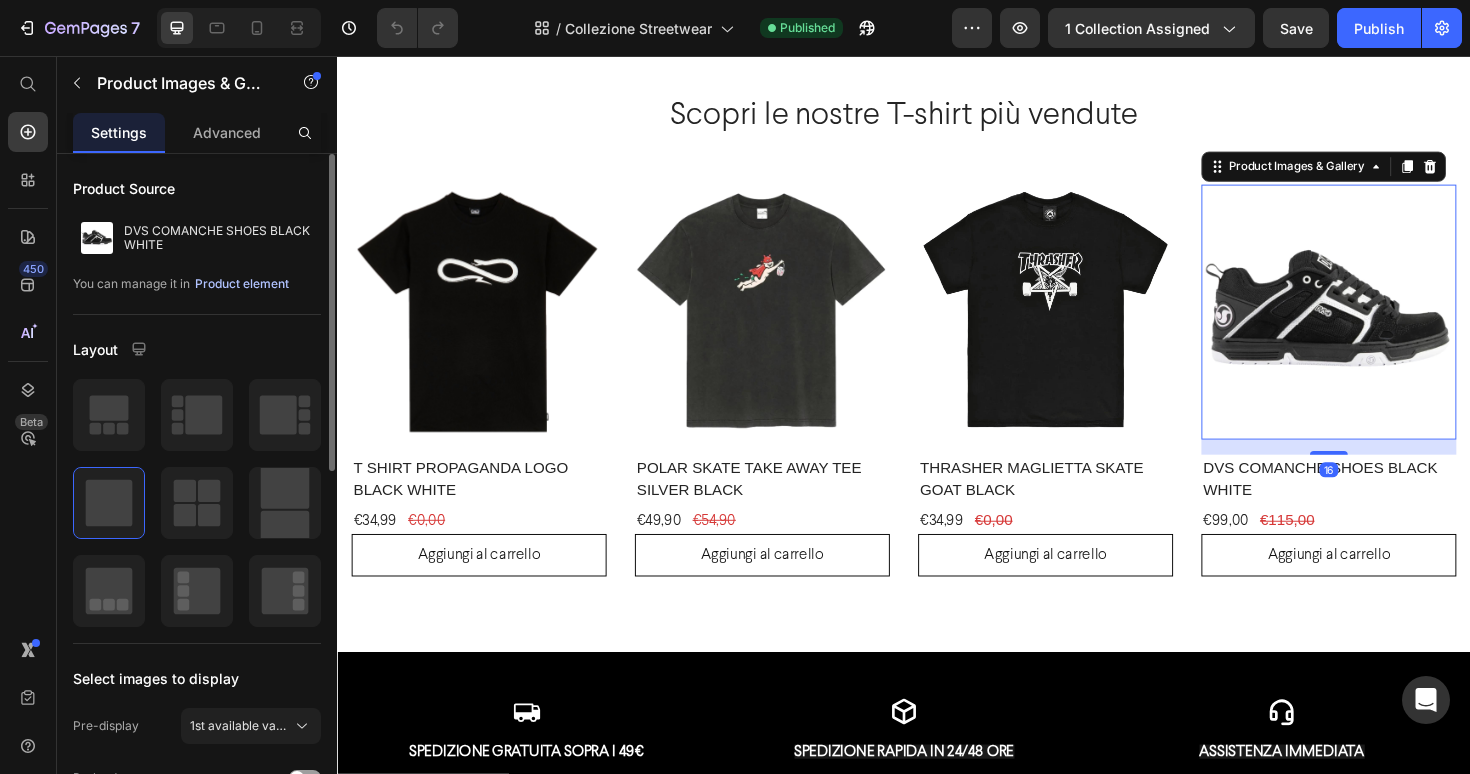 click on "Product element" at bounding box center [242, 284] 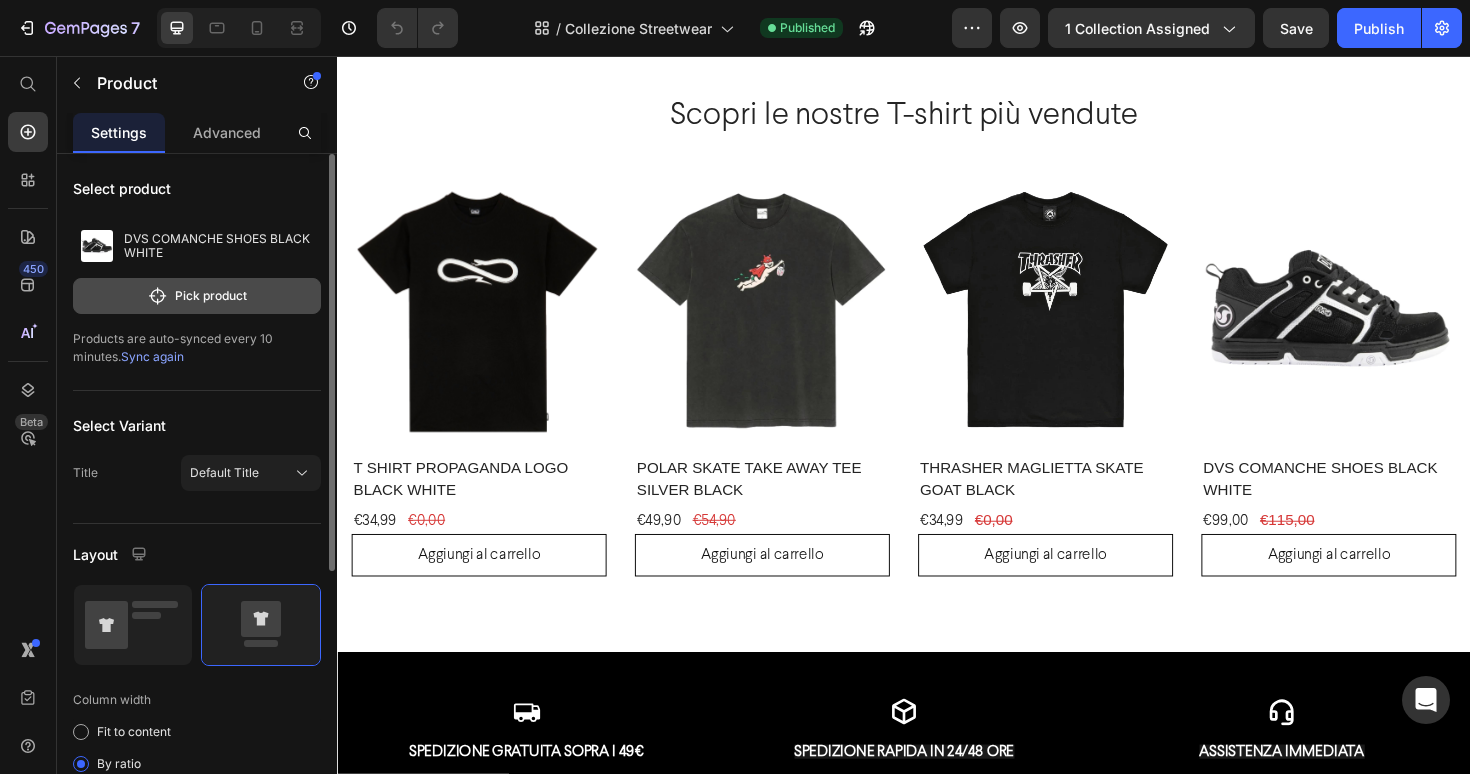 click on "Pick product" at bounding box center [197, 296] 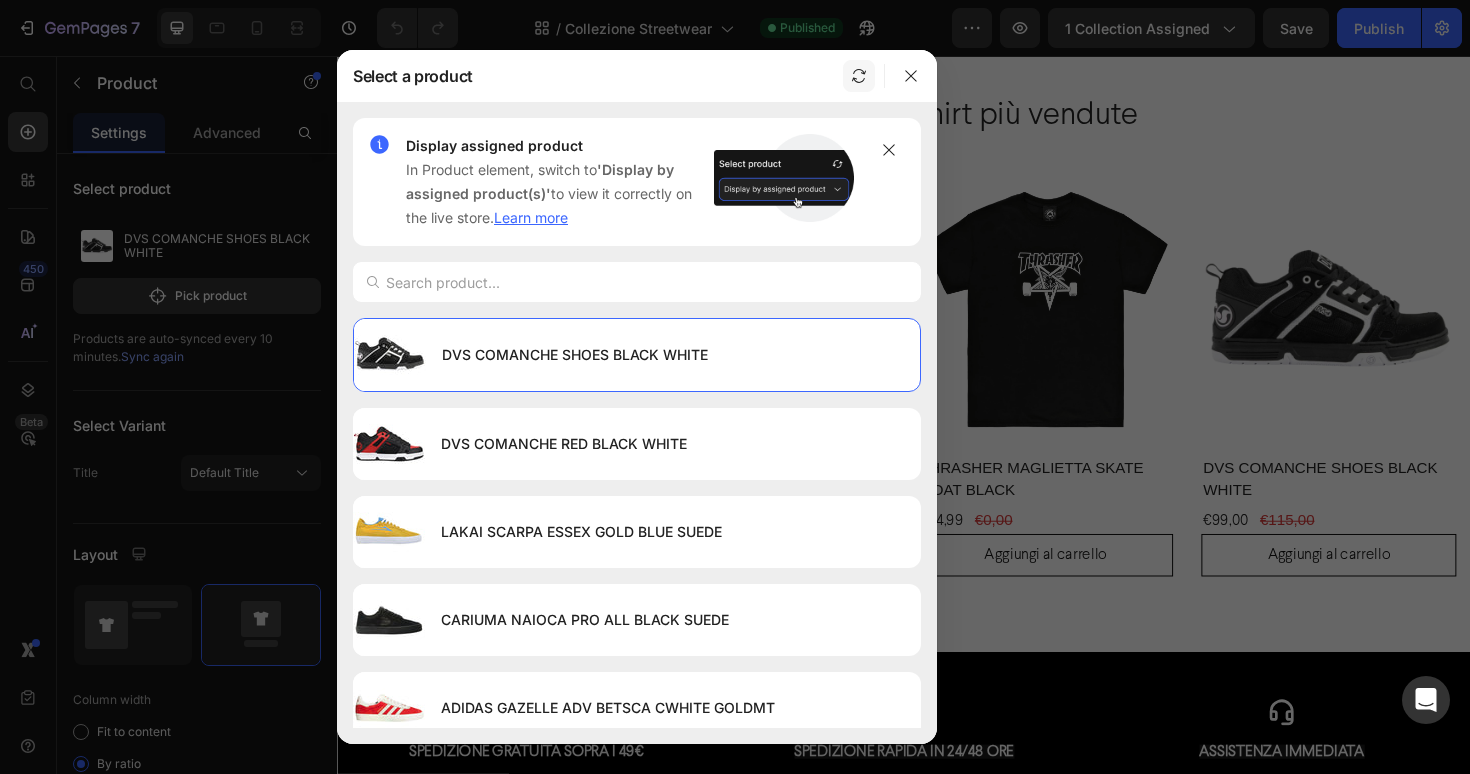 click 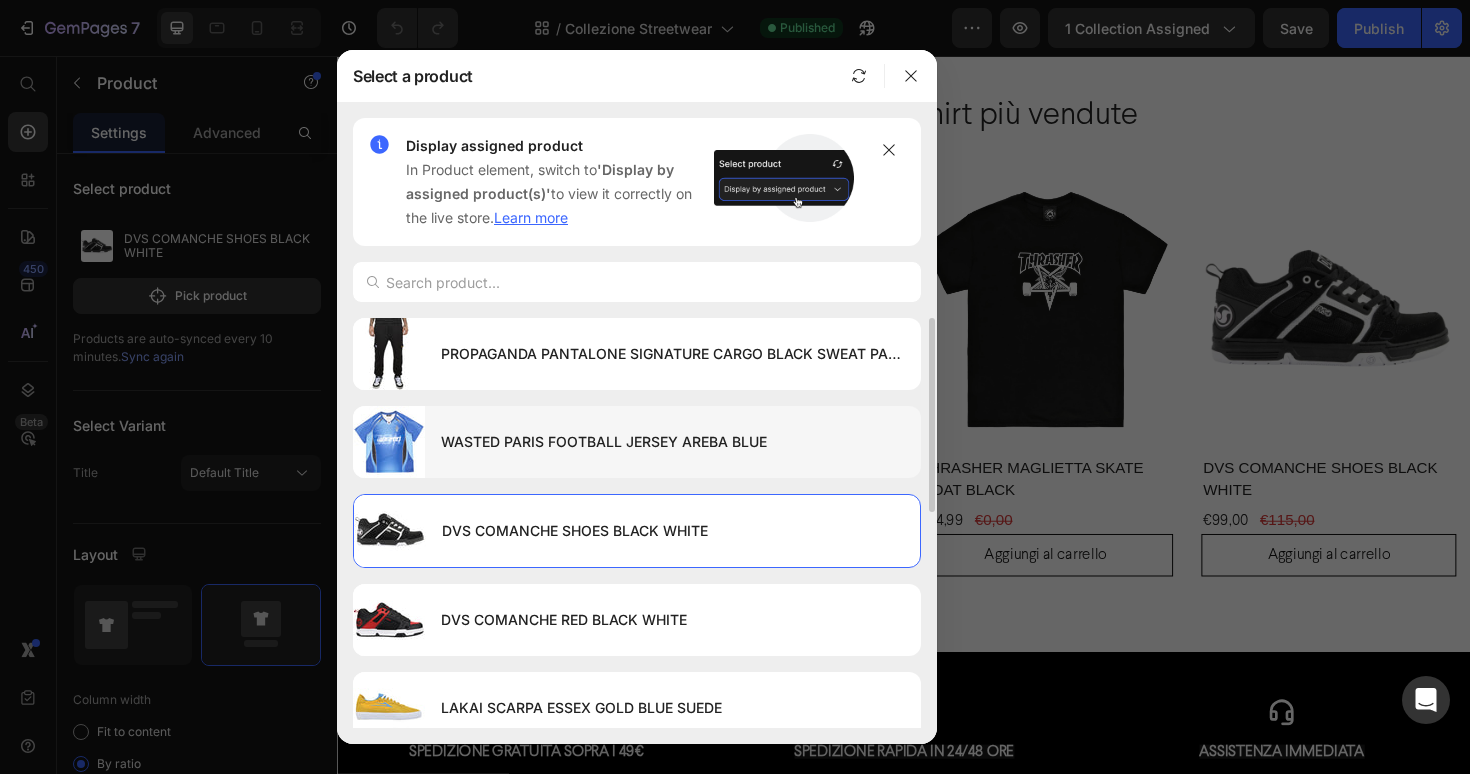 click on "WASTED PARIS FOOTBALL JERSEY AREBA BLUE" at bounding box center [673, 442] 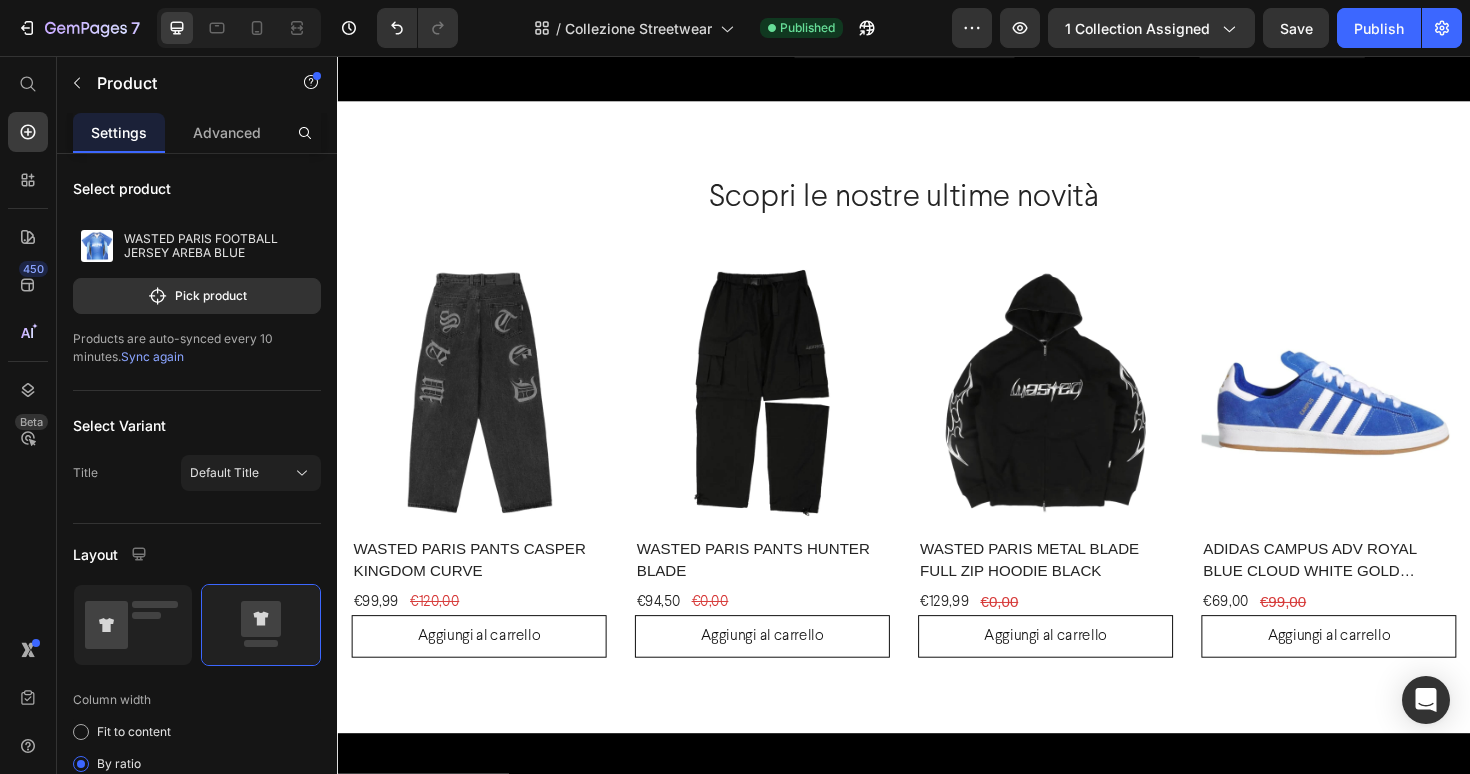 scroll, scrollTop: 3169, scrollLeft: 0, axis: vertical 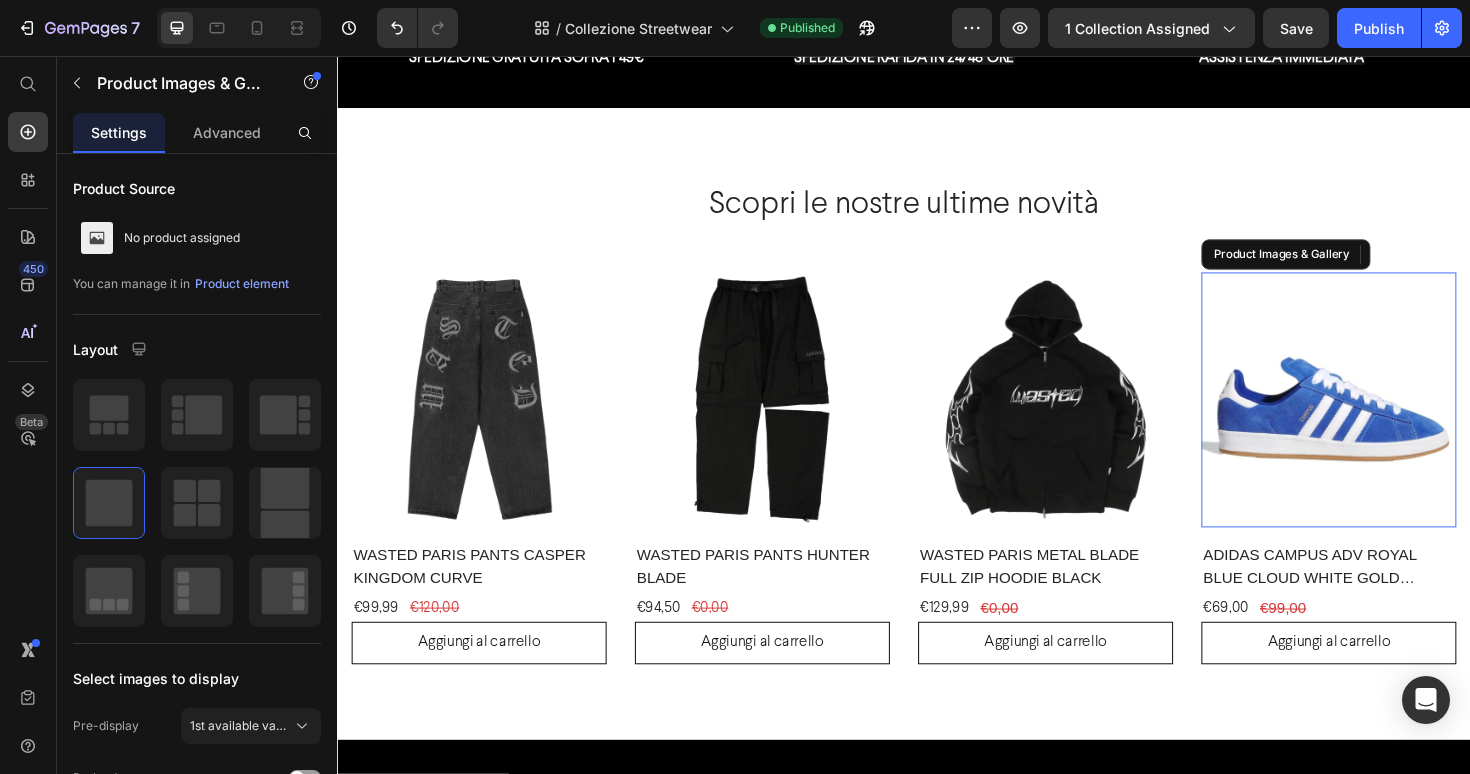 click at bounding box center [1387, 420] 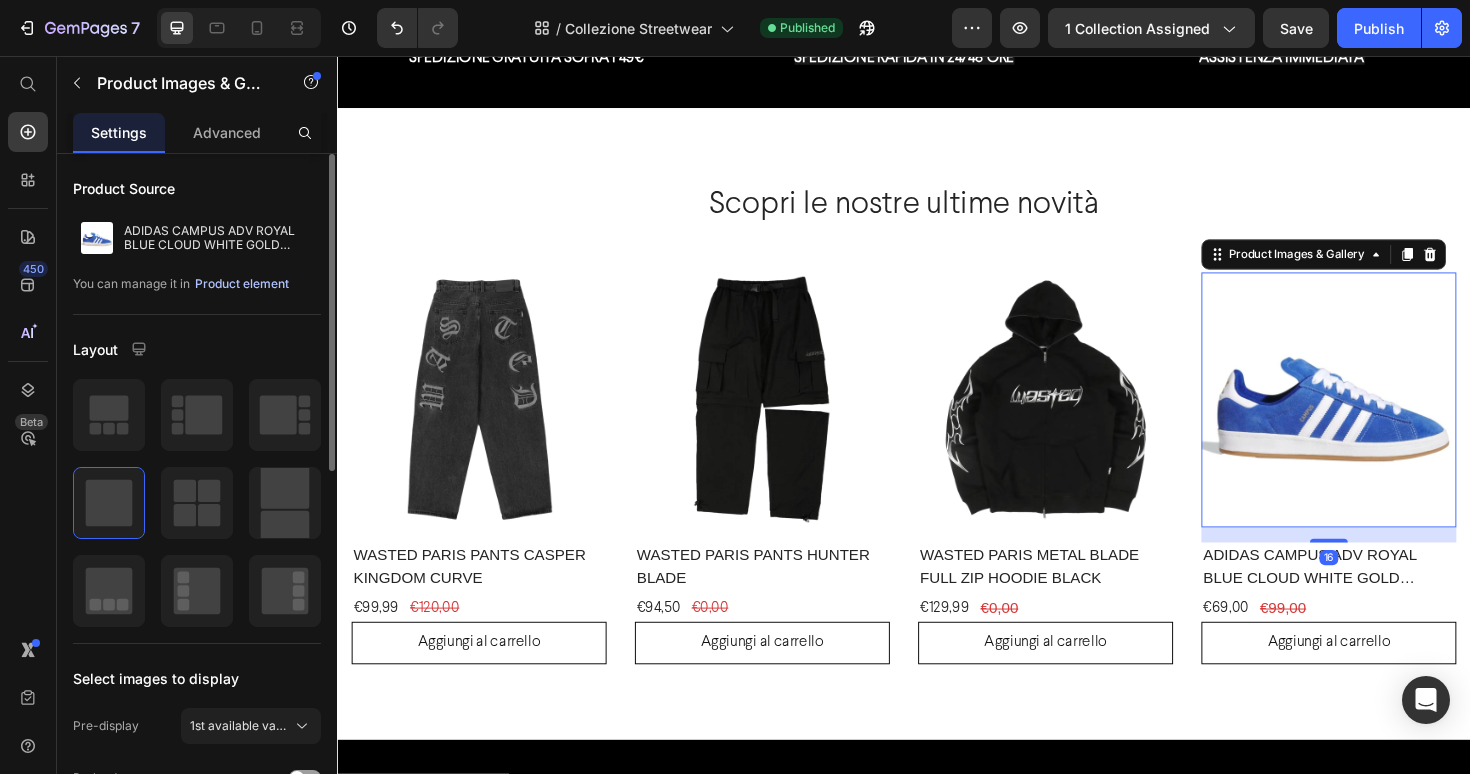 click on "Product element" at bounding box center (242, 284) 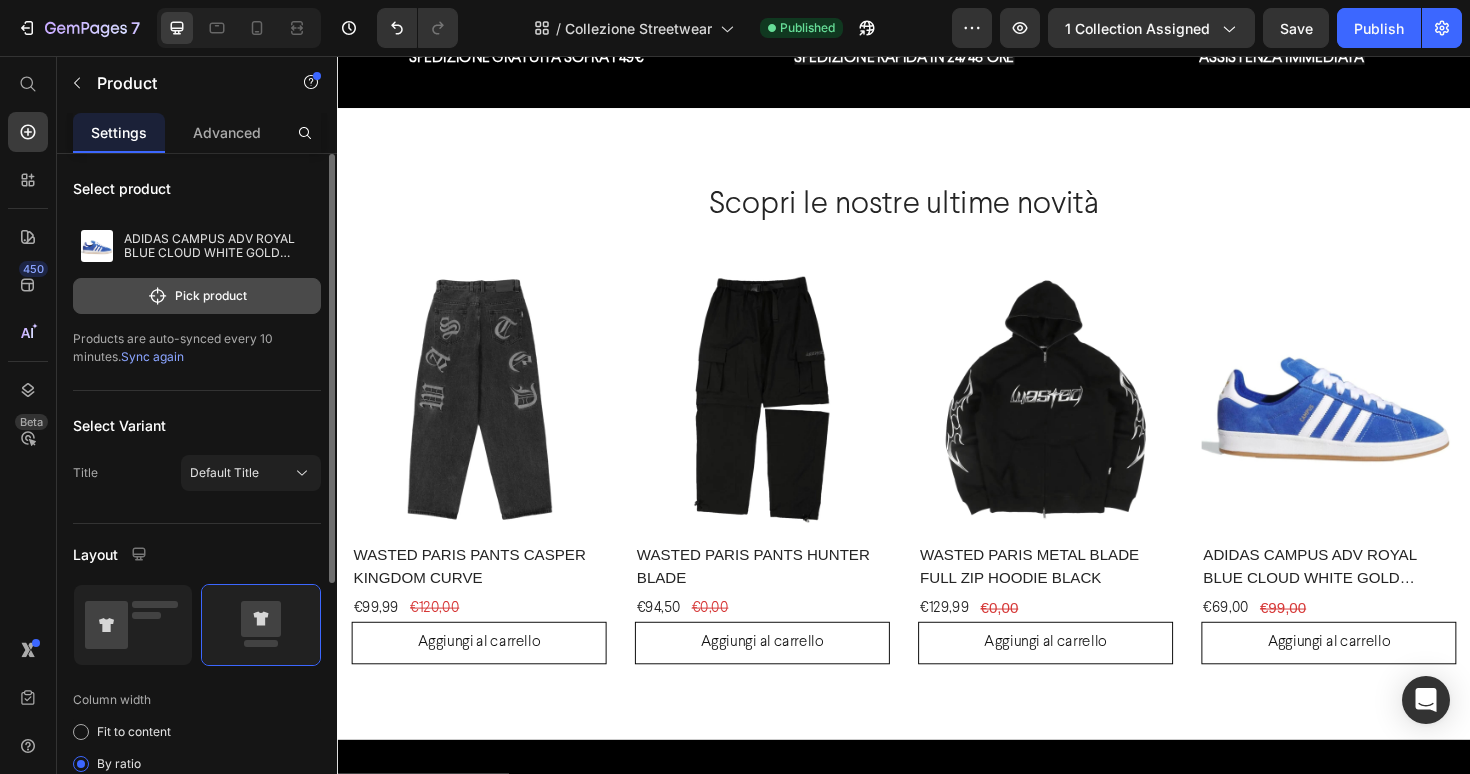 click on "Pick product" 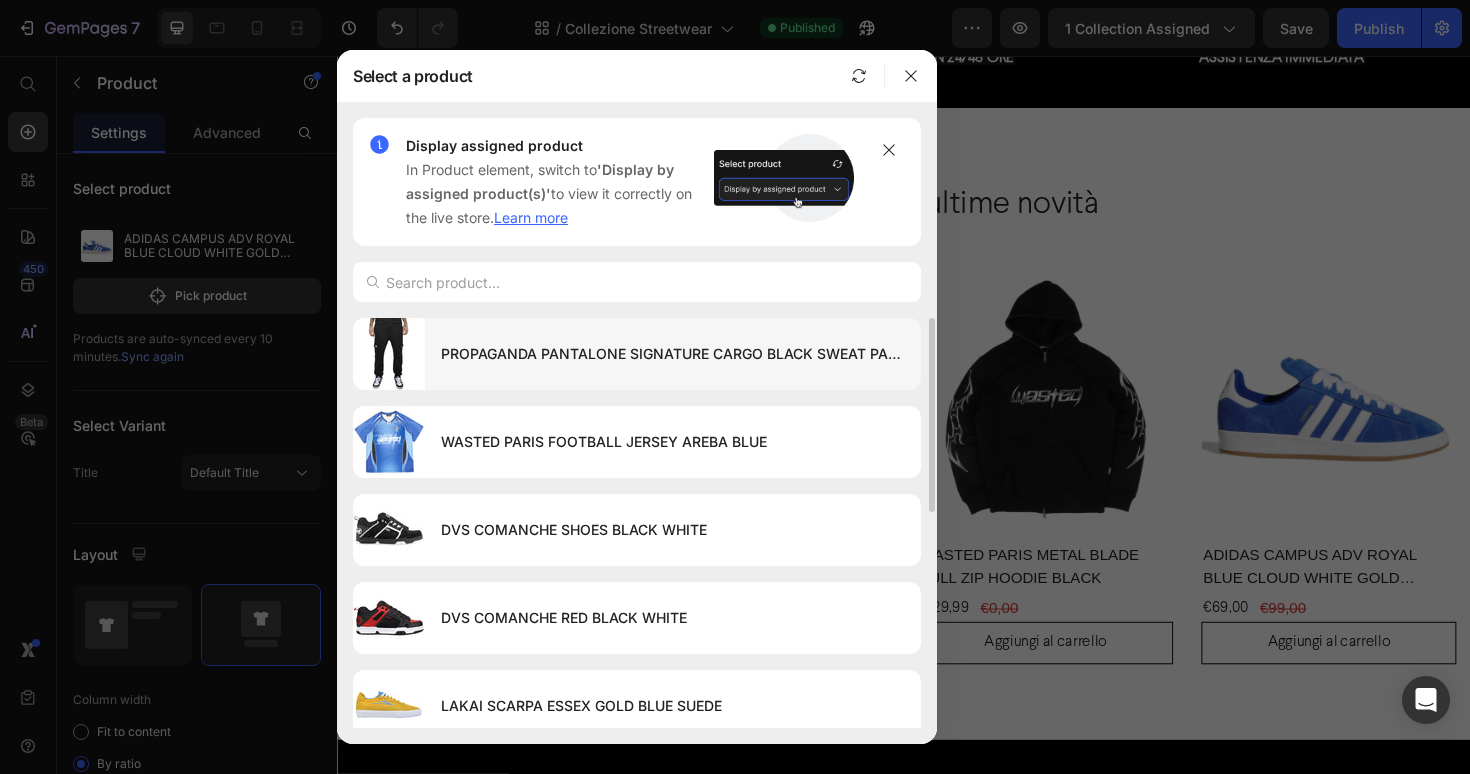 click on "PROPAGANDA PANTALONE SIGNATURE CARGO BLACK SWEAT PANT" at bounding box center (673, 354) 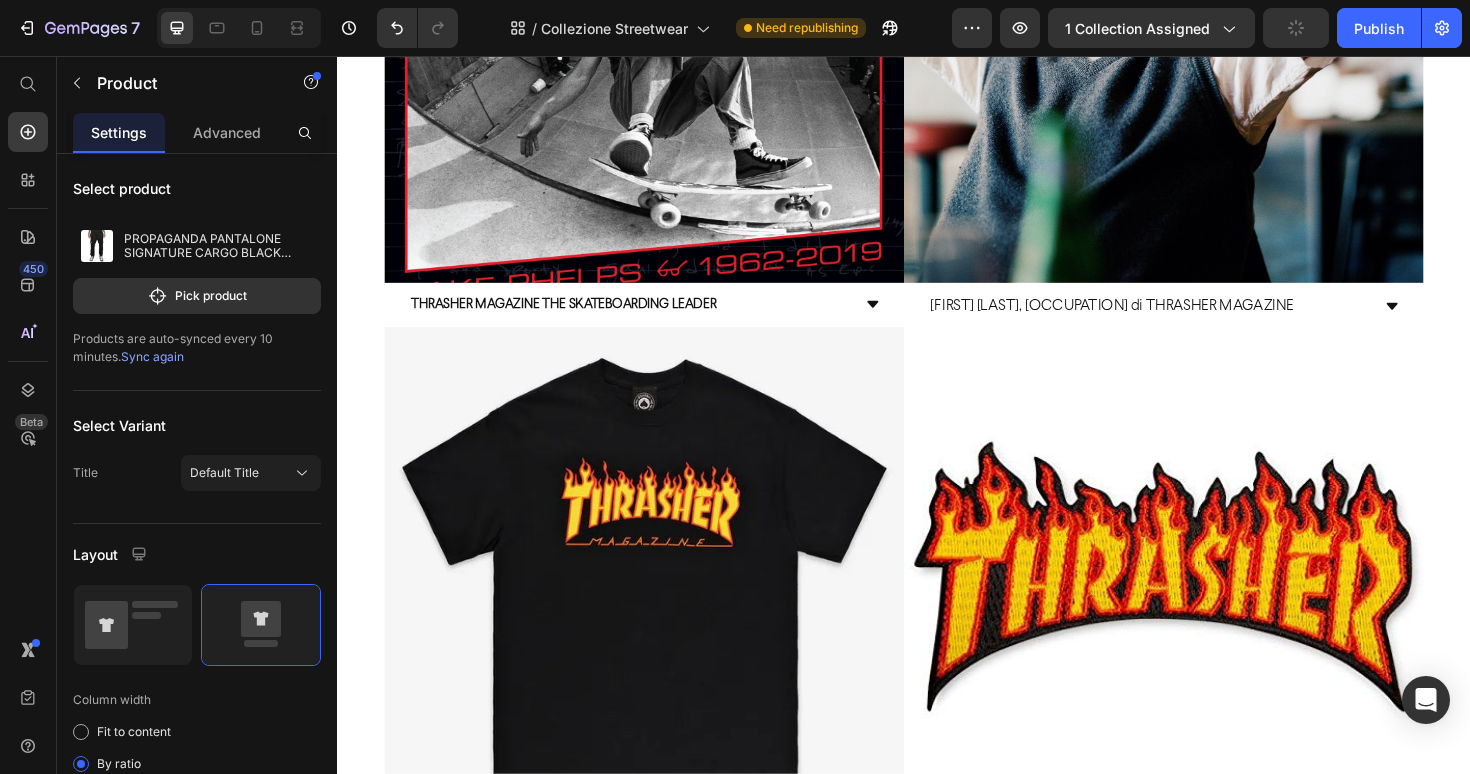 scroll, scrollTop: 5771, scrollLeft: 0, axis: vertical 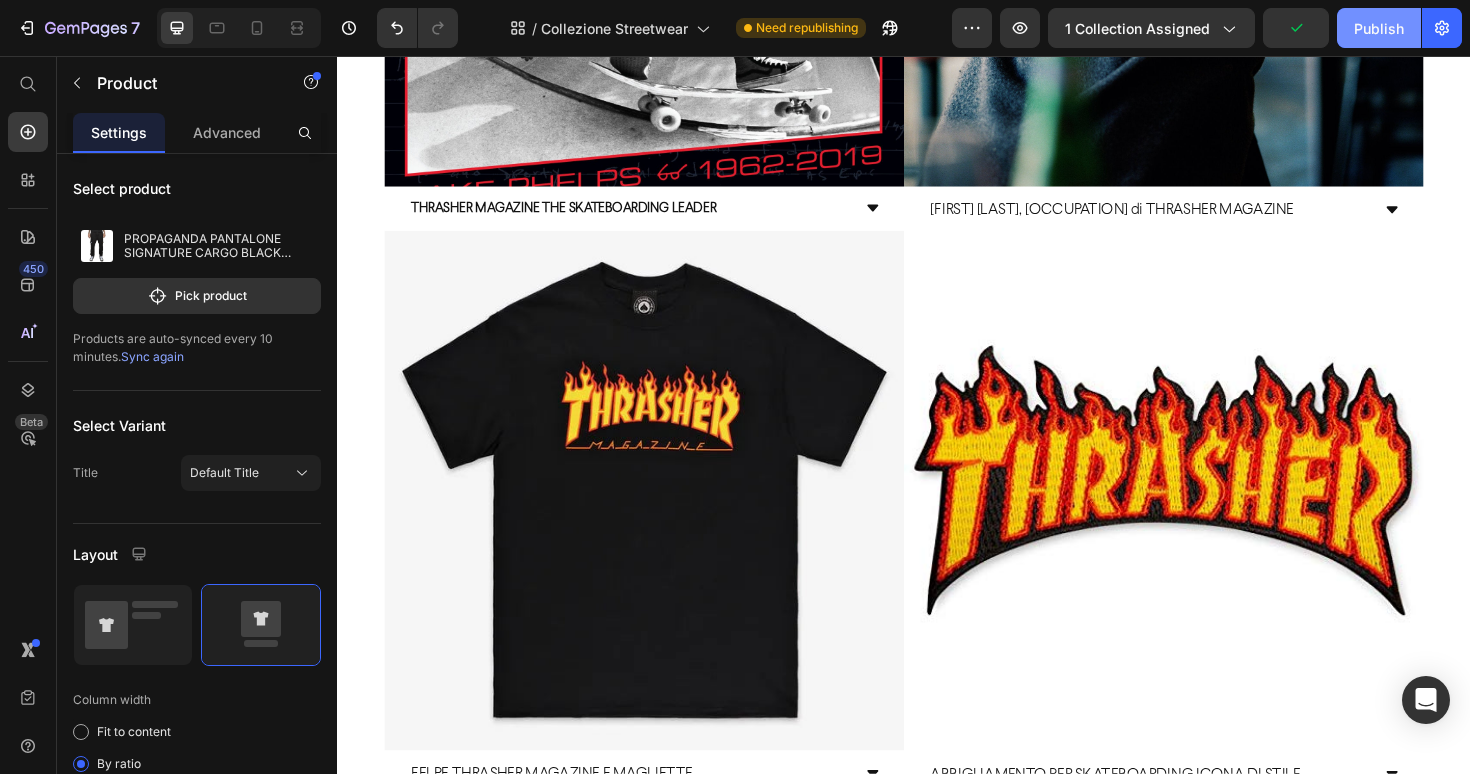 click on "Publish" at bounding box center [1379, 28] 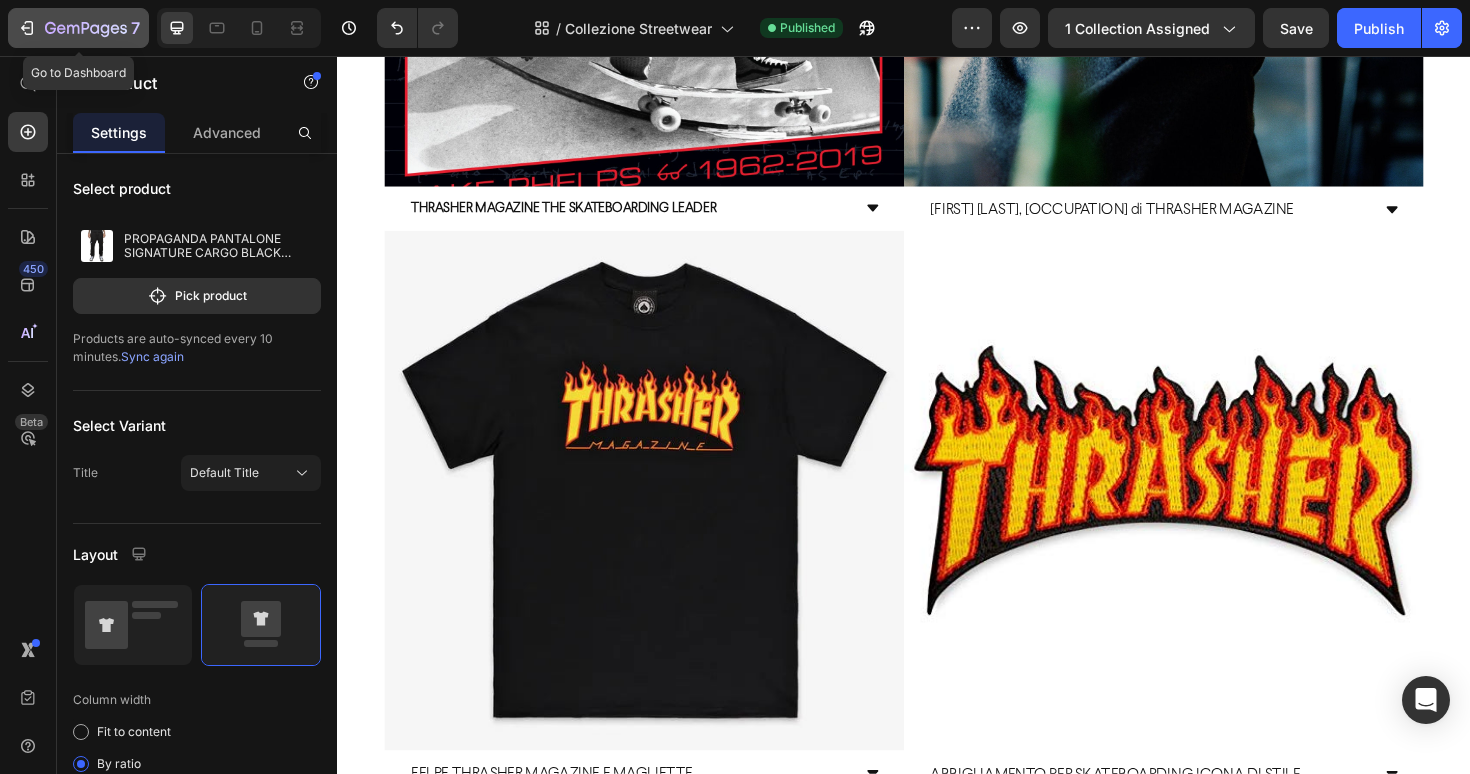 click 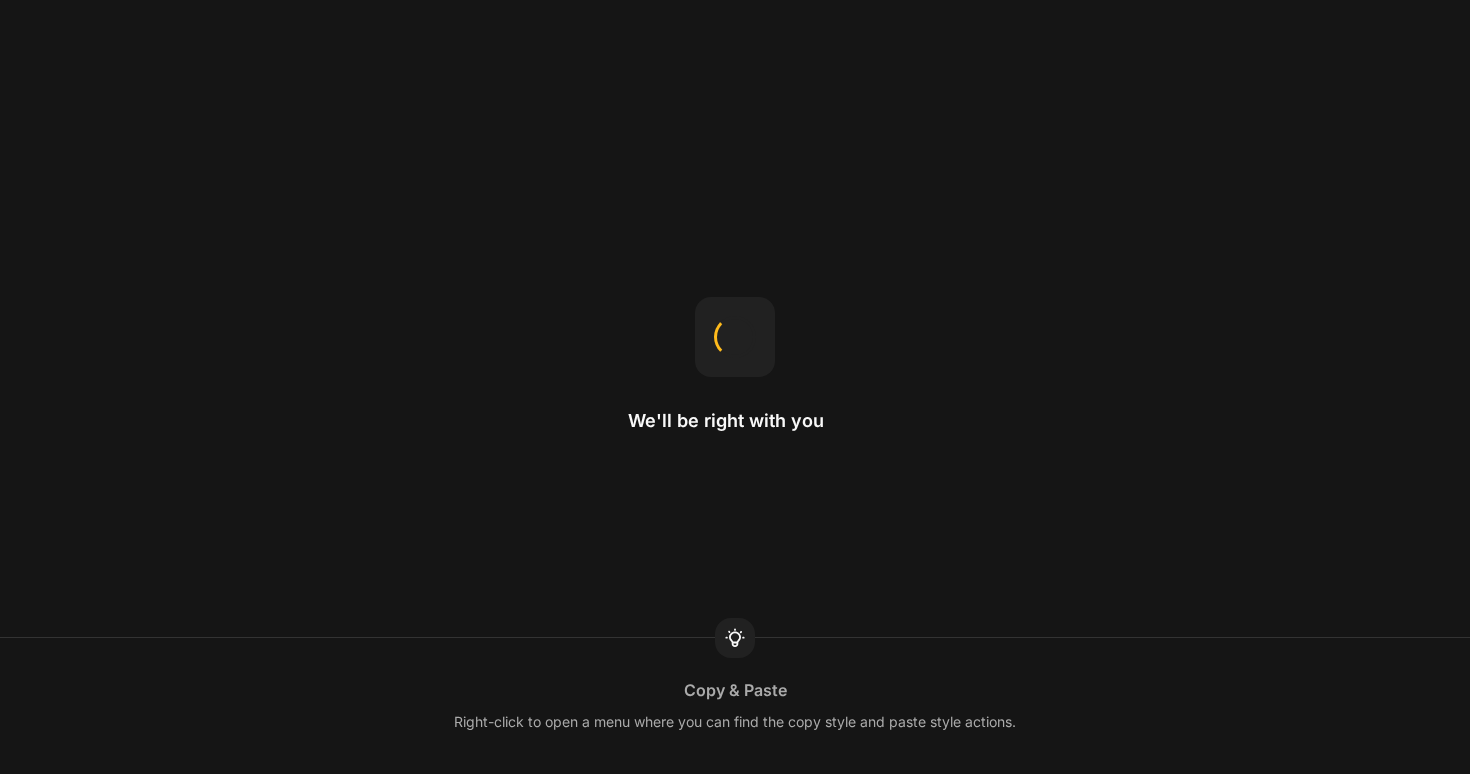 scroll, scrollTop: 0, scrollLeft: 0, axis: both 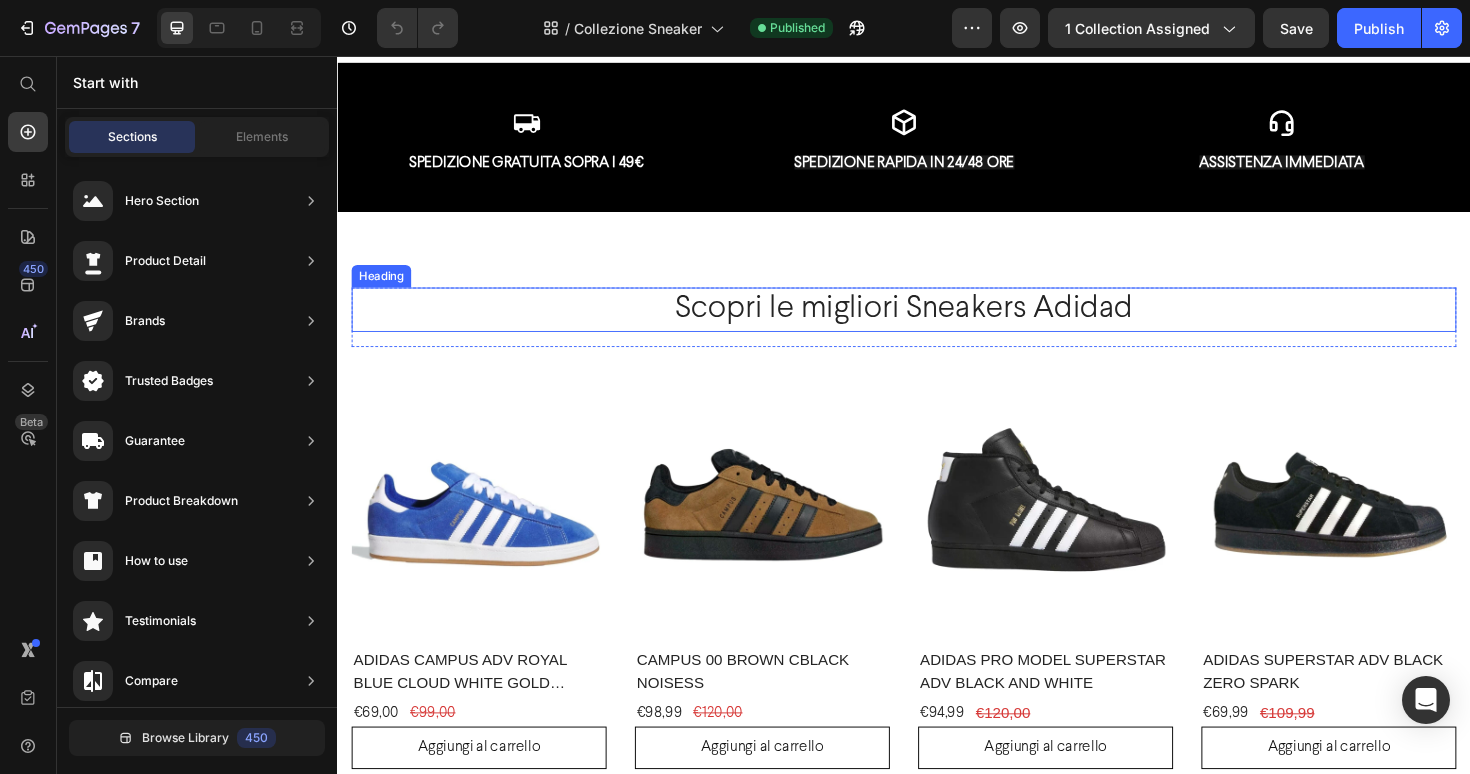 click on "Scopri le migliori Sneakers Adidad" at bounding box center [937, 324] 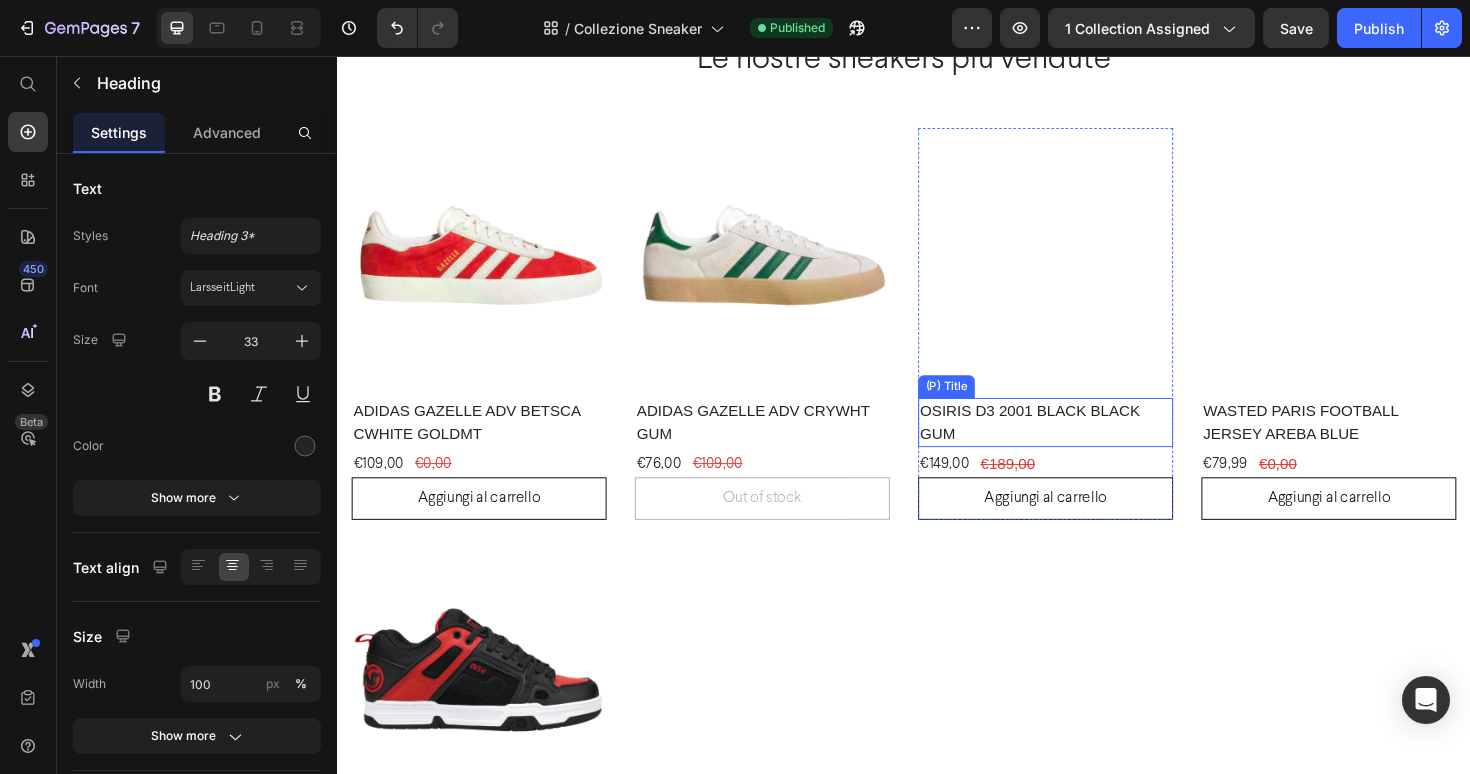 scroll, scrollTop: 1984, scrollLeft: 0, axis: vertical 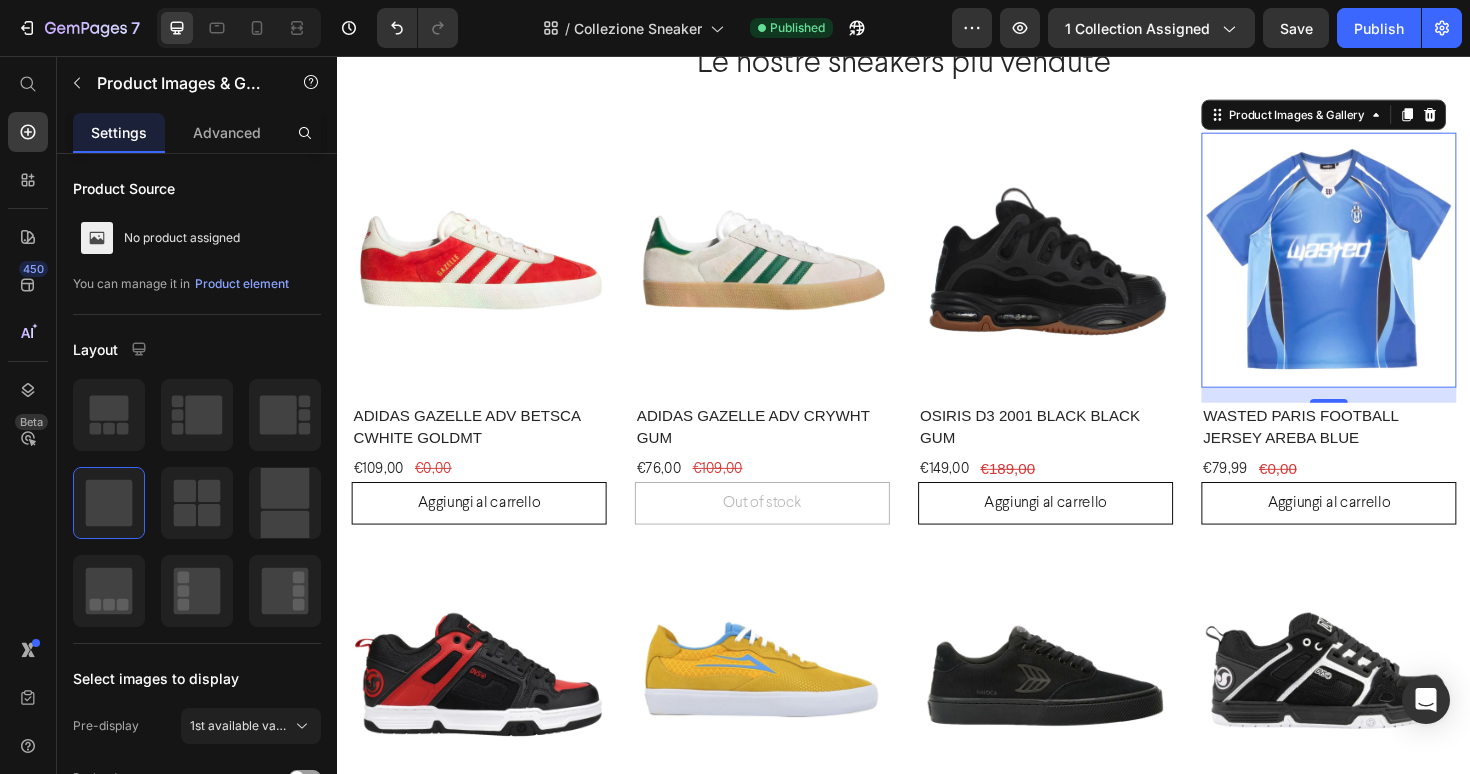click at bounding box center (1387, 272) 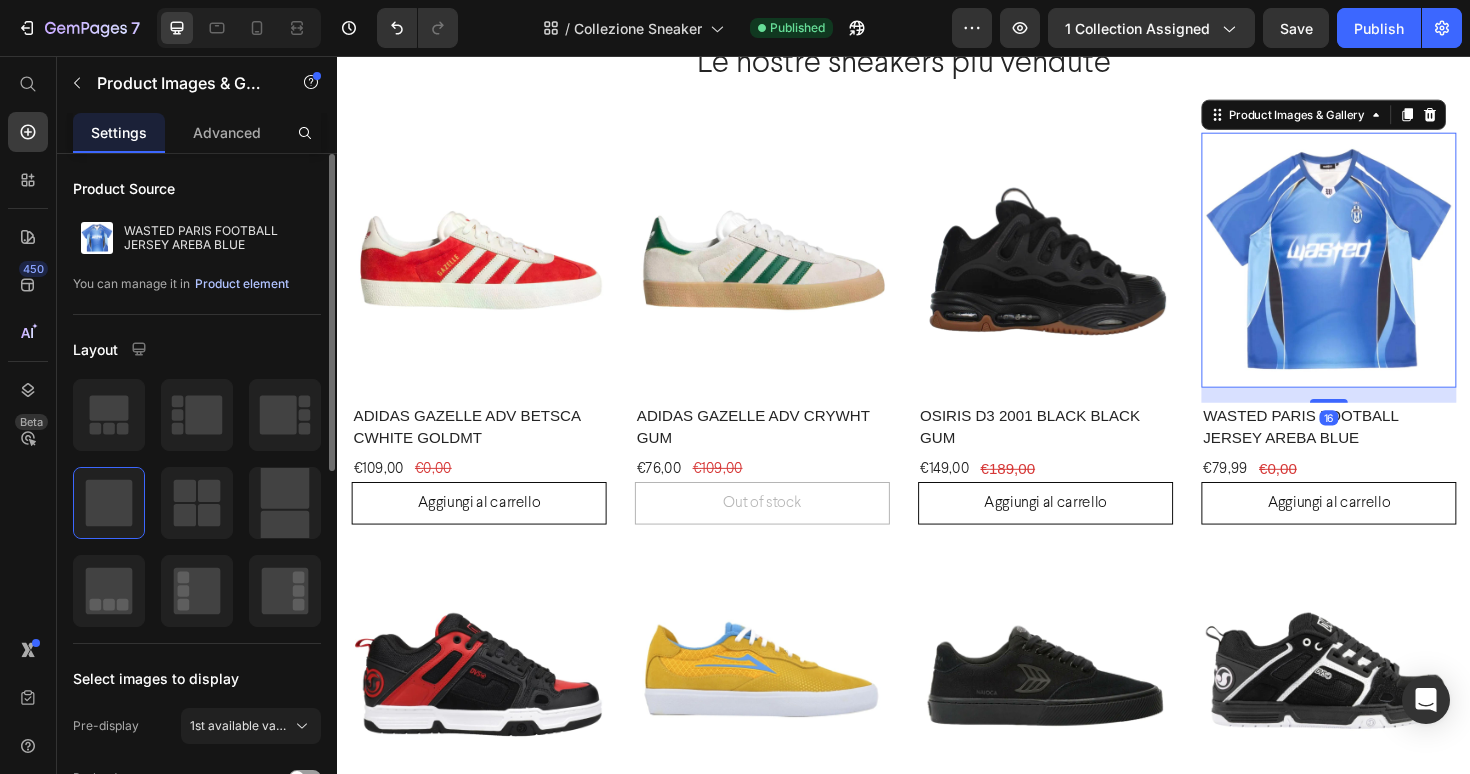 click on "Product element" at bounding box center (242, 284) 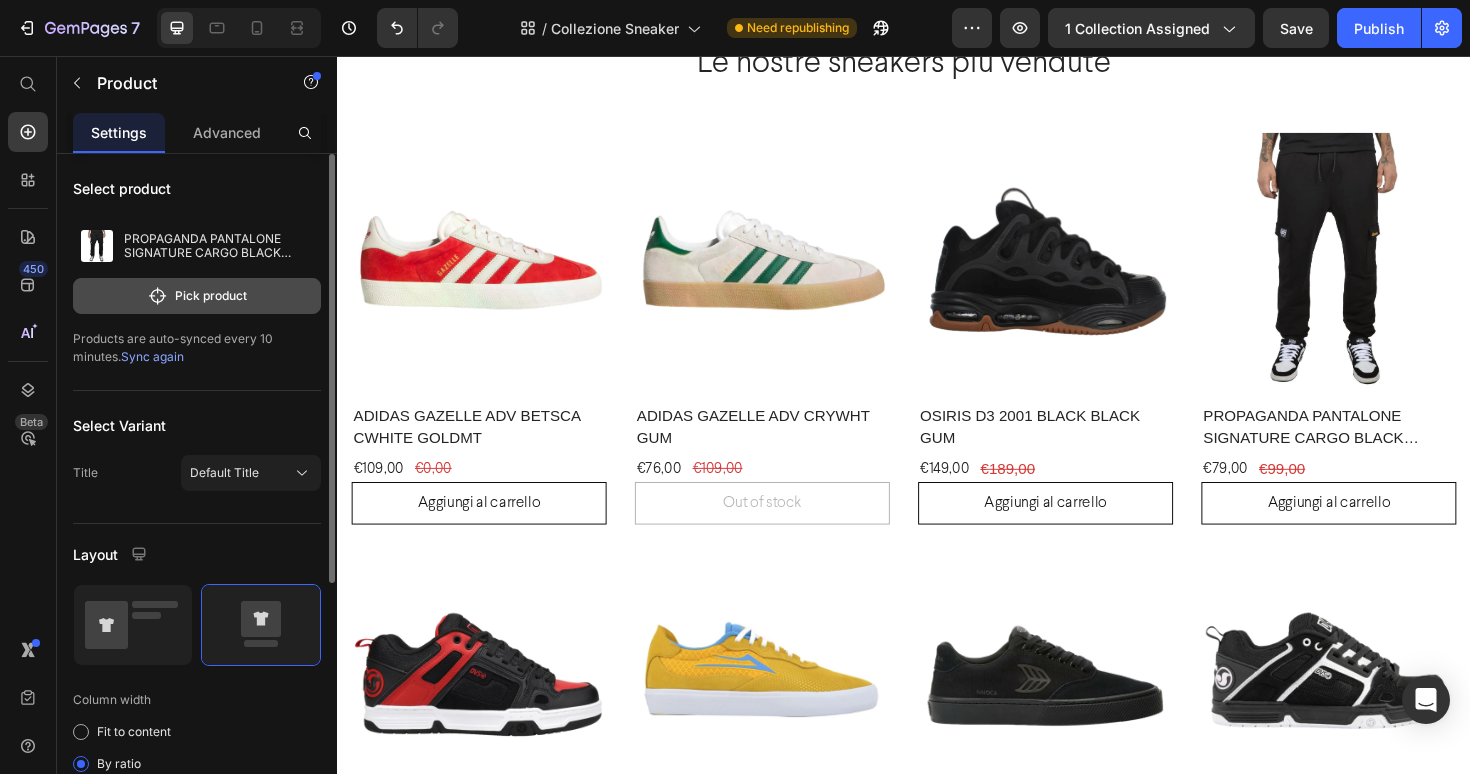 click on "Pick product" 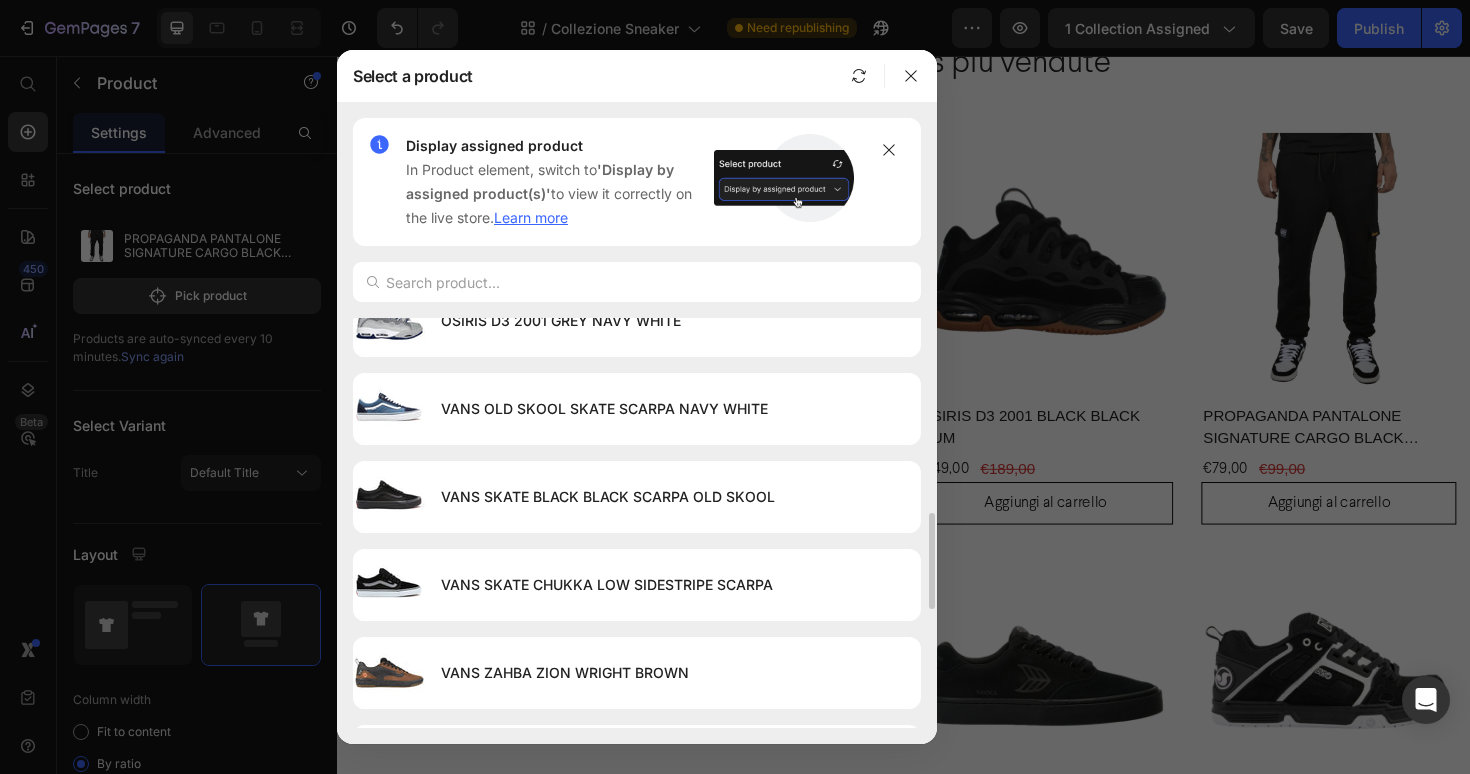 scroll, scrollTop: 828, scrollLeft: 0, axis: vertical 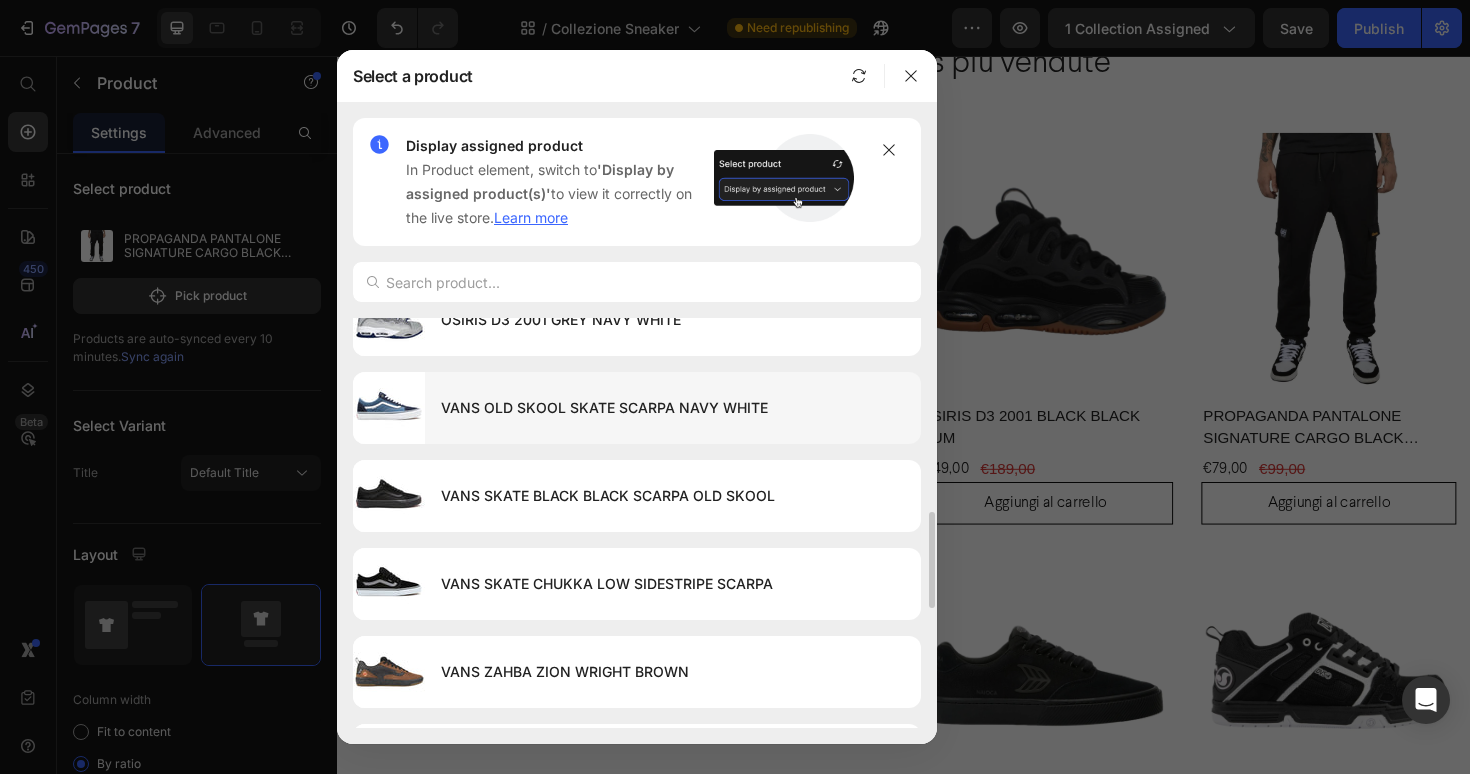 click on "VANS OLD SKOOL SKATE SCARPA NAVY WHITE" at bounding box center (673, 408) 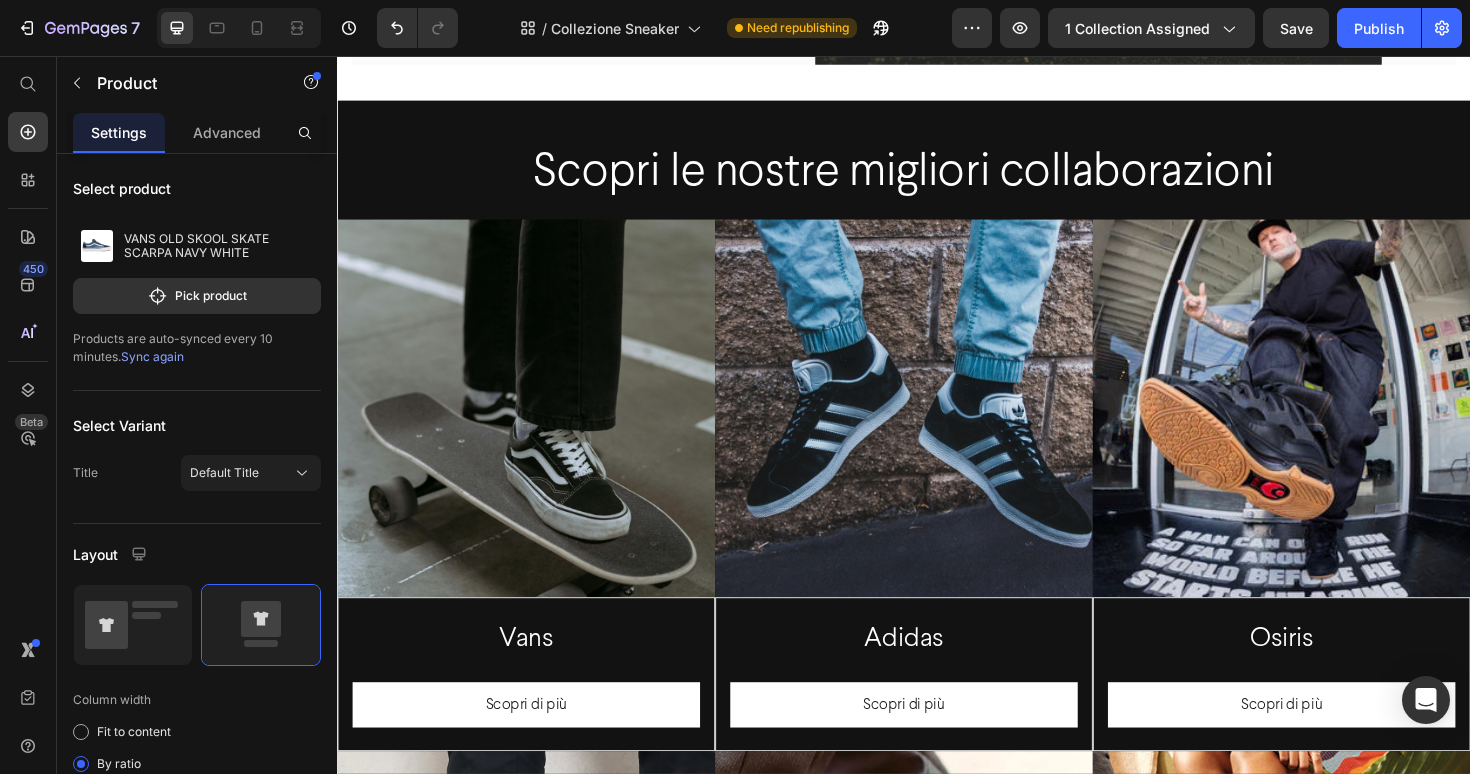 scroll, scrollTop: 73, scrollLeft: 0, axis: vertical 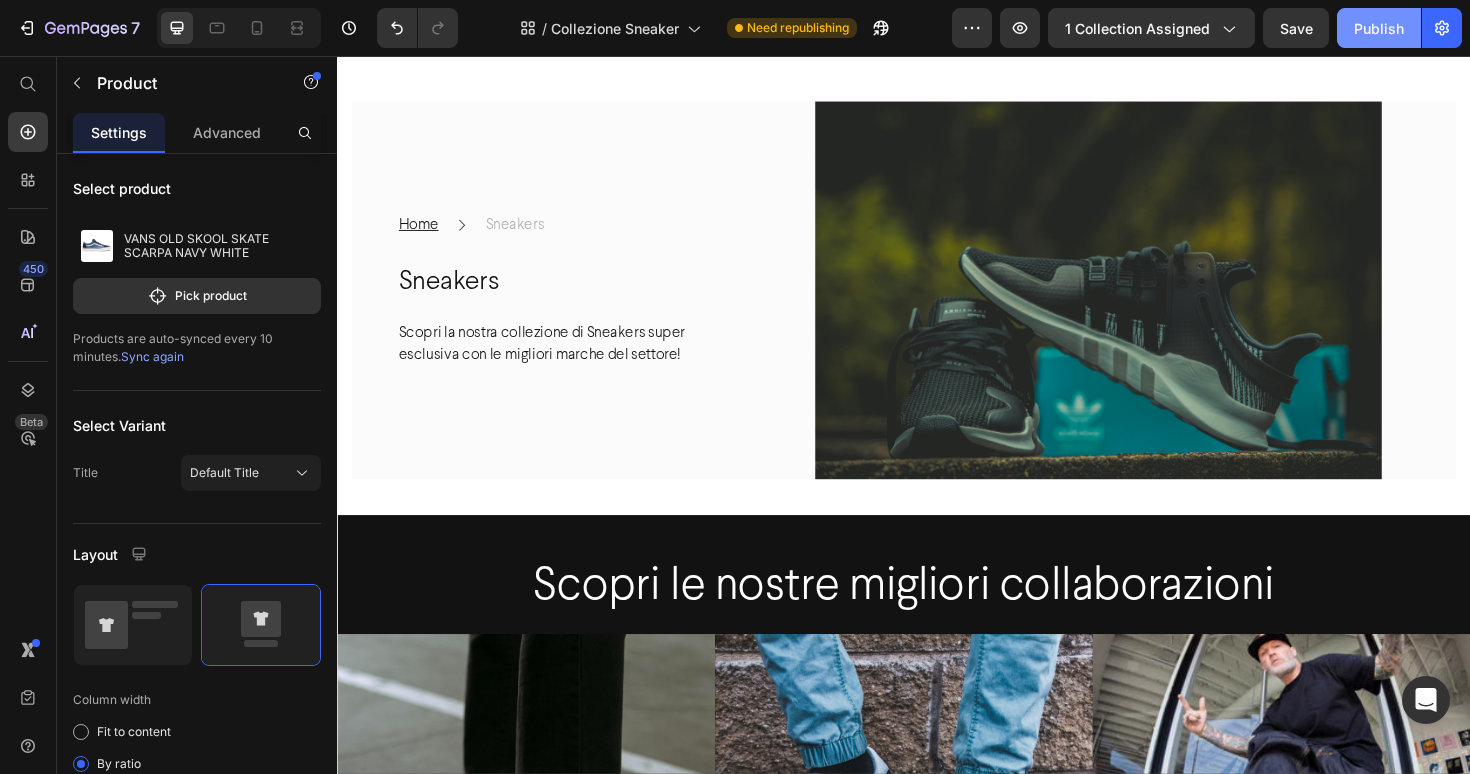 click on "Publish" at bounding box center (1379, 28) 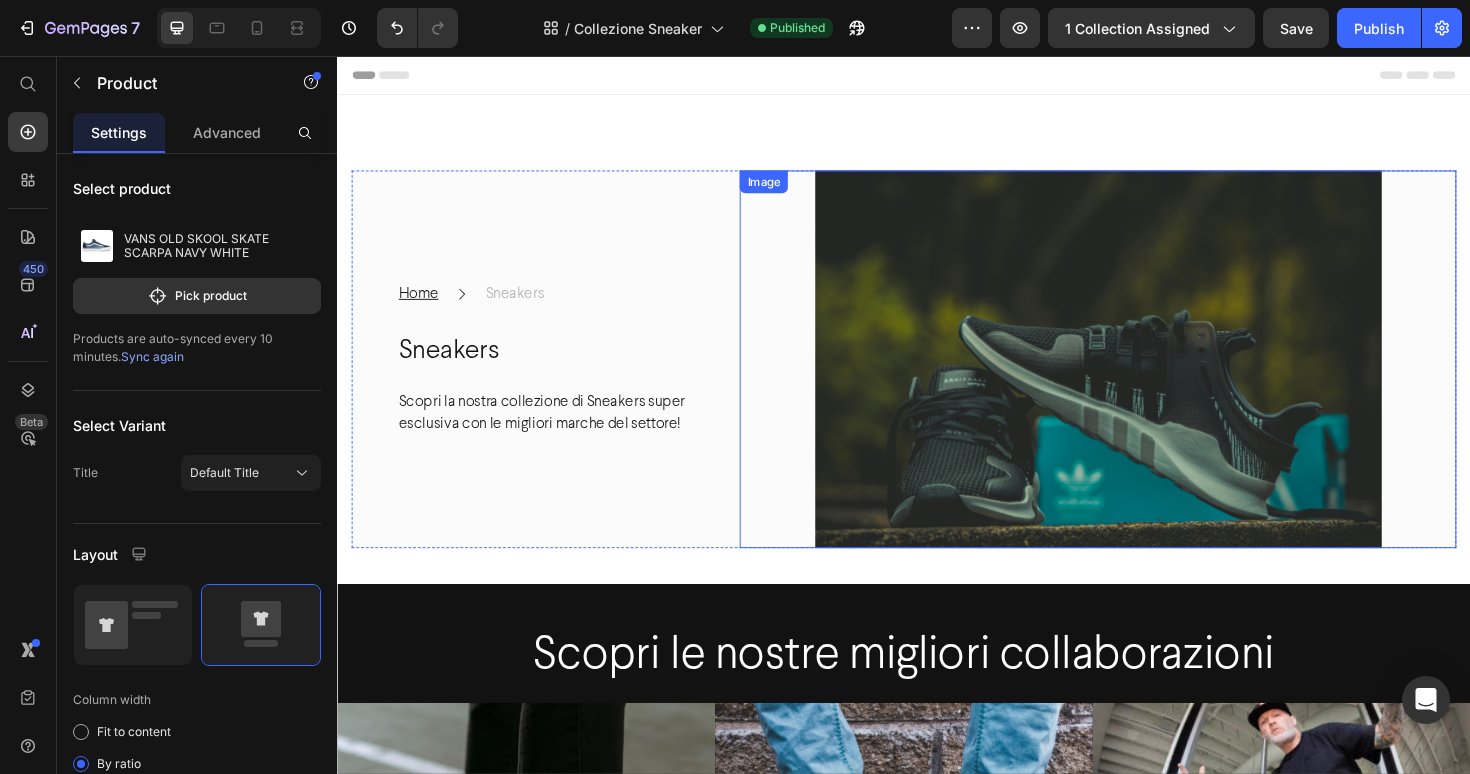 scroll, scrollTop: 0, scrollLeft: 0, axis: both 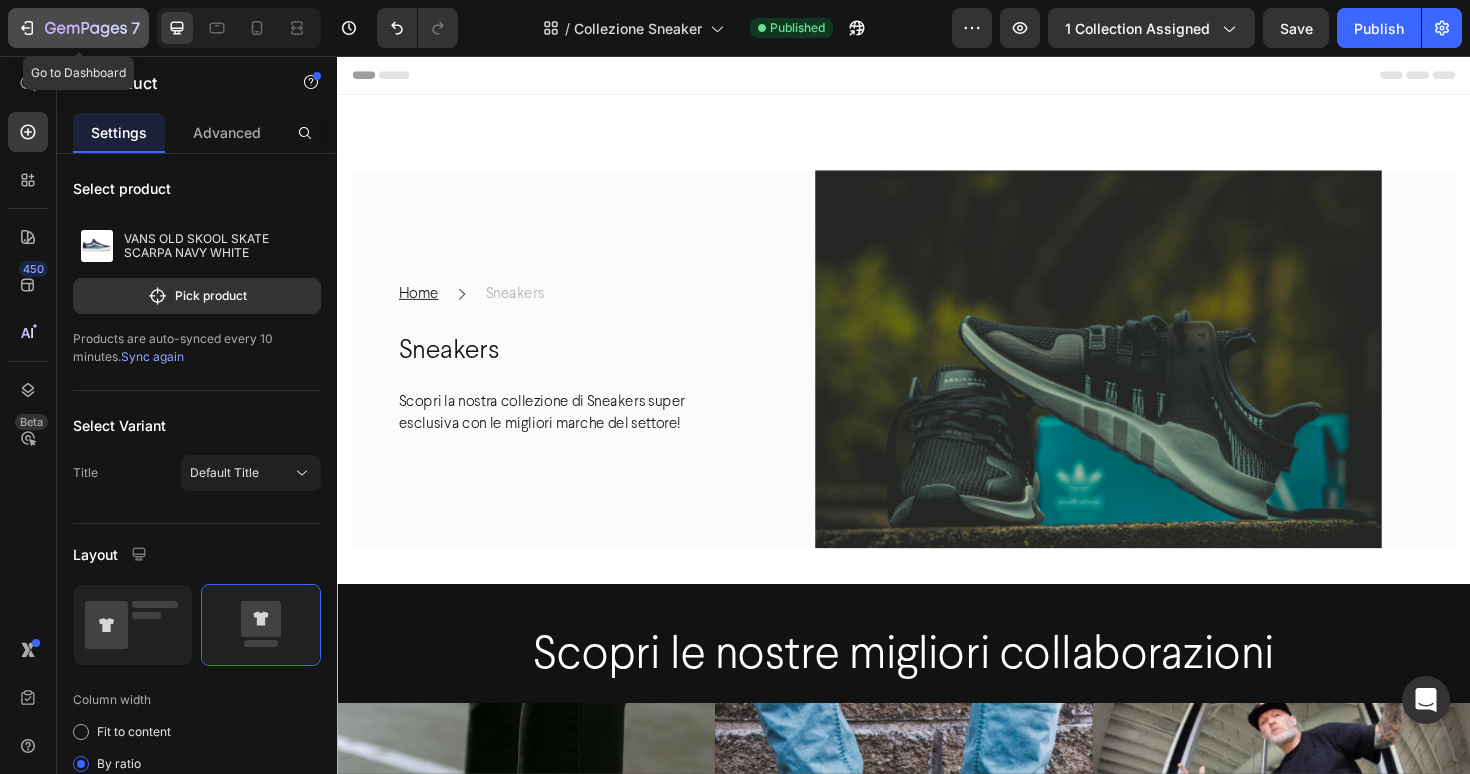 click on "7" 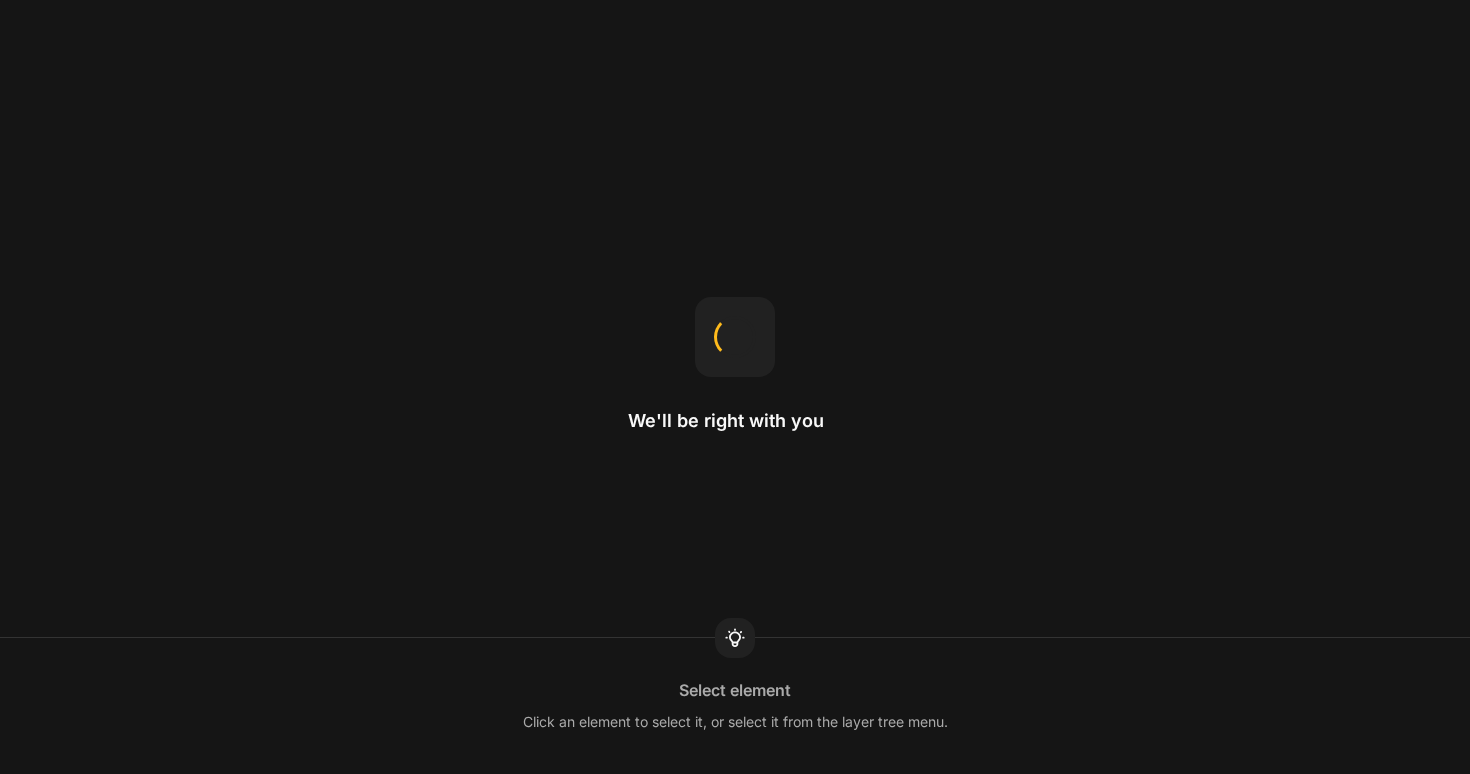 scroll, scrollTop: 0, scrollLeft: 0, axis: both 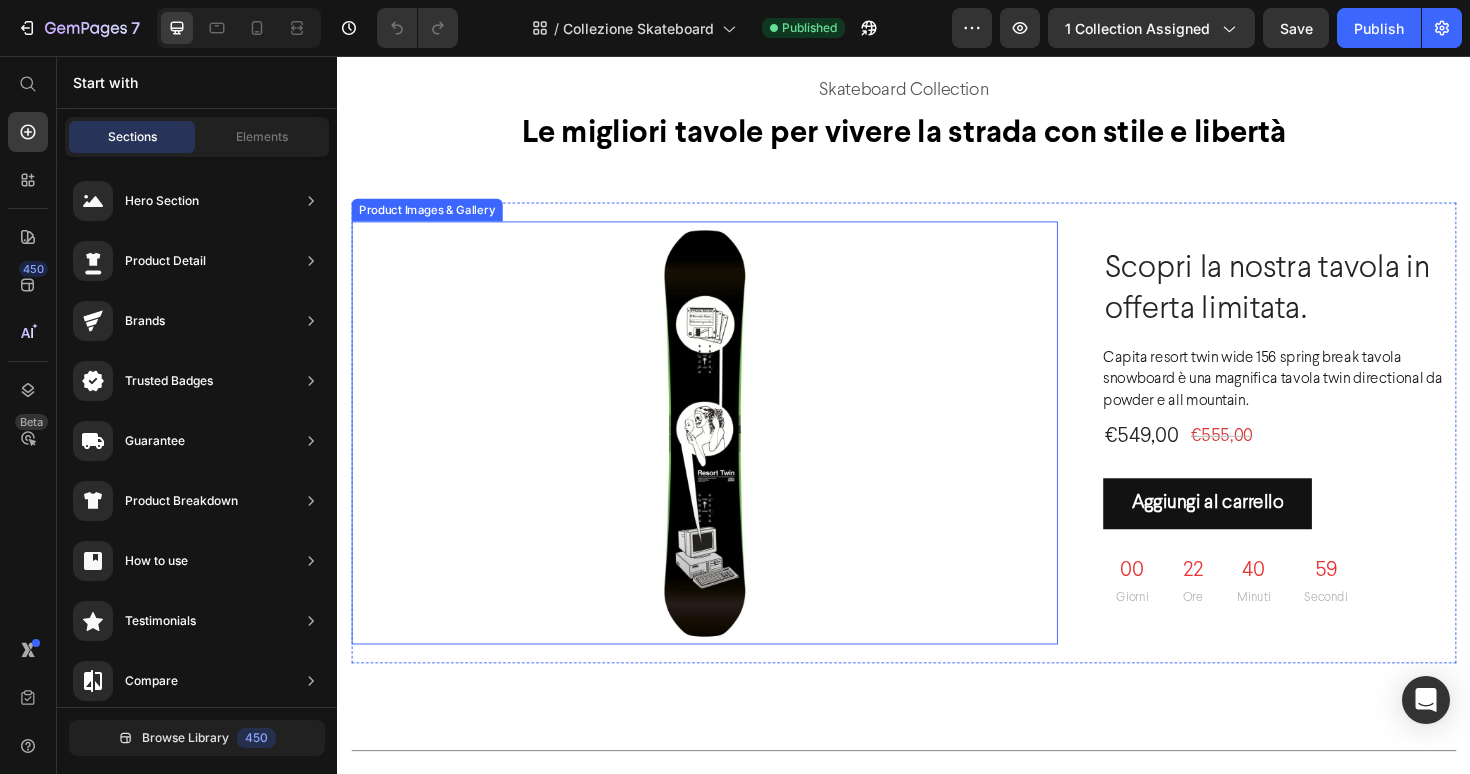 click at bounding box center (726, 455) 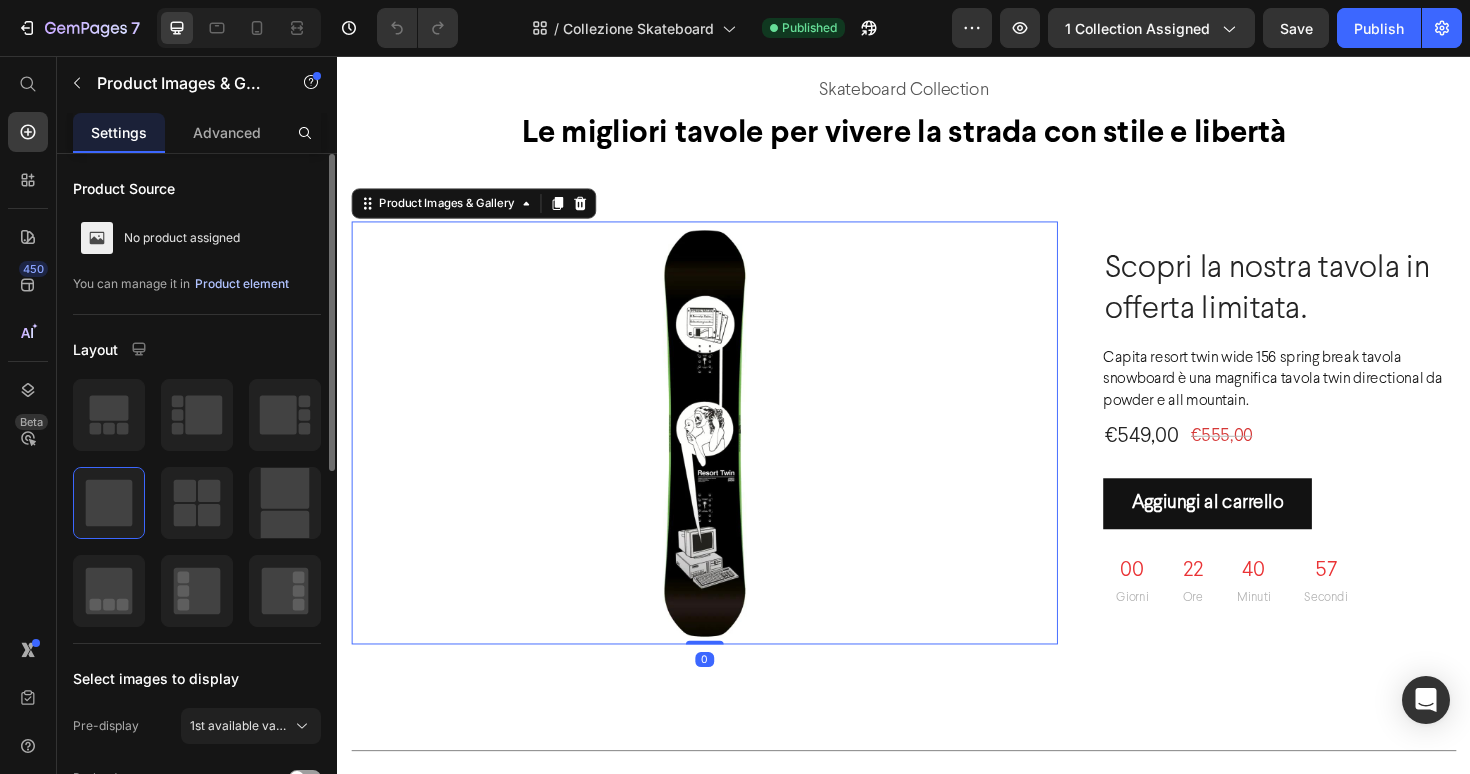 click on "Product element" at bounding box center [242, 284] 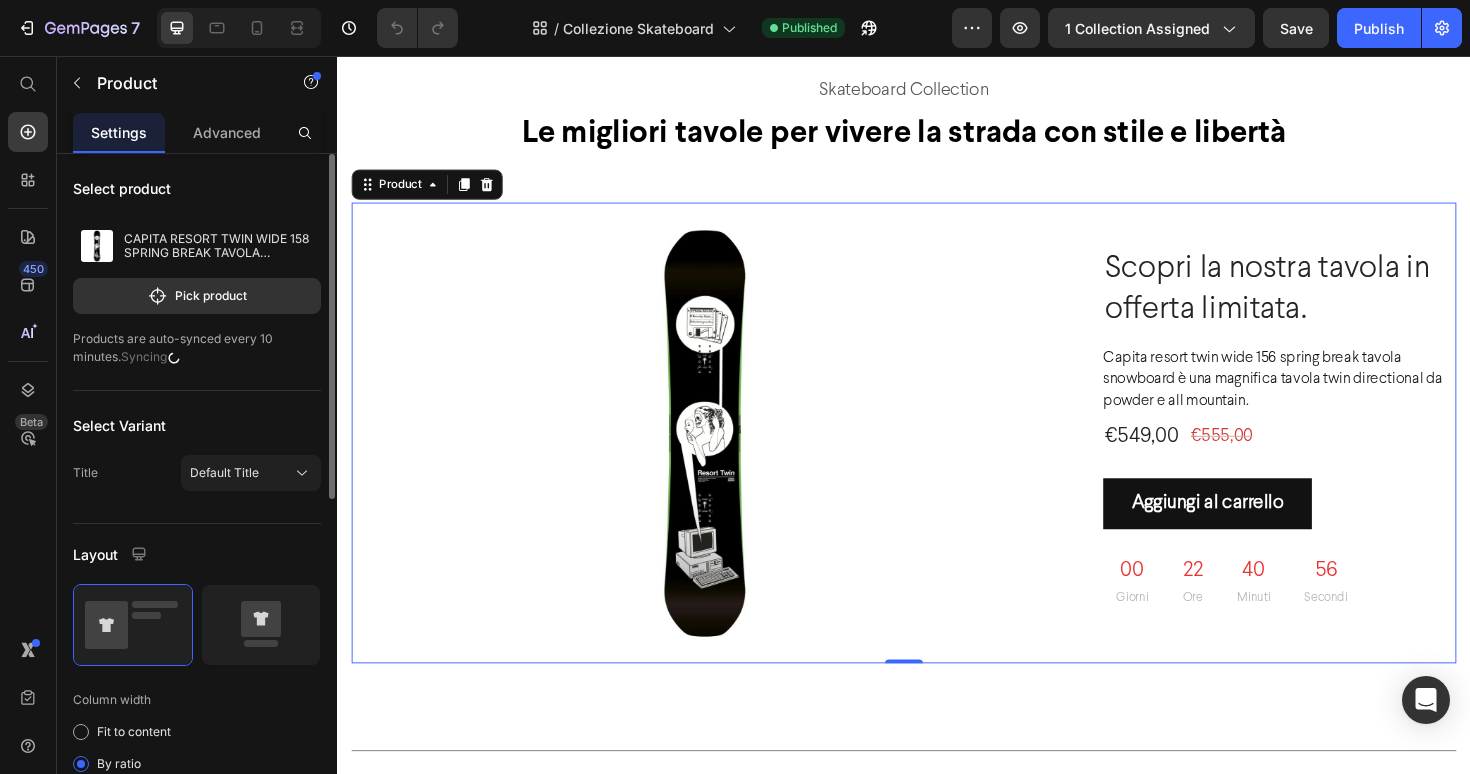 click on "Pick product" at bounding box center [197, 296] 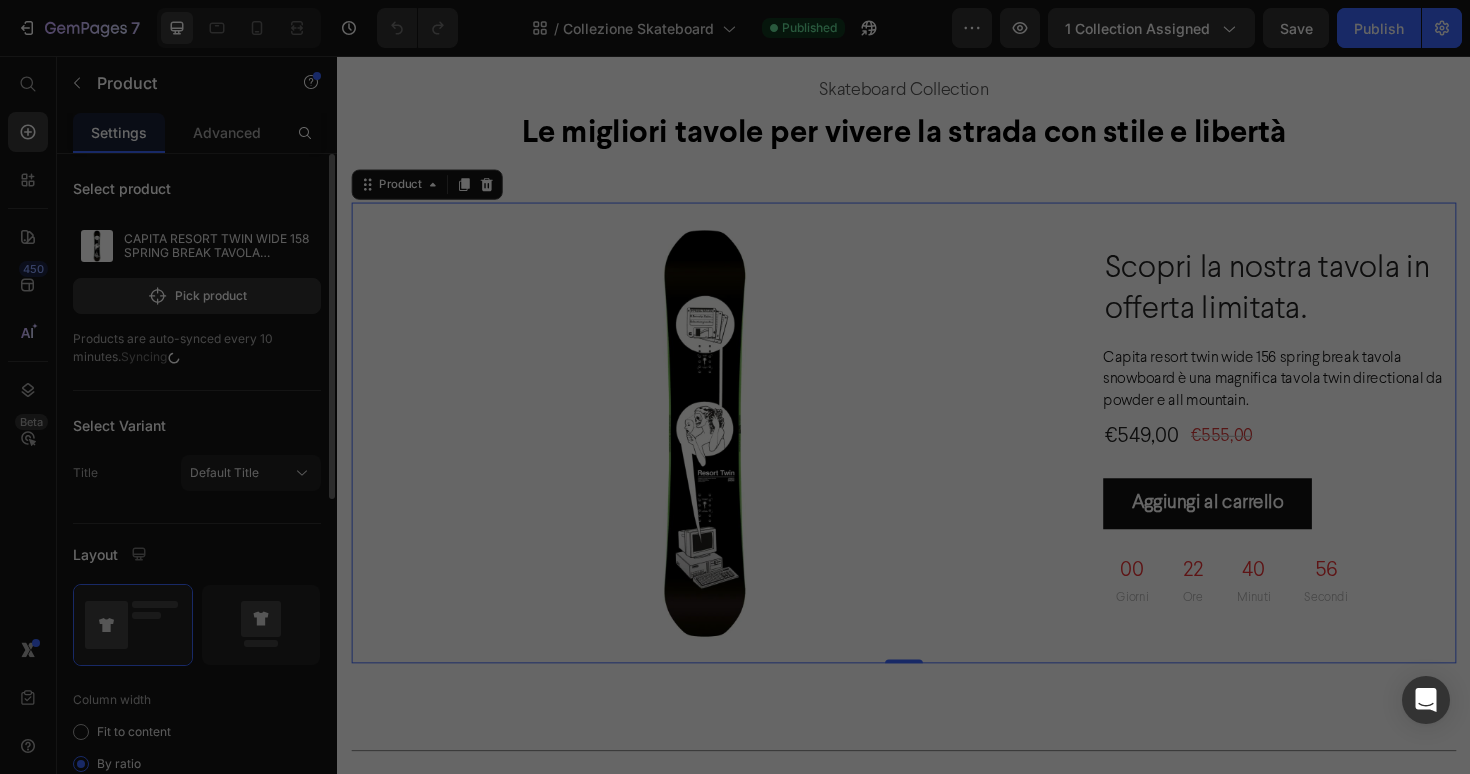 scroll, scrollTop: 0, scrollLeft: 0, axis: both 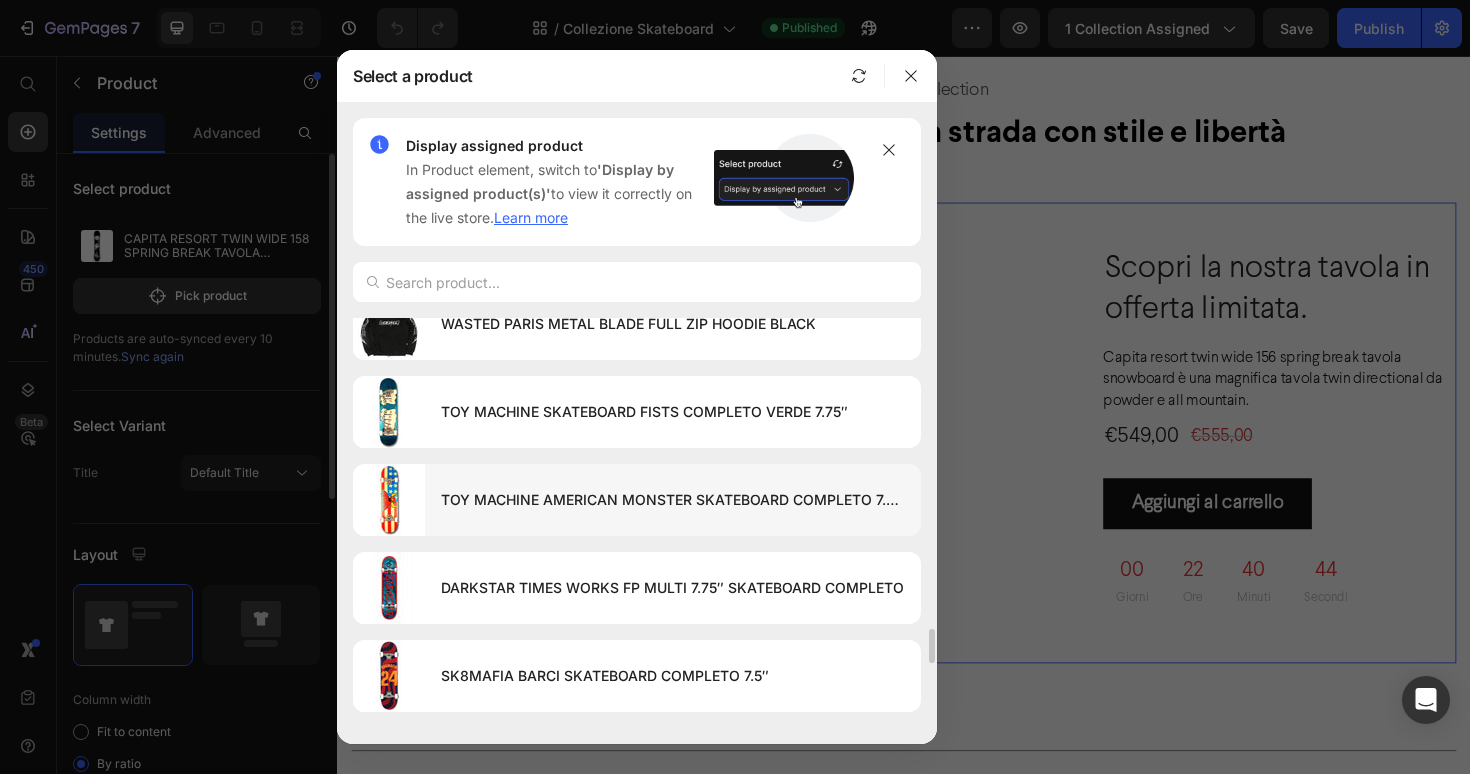 click on "TOY MACHINE AMERICAN MONSTER SKATEBOARD COMPLETO 7.75″" at bounding box center [673, 500] 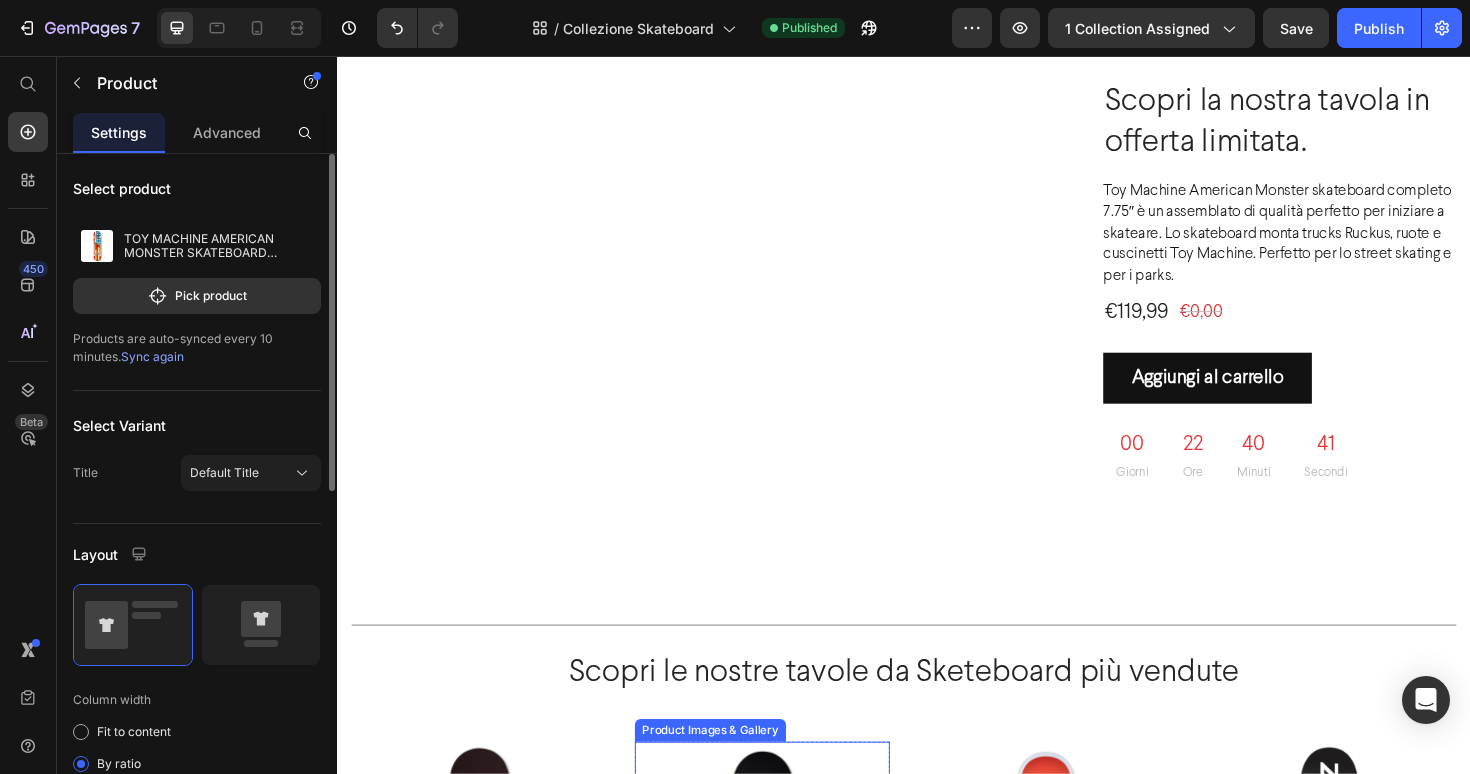 scroll, scrollTop: 1605, scrollLeft: 0, axis: vertical 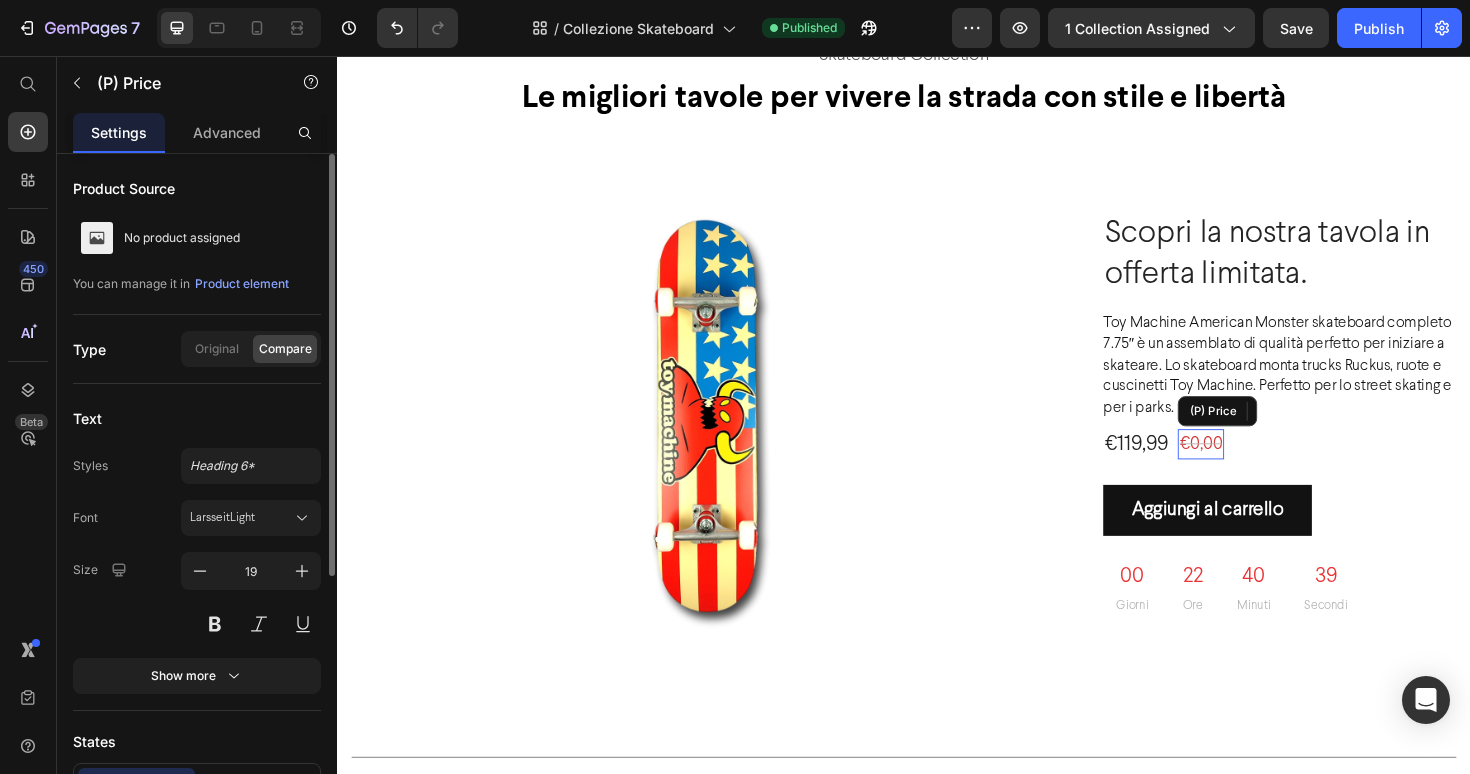 click on "€0,00" at bounding box center [1251, 467] 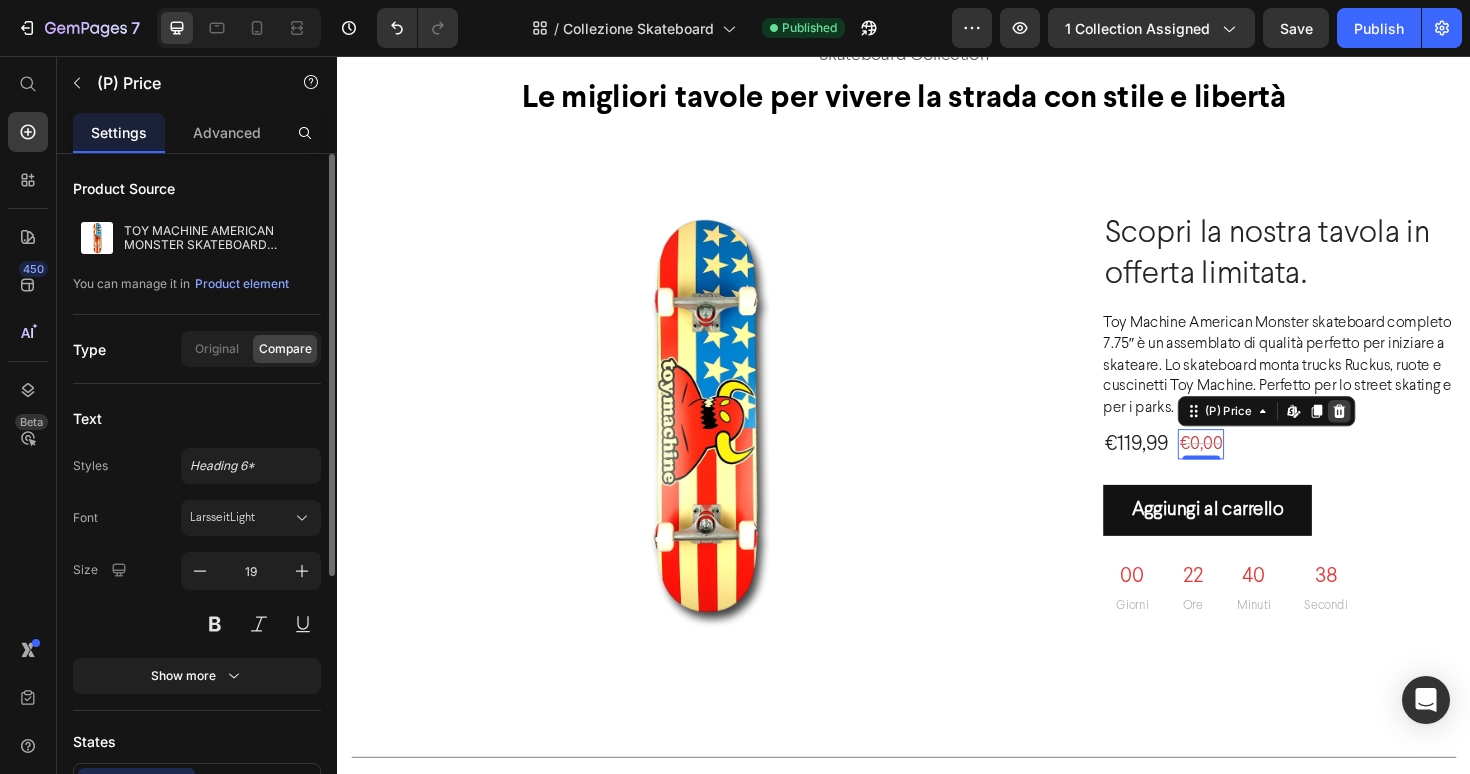 click 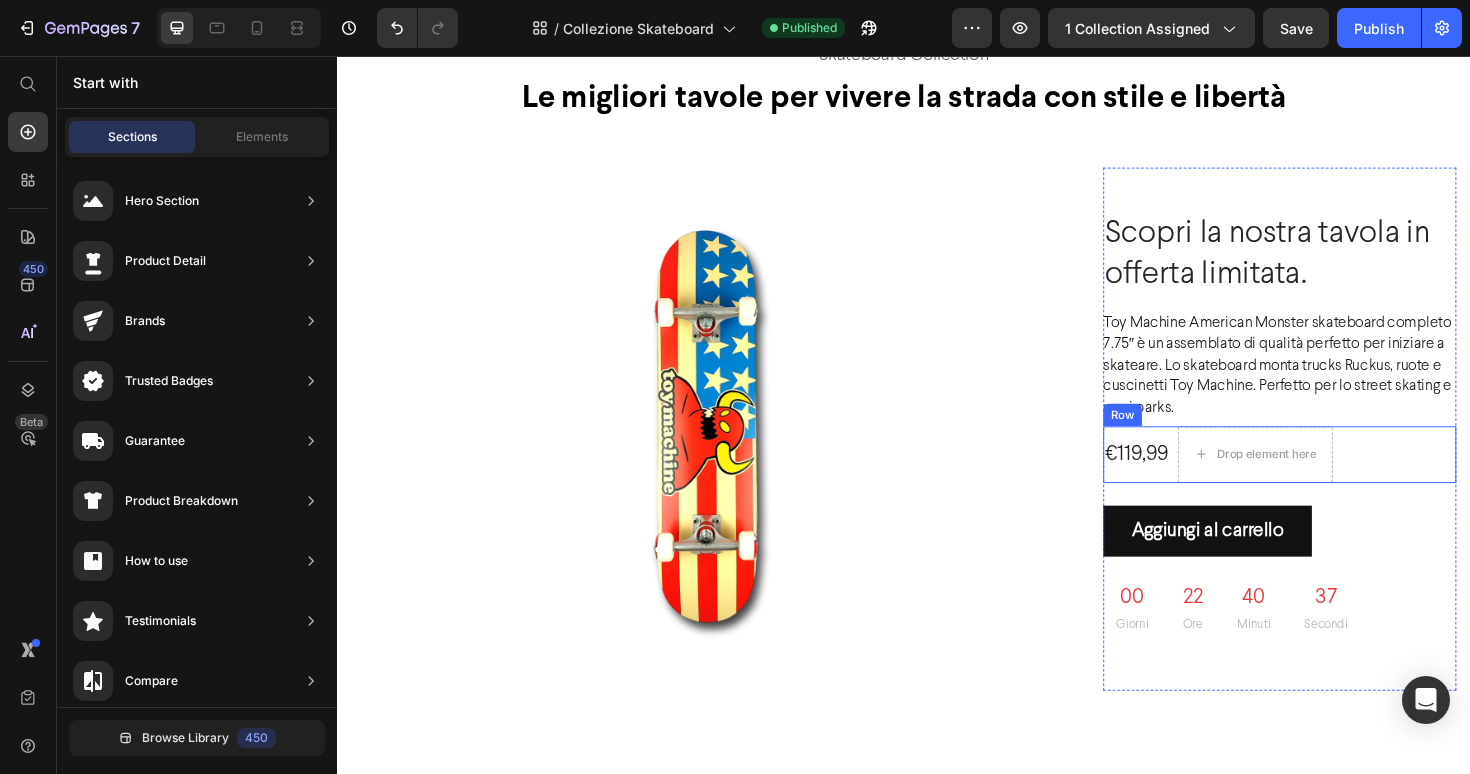 click on "€119,99 (P) Price
Drop element here Row" at bounding box center (1335, 478) 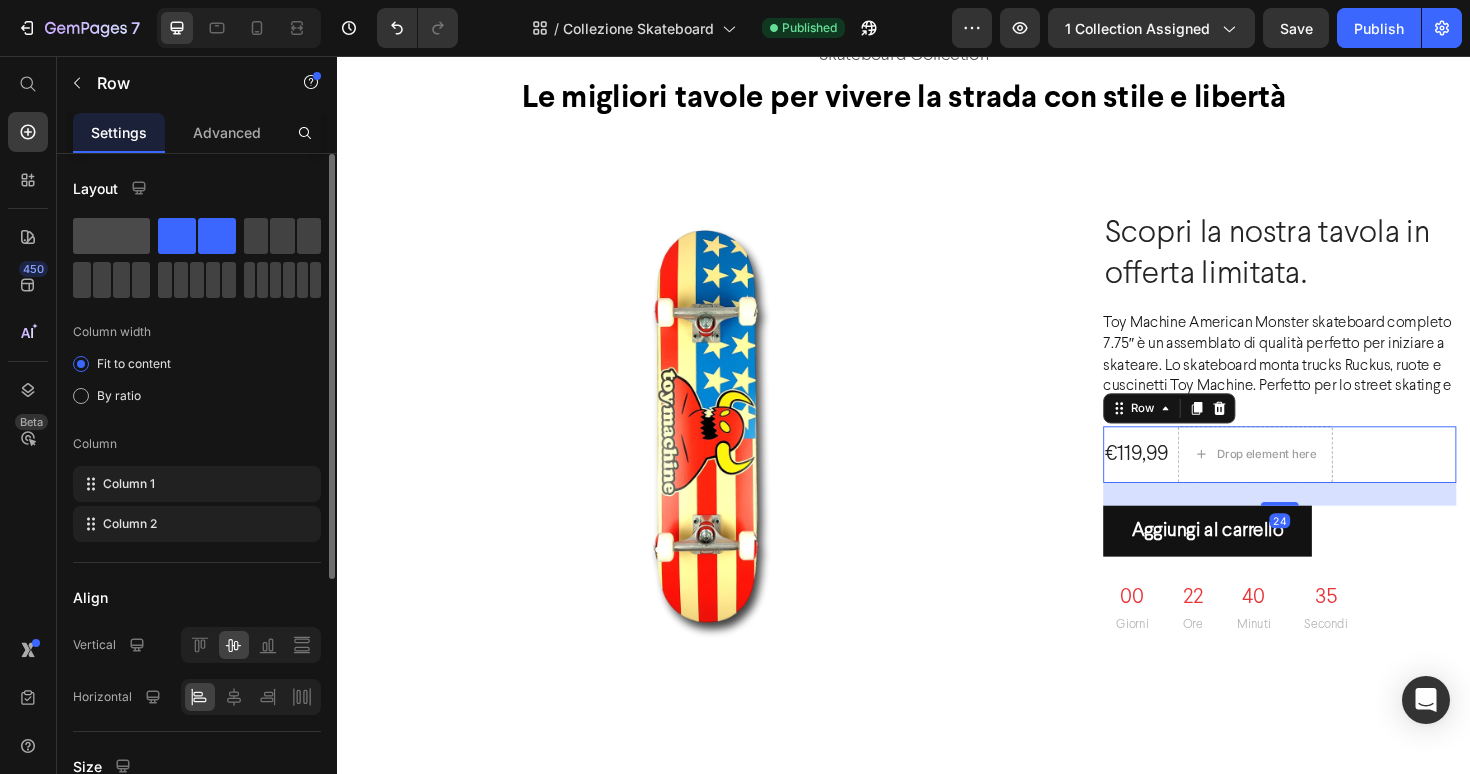 click 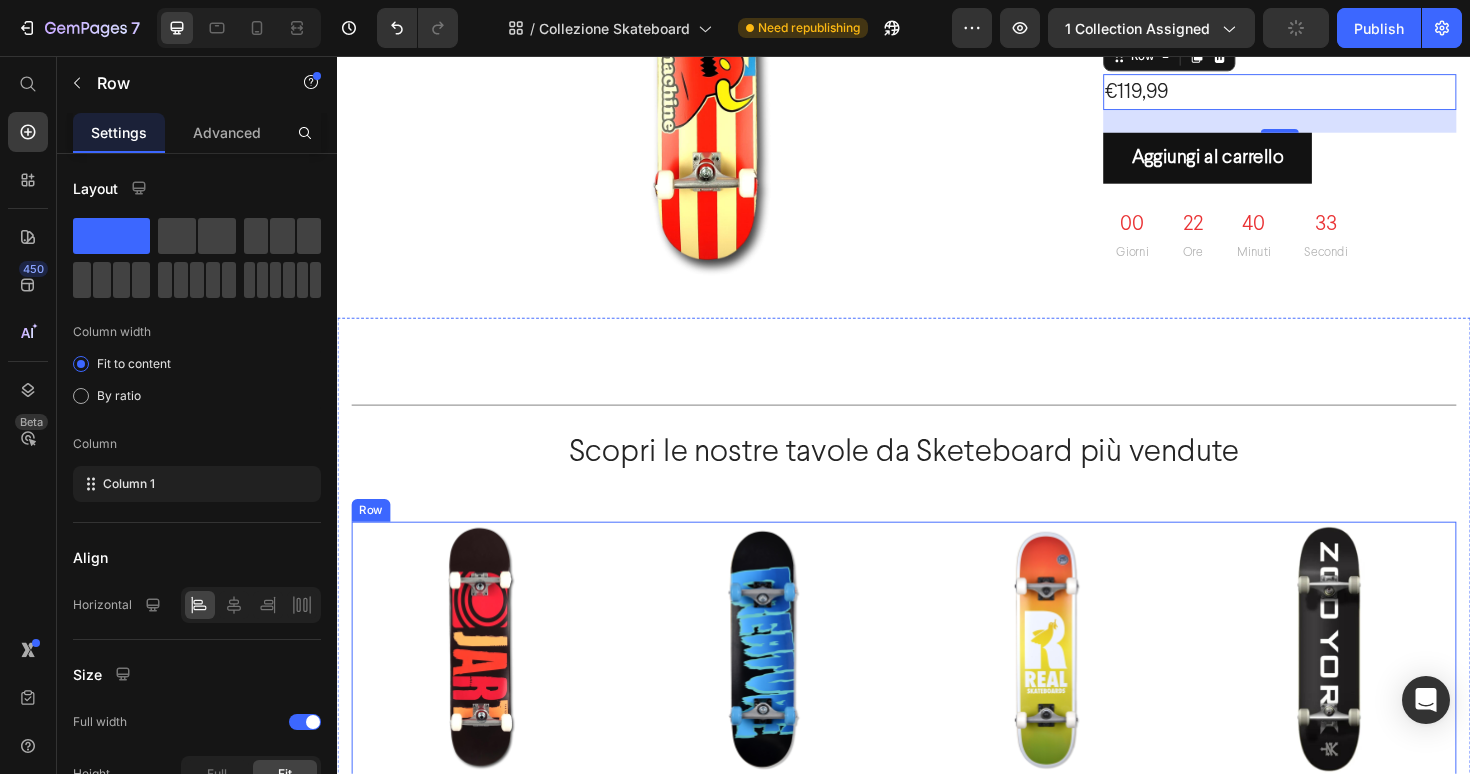 scroll, scrollTop: 1719, scrollLeft: 0, axis: vertical 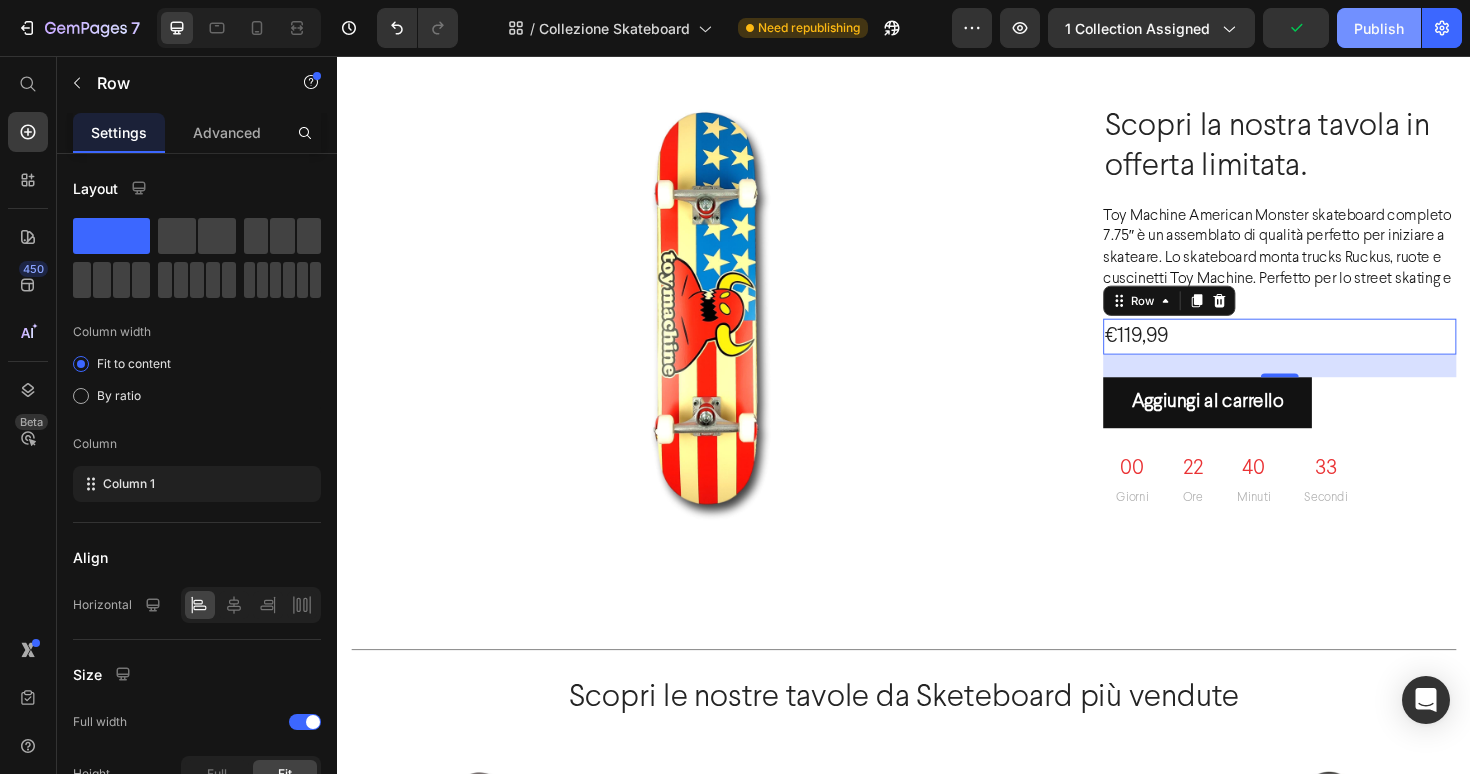 click on "Publish" at bounding box center [1379, 28] 